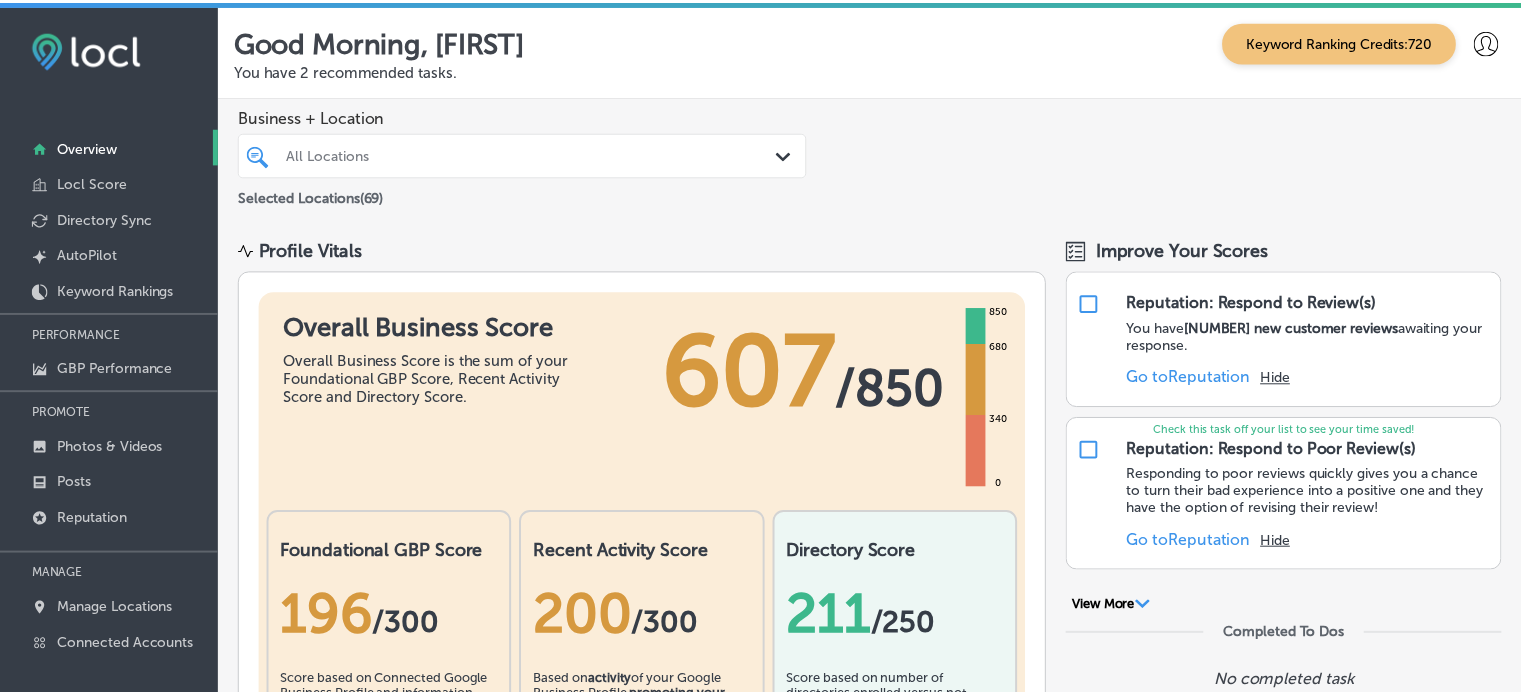 scroll, scrollTop: 0, scrollLeft: 0, axis: both 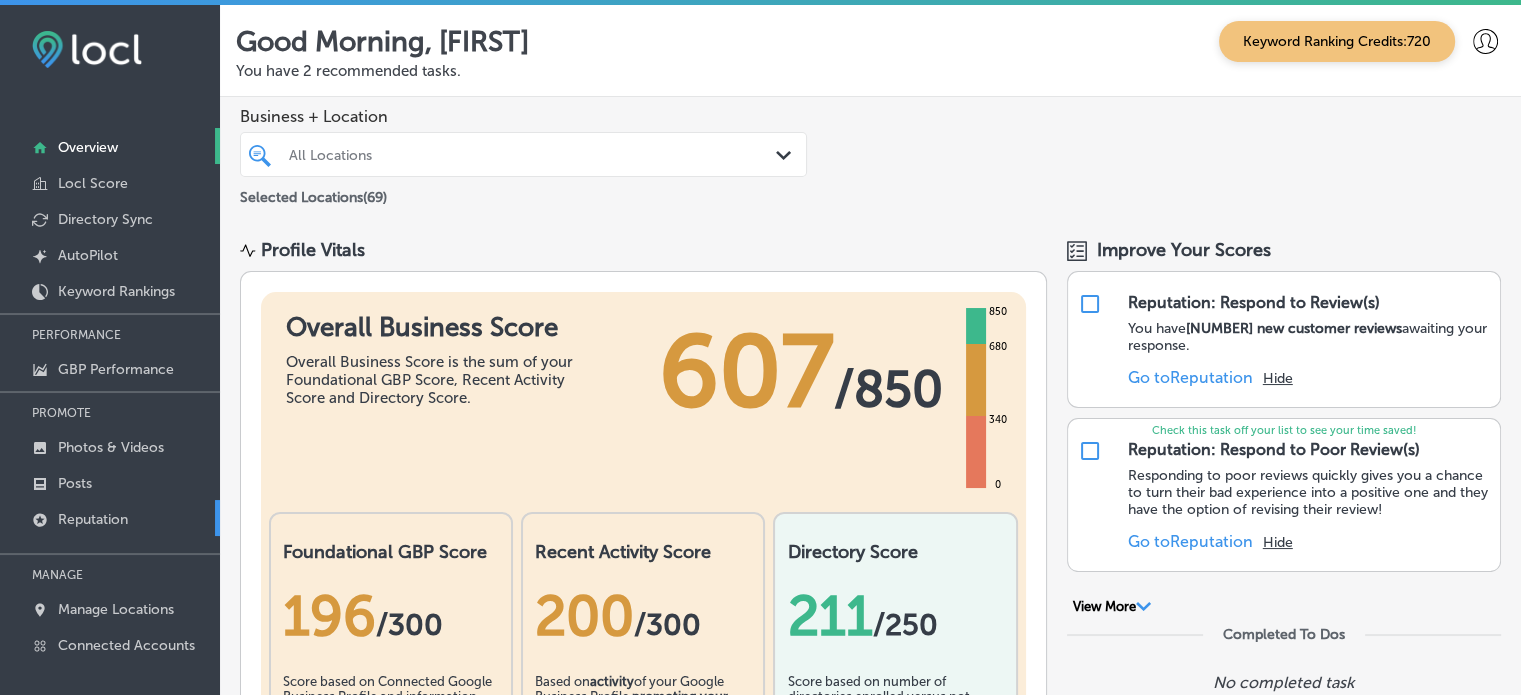 click on "Reputation" at bounding box center (93, 519) 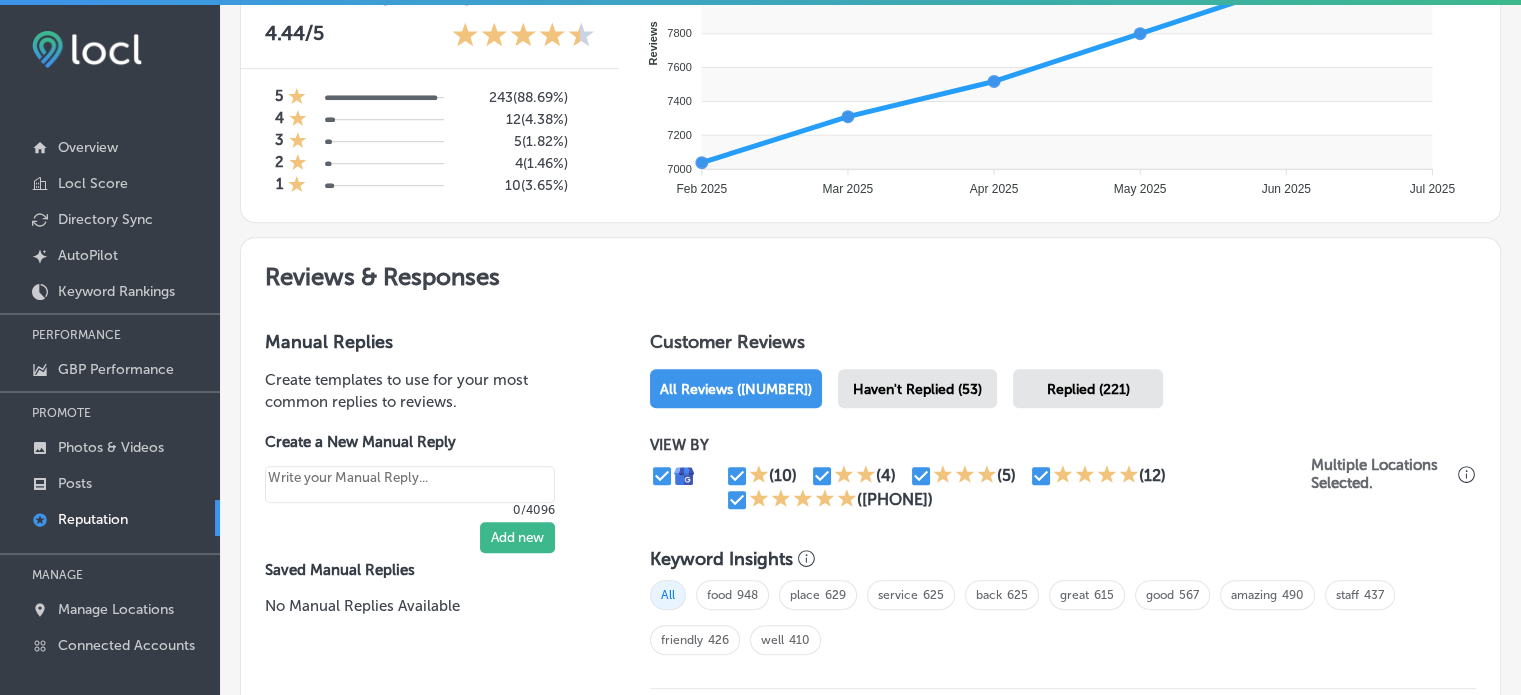 scroll, scrollTop: 876, scrollLeft: 0, axis: vertical 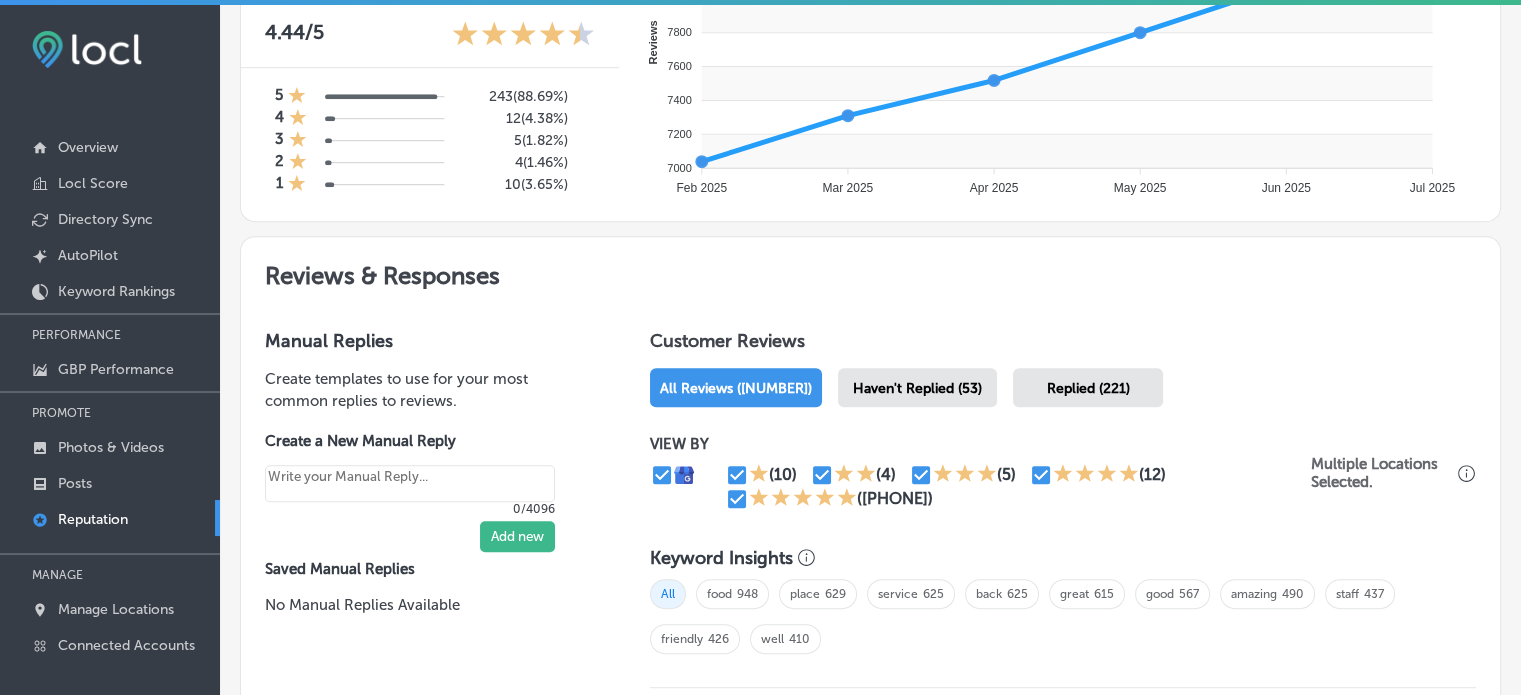 click on "Haven't Replied (53)" at bounding box center [917, 388] 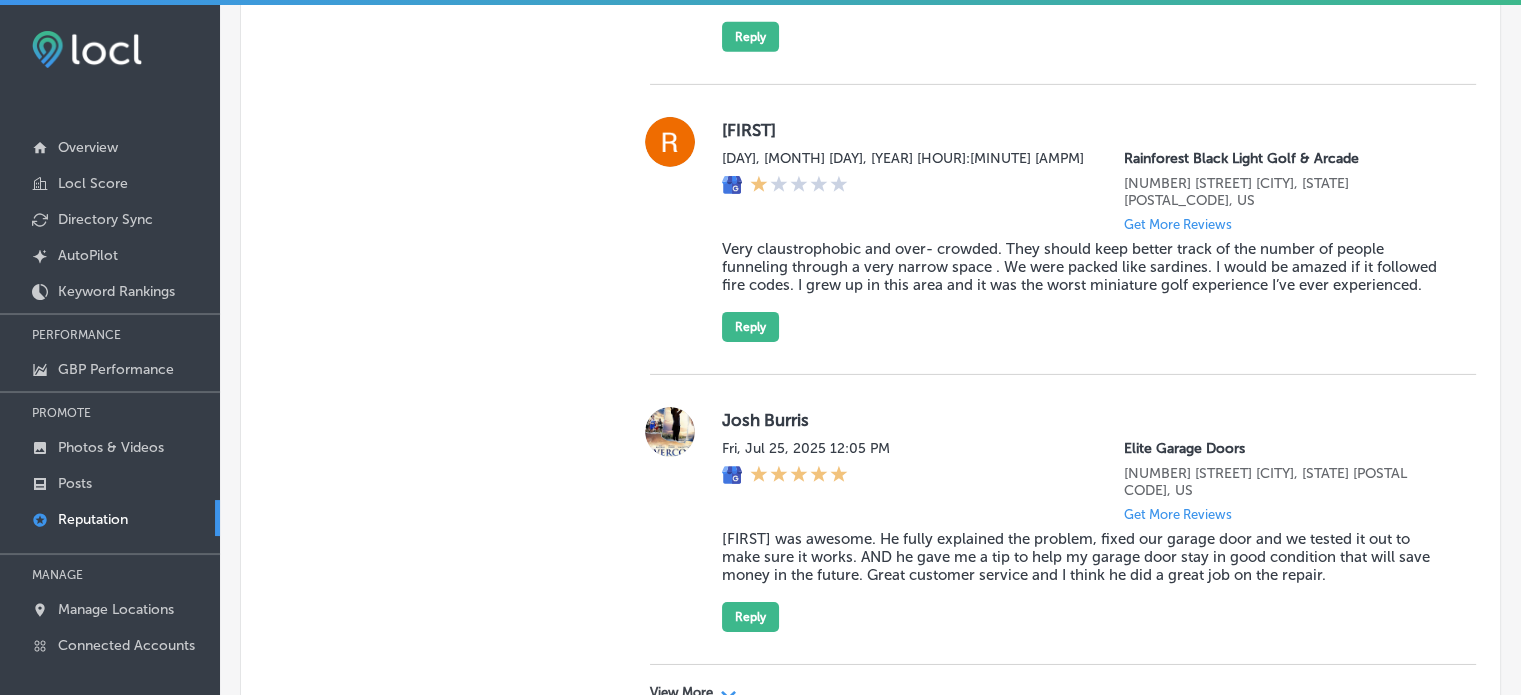 scroll, scrollTop: 6636, scrollLeft: 0, axis: vertical 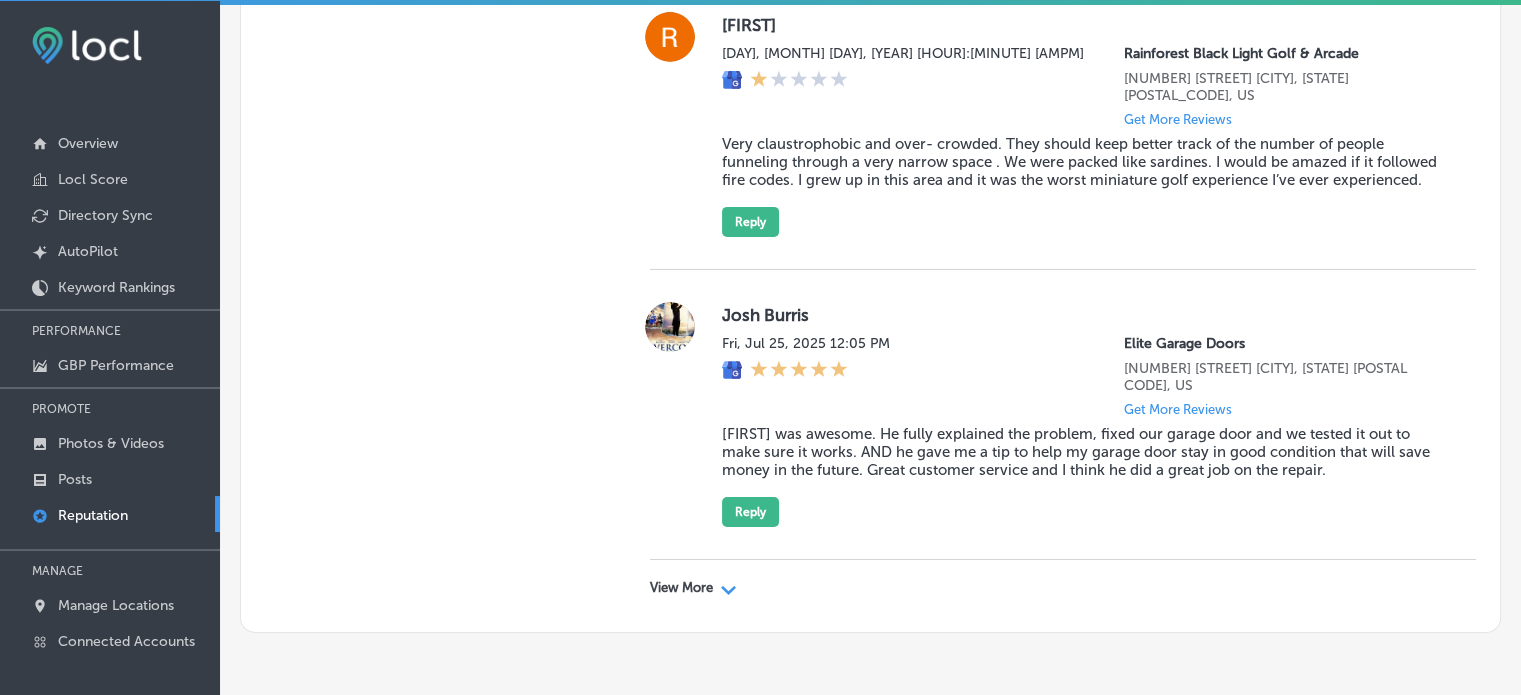 click on "View More
Path
Created with Sketch." 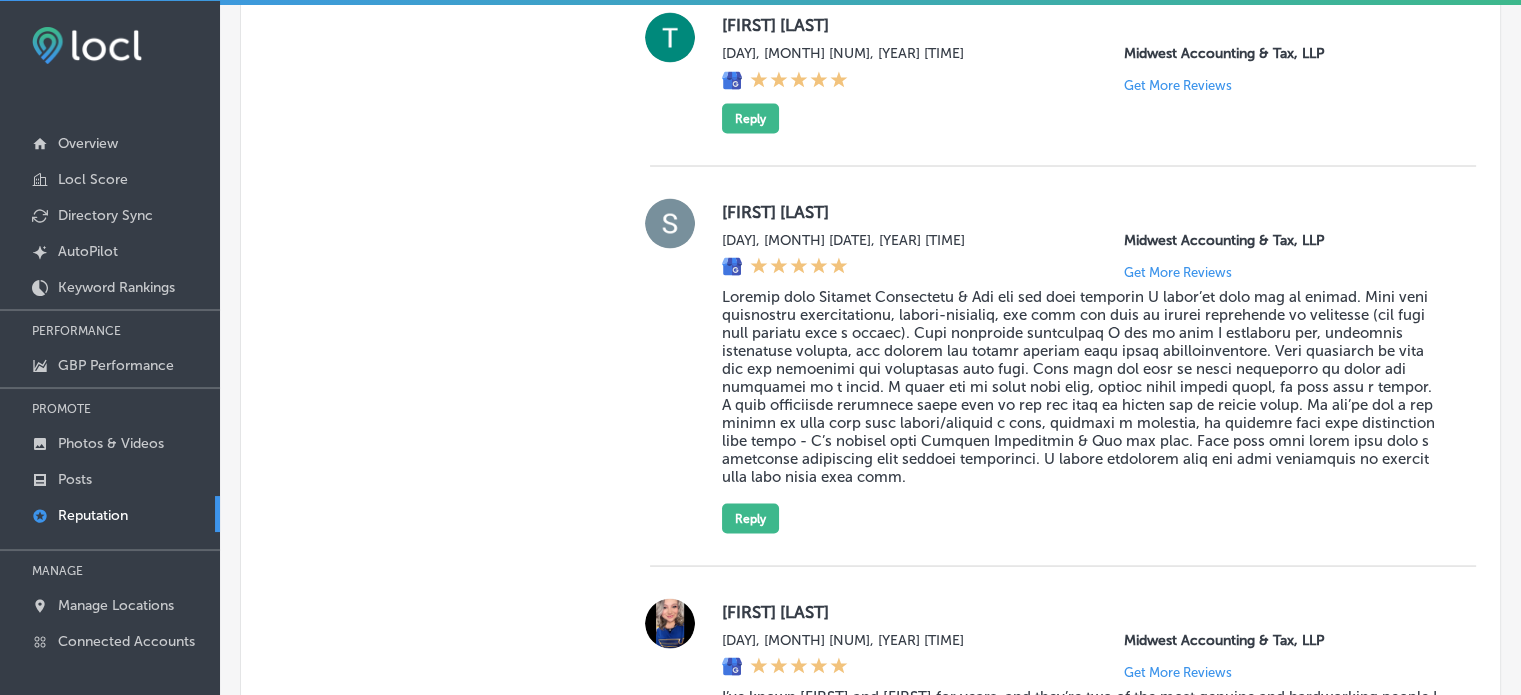 scroll, scrollTop: 11558, scrollLeft: 0, axis: vertical 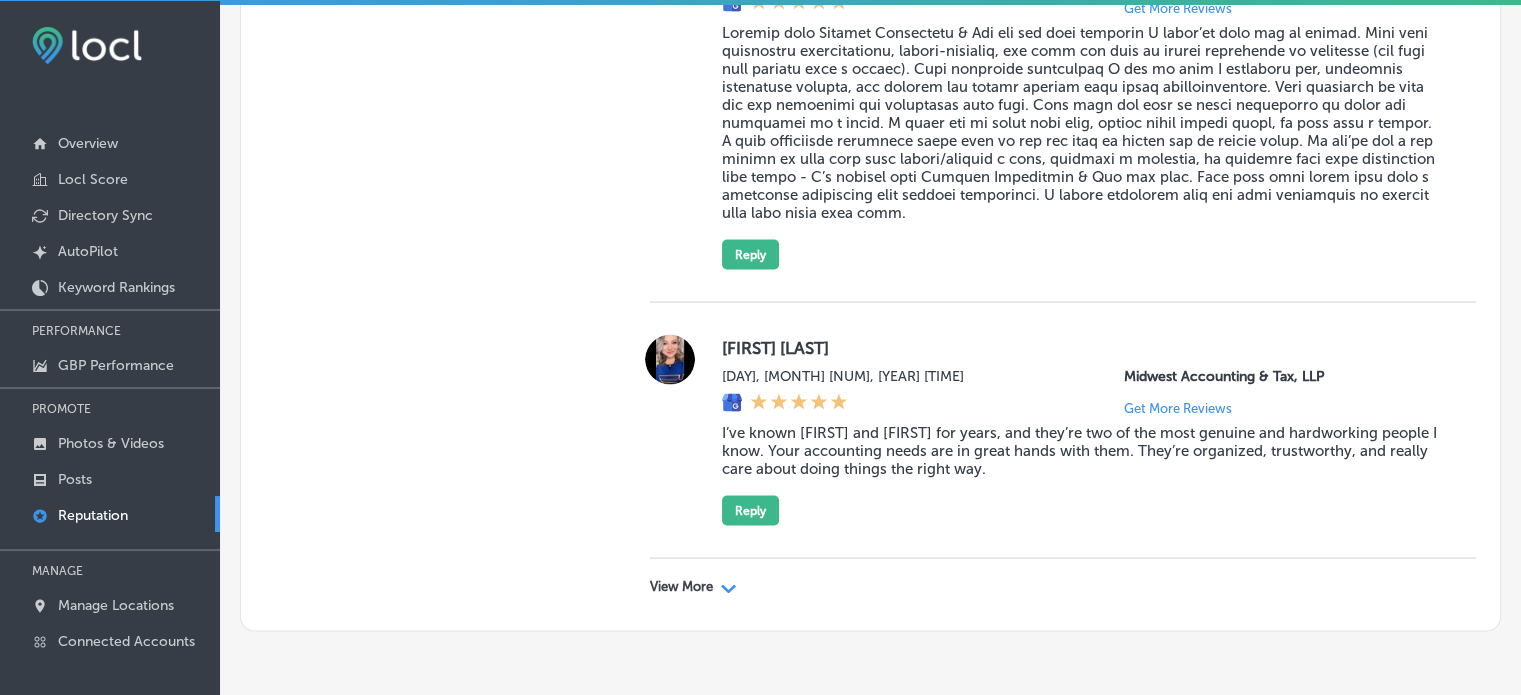 click on "View More
Path
Created with Sketch." 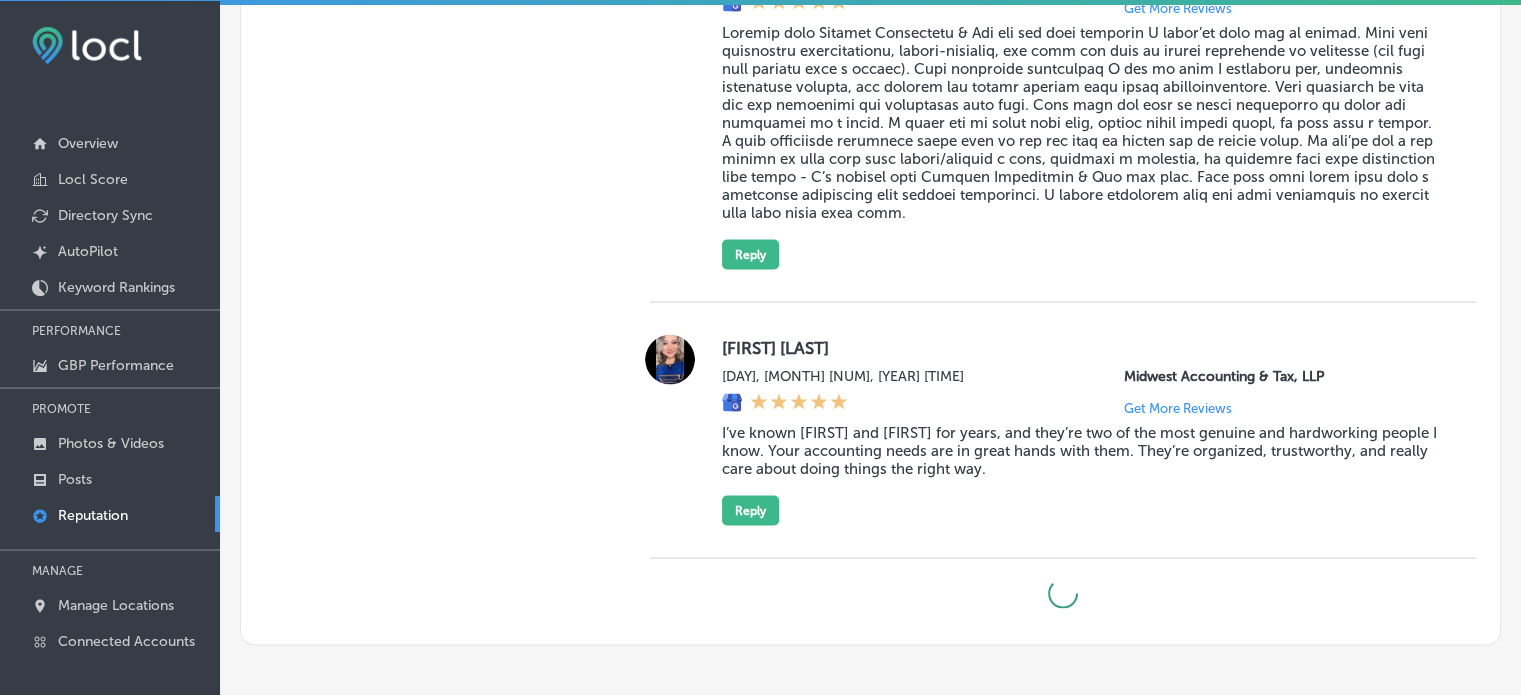 type on "x" 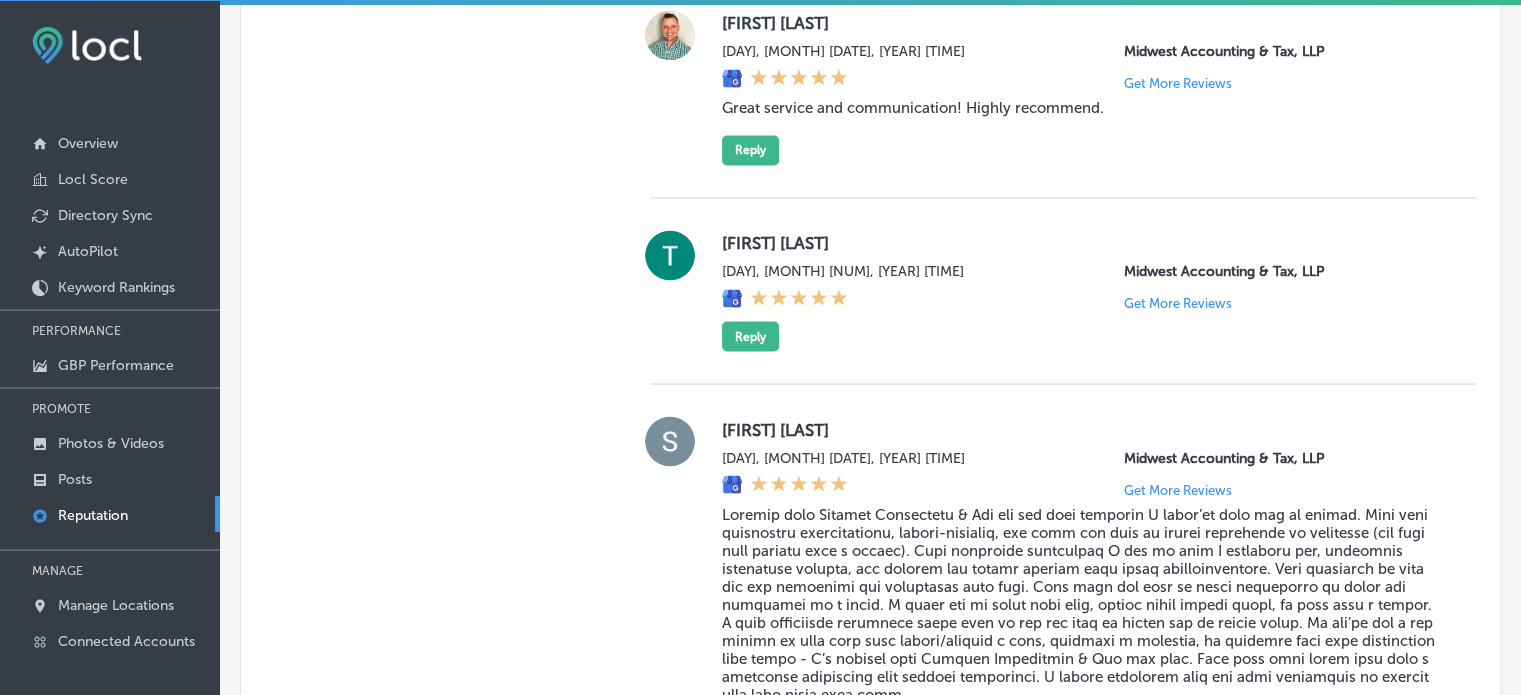 scroll, scrollTop: 1282, scrollLeft: 0, axis: vertical 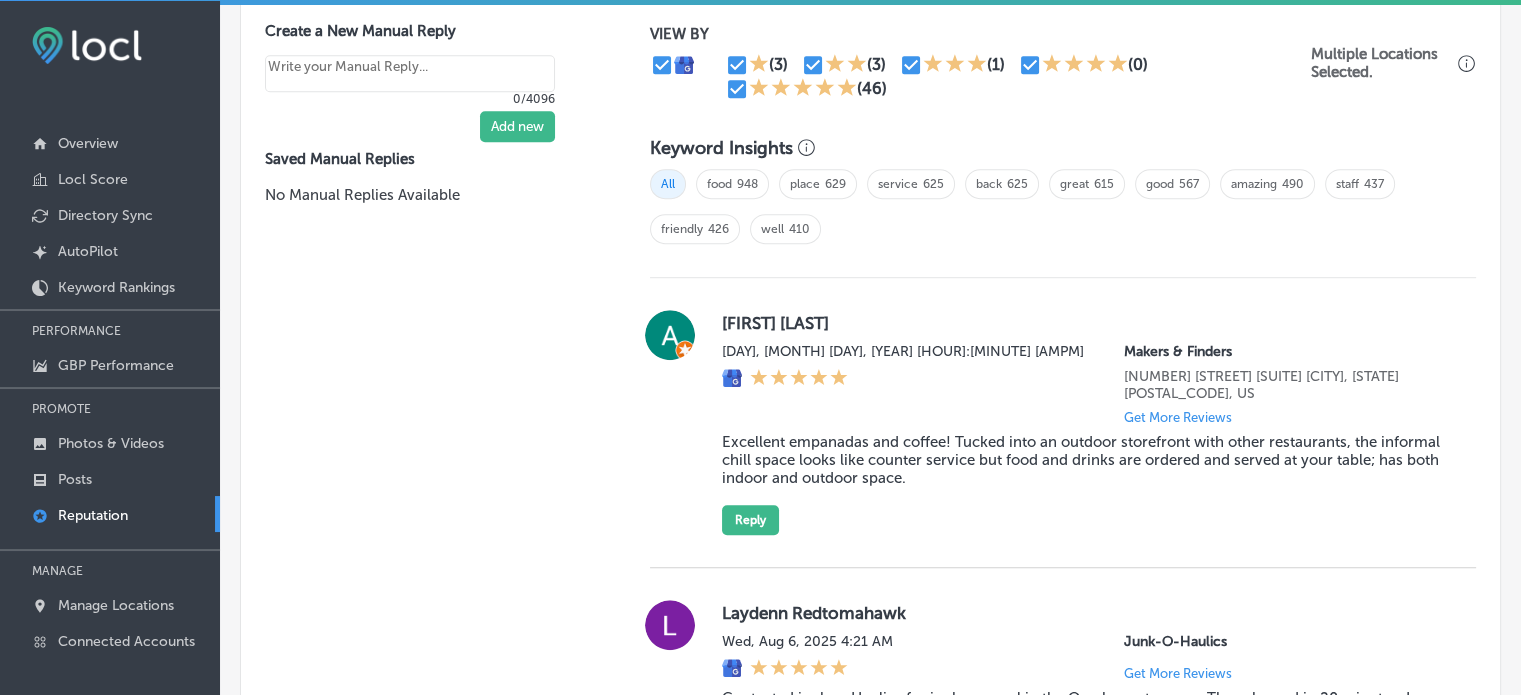 click on "Excellent empanadas and coffee! Tucked into an outdoor storefront with other restaurants, the informal chill space looks like counter service but food and drinks are ordered and served at your table; has both indoor and outdoor space." at bounding box center (1083, 460) 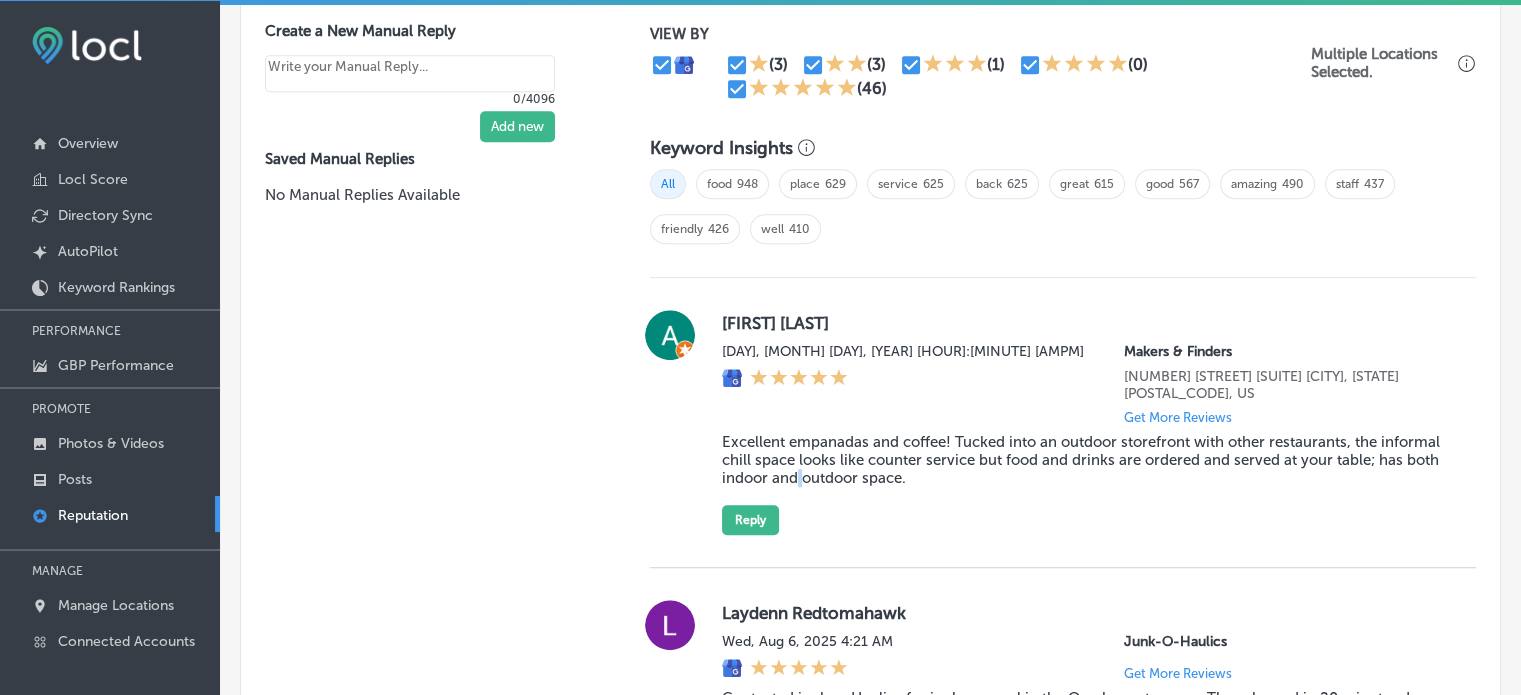 click on "Excellent empanadas and coffee! Tucked into an outdoor storefront with other restaurants, the informal chill space looks like counter service but food and drinks are ordered and served at your table; has both indoor and outdoor space." at bounding box center [1083, 460] 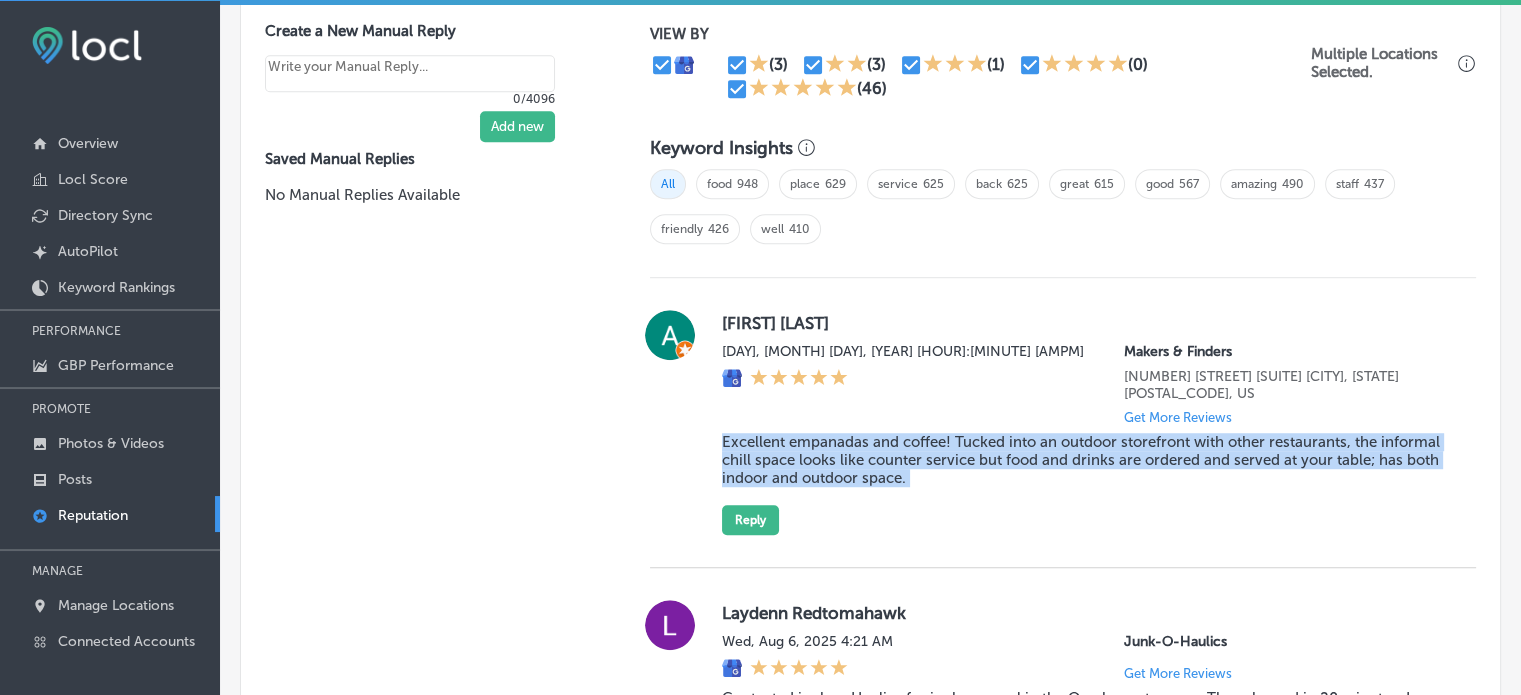 click on "Excellent empanadas and coffee! Tucked into an outdoor storefront with other restaurants, the informal chill space looks like counter service but food and drinks are ordered and served at your table; has both indoor and outdoor space." at bounding box center [1083, 460] 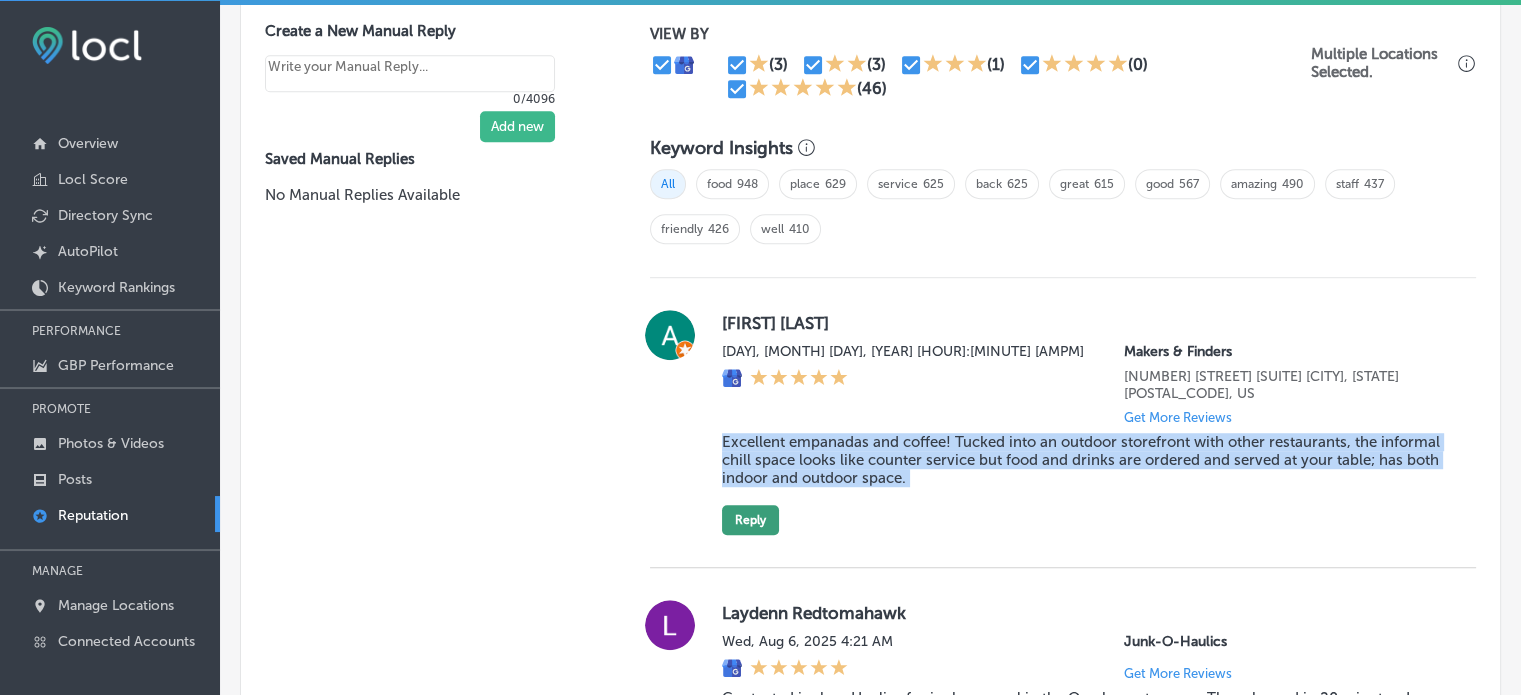 click on "Reply" at bounding box center (750, 520) 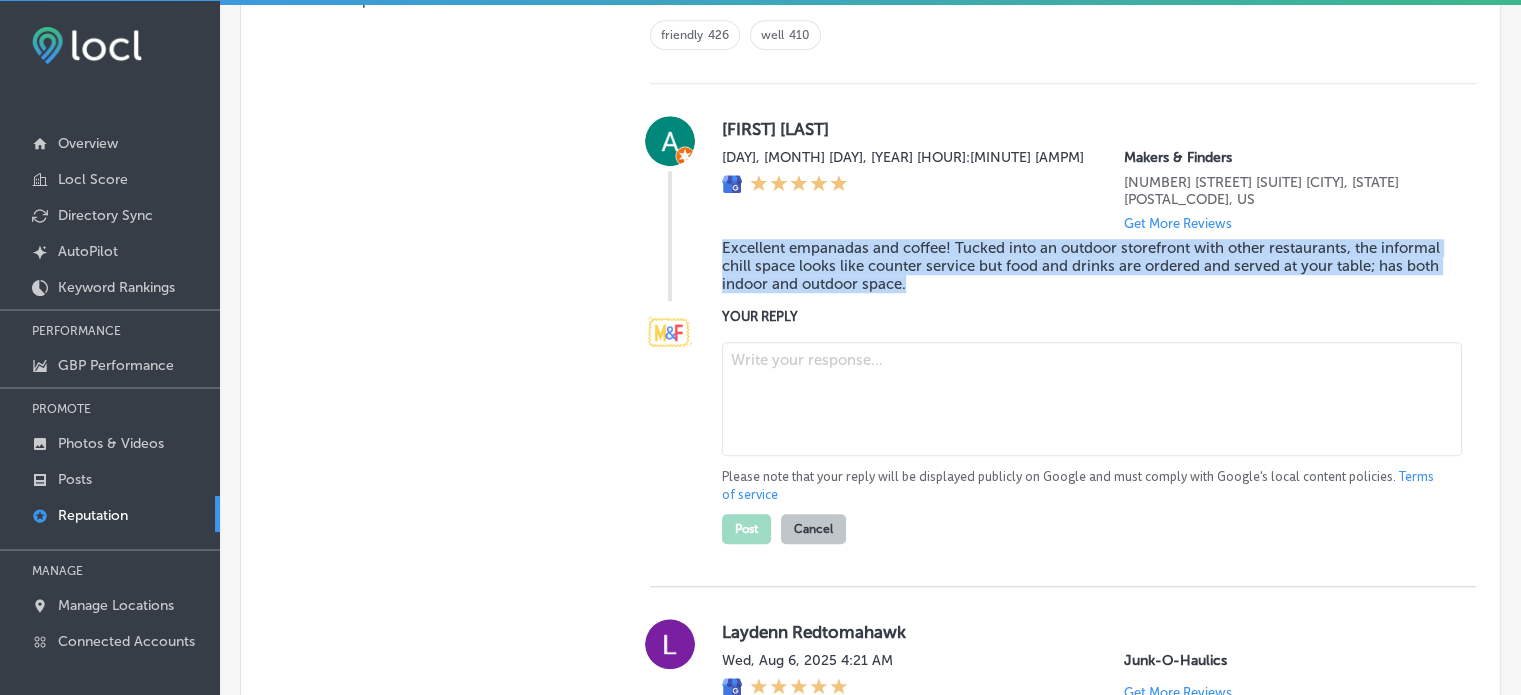 scroll, scrollTop: 1483, scrollLeft: 0, axis: vertical 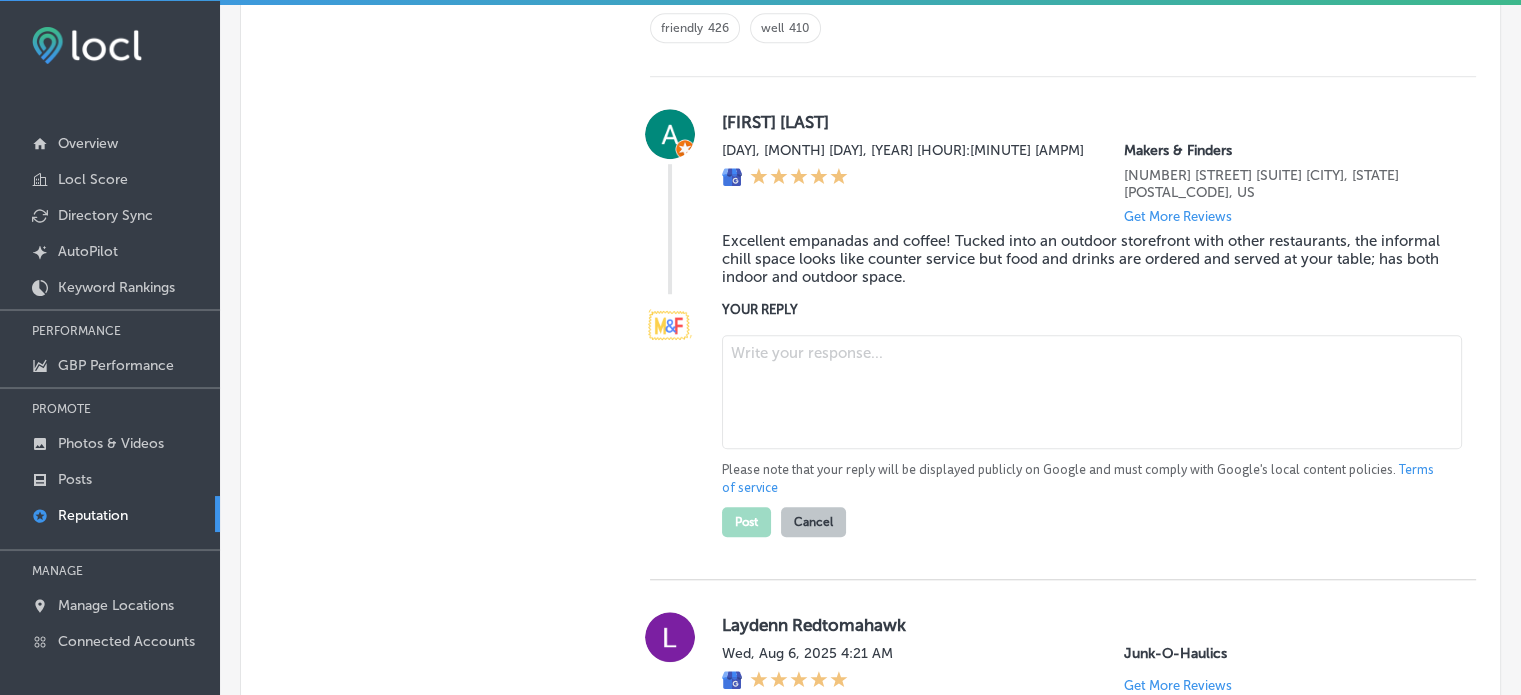 click at bounding box center [1092, 392] 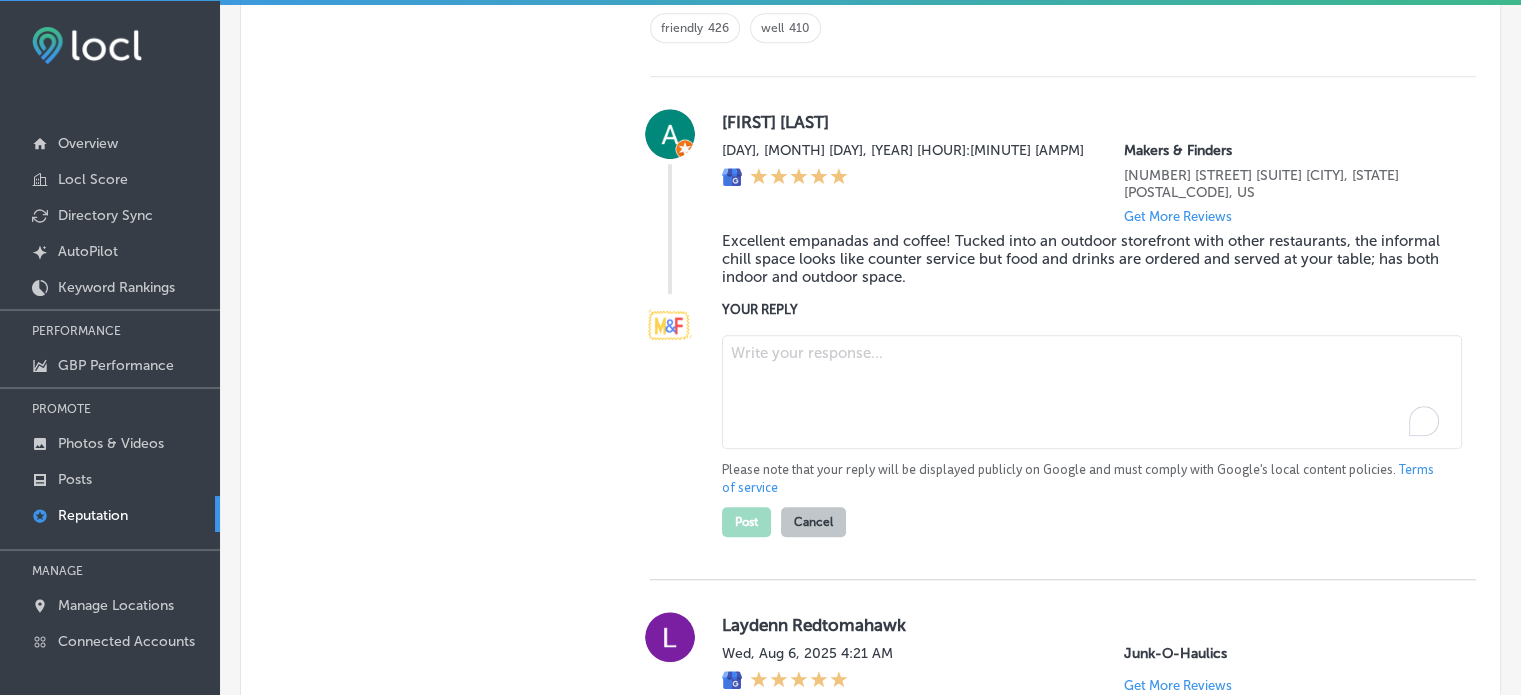 paste on "Thank you for the fantastic 5-star review, [FIRST]! We’re so glad you enjoyed our empanadas and coffee. We take pride in offering a relaxed, cozy atmosphere with both indoor and outdoor seating to enjoy our delicious Latin-inspired comfort food. We can’t wait to welcome you back to Makers & Finders for another great experience!
Ask ChatGPT" 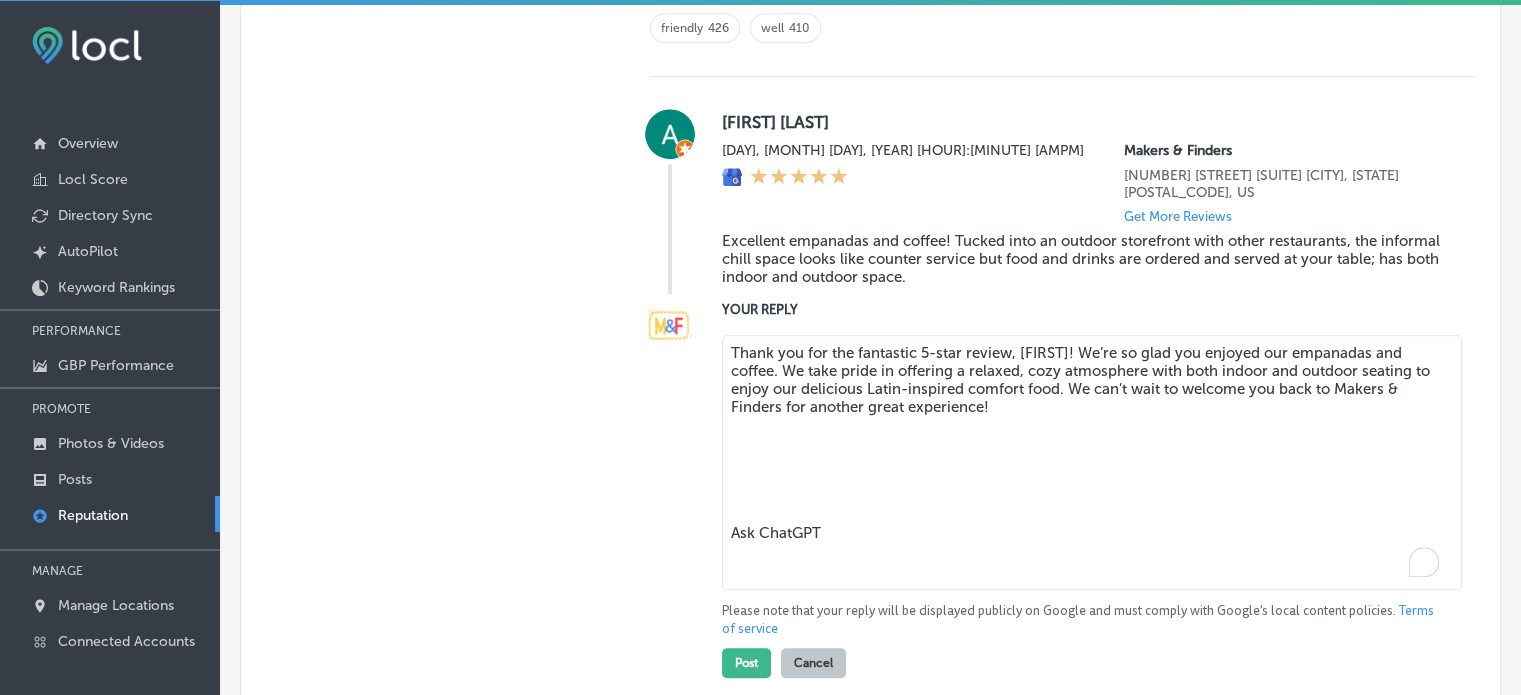 type on "x" 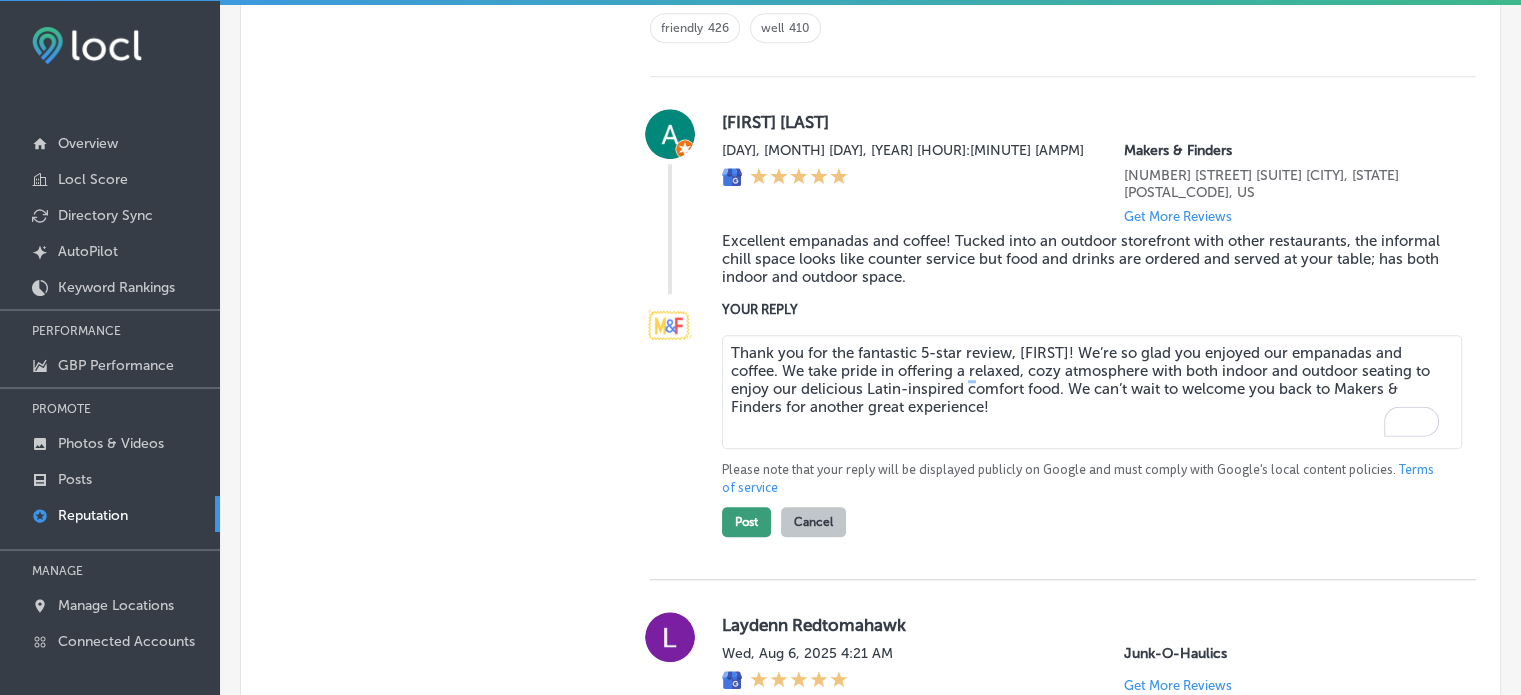type on "Thank you for the fantastic 5-star review, [FIRST]! We’re so glad you enjoyed our empanadas and coffee. We take pride in offering a relaxed, cozy atmosphere with both indoor and outdoor seating to enjoy our delicious Latin-inspired comfort food. We can’t wait to welcome you back to Makers & Finders for another great experience!" 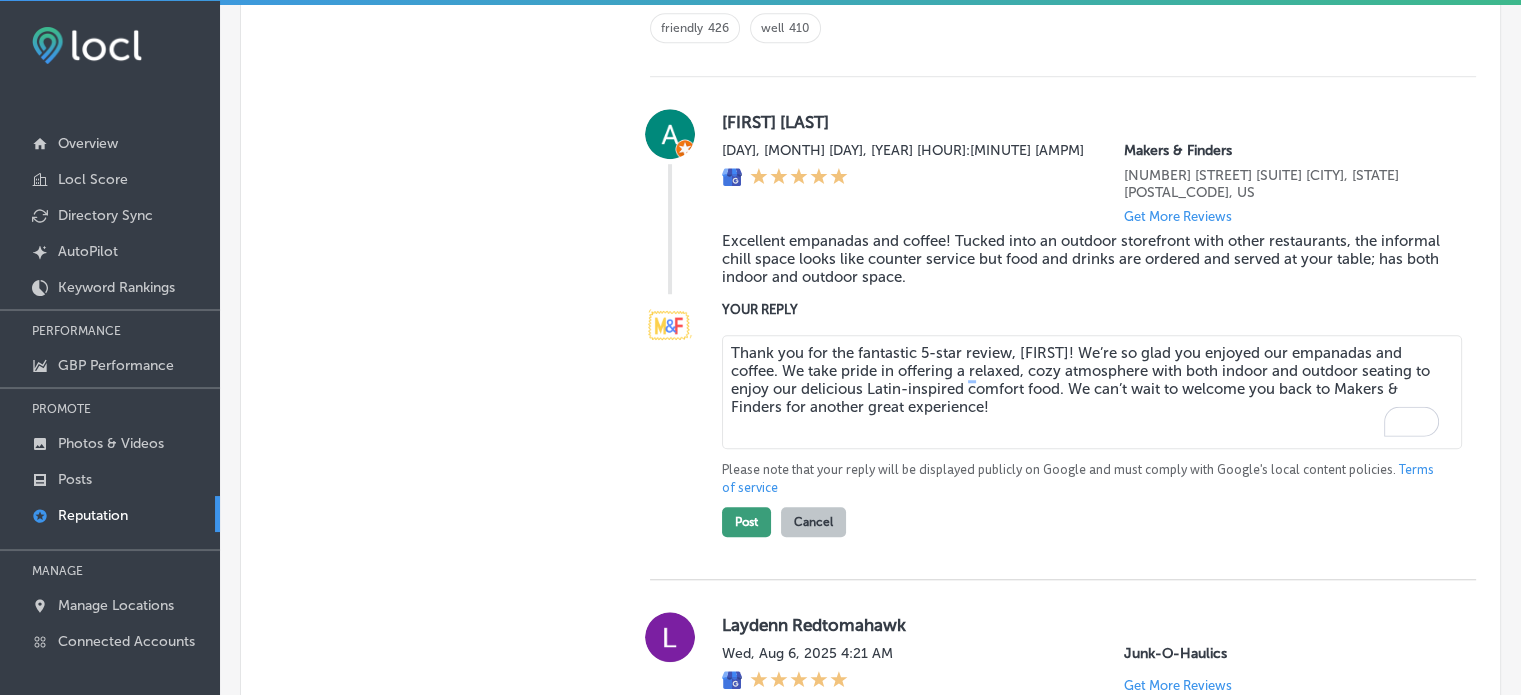 click on "Post" at bounding box center (746, 522) 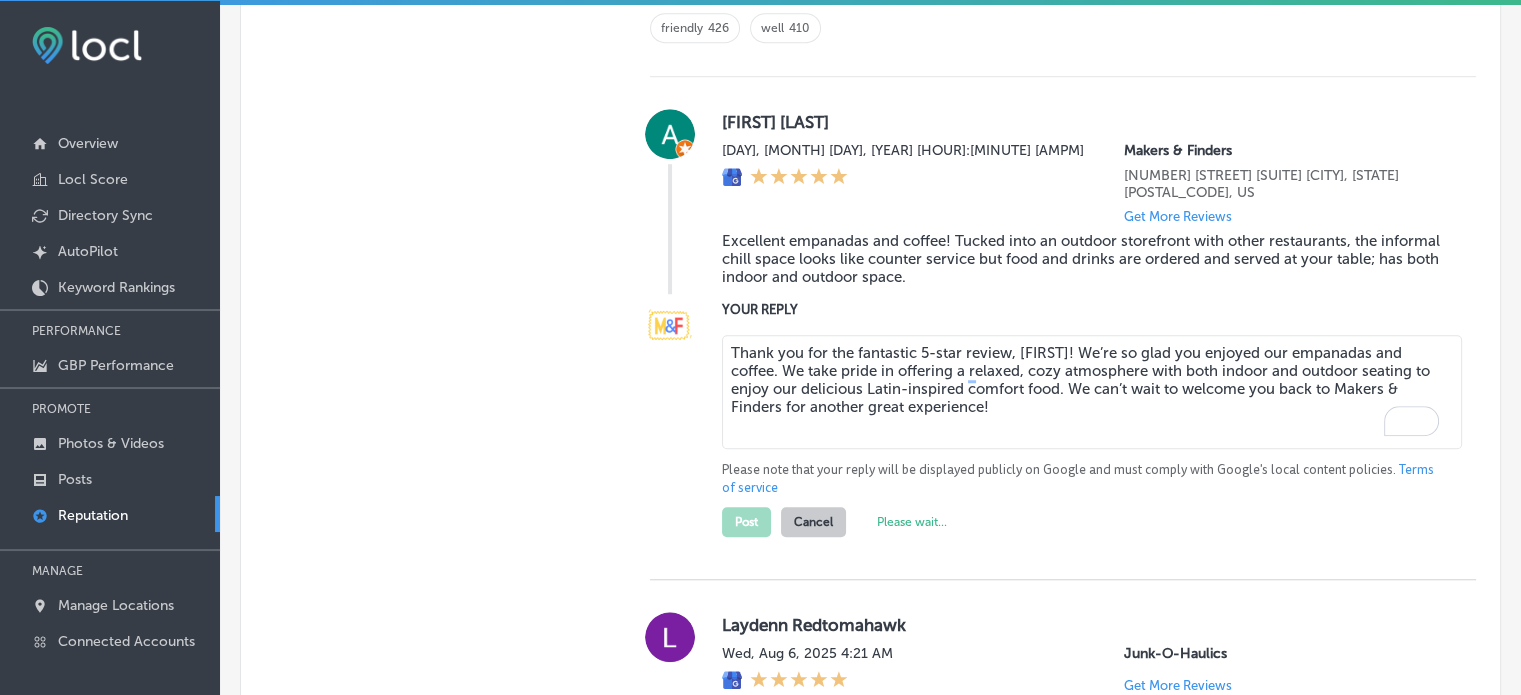 type on "x" 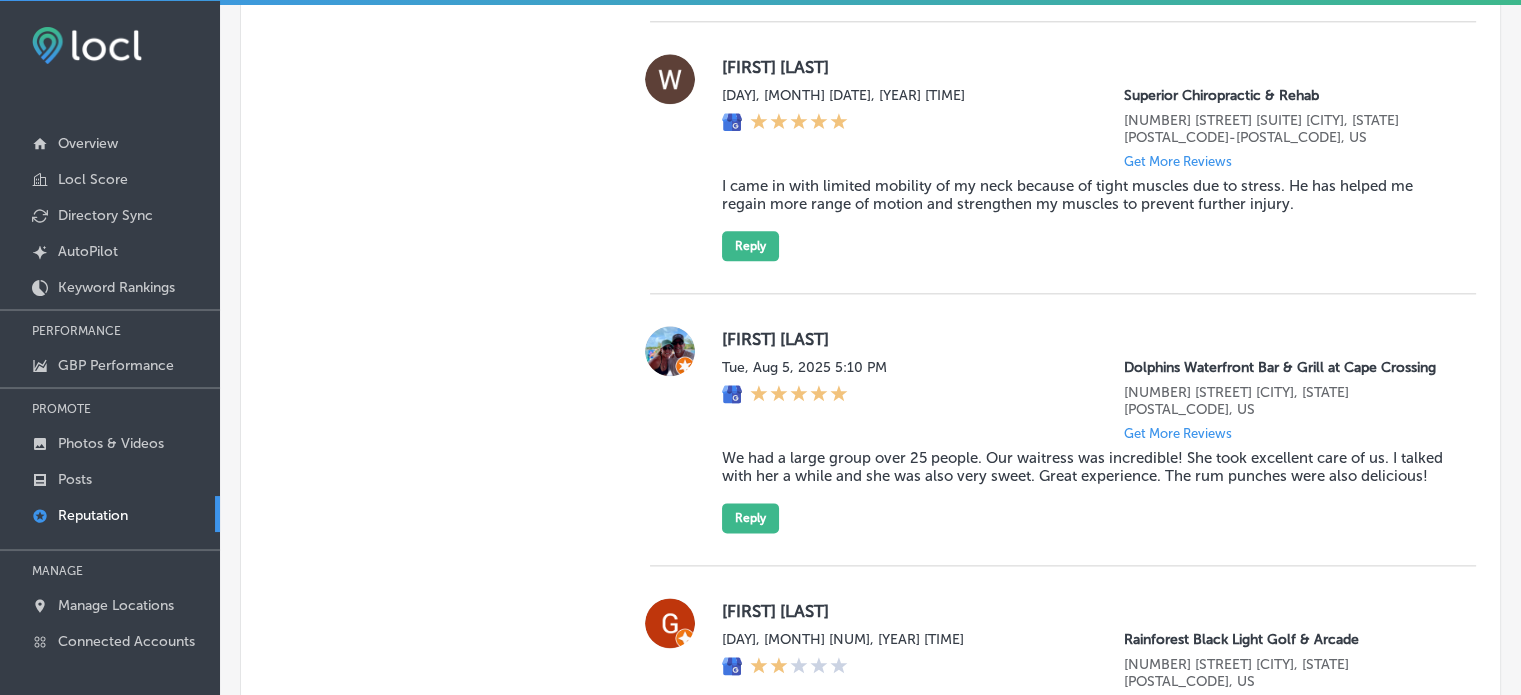 scroll, scrollTop: 2362, scrollLeft: 0, axis: vertical 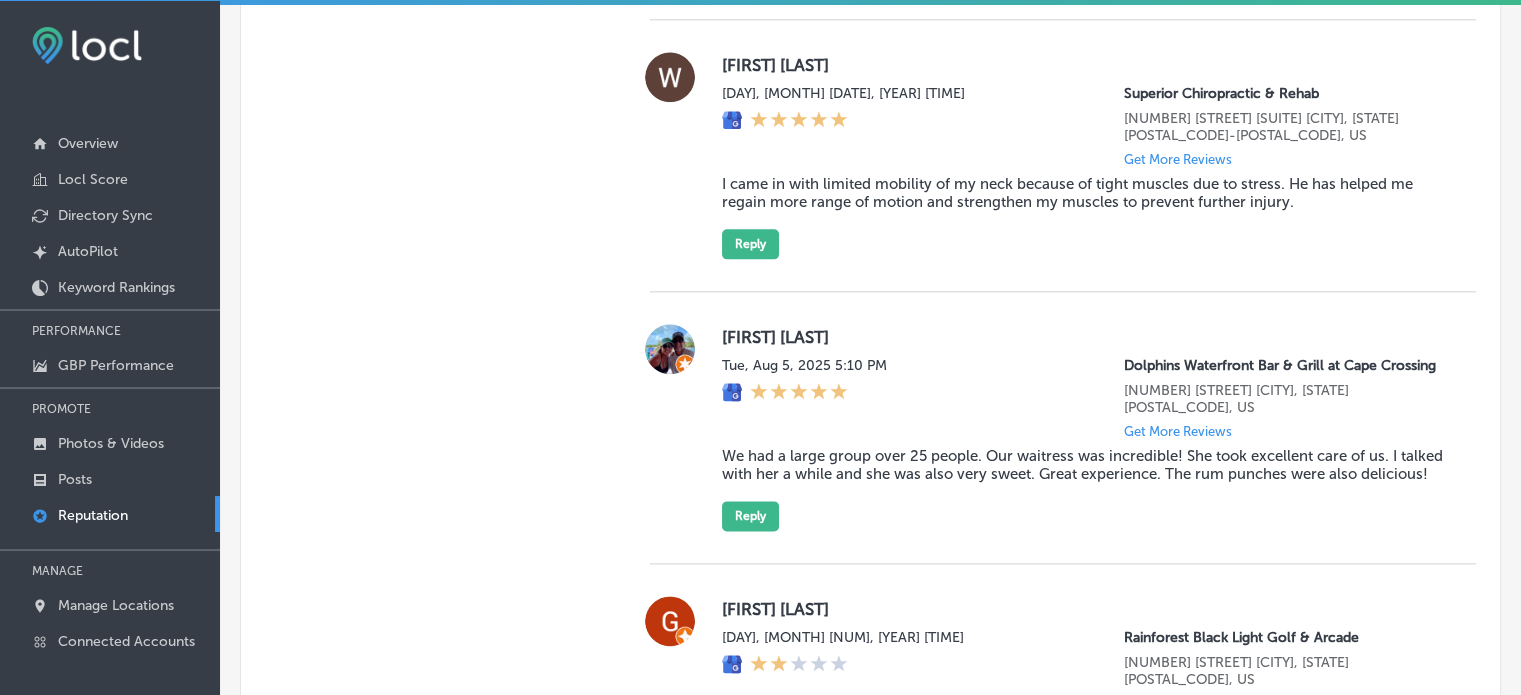 click on "I came in with limited mobility of my neck because of tight muscles due to stress. He has helped me regain more range of motion and strengthen my muscles to prevent further injury." at bounding box center (1083, 193) 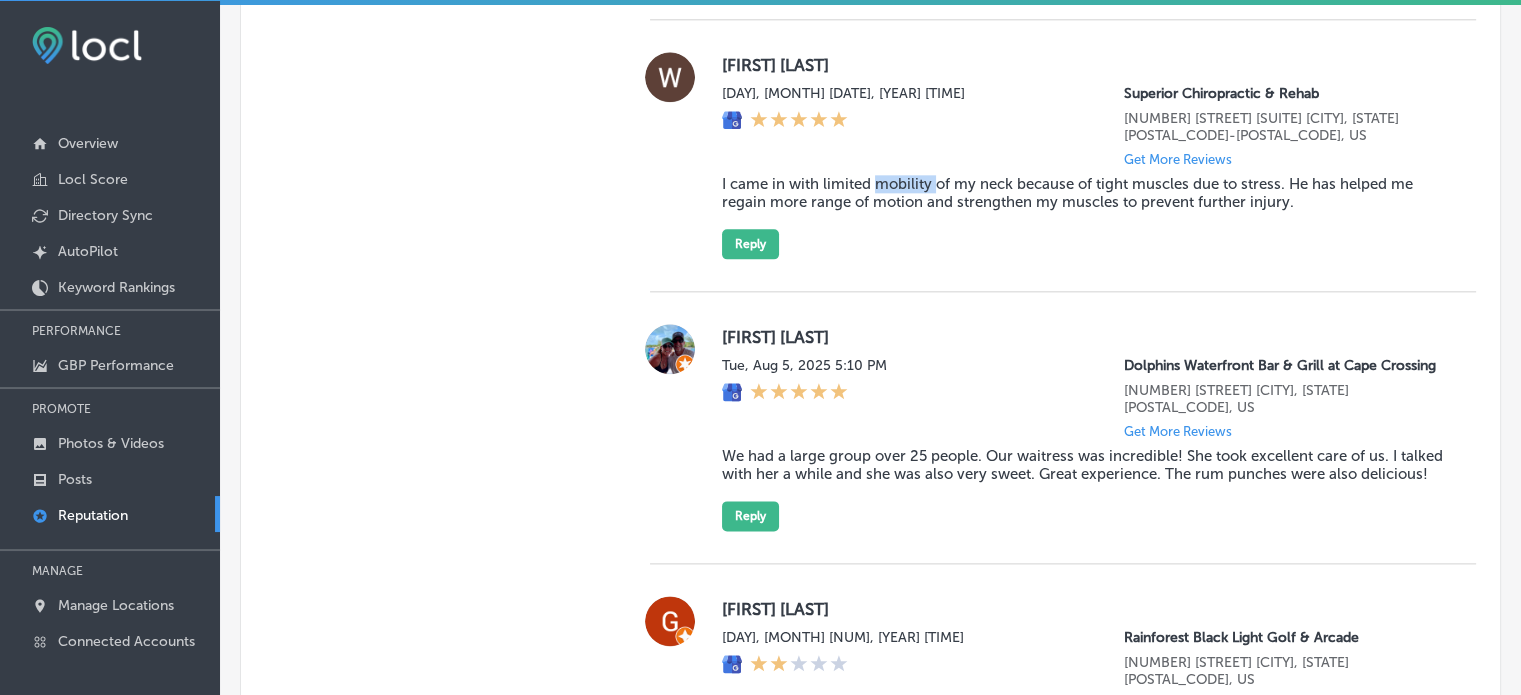 click on "I came in with limited mobility of my neck because of tight muscles due to stress. He has helped me regain more range of motion and strengthen my muscles to prevent further injury." at bounding box center (1083, 193) 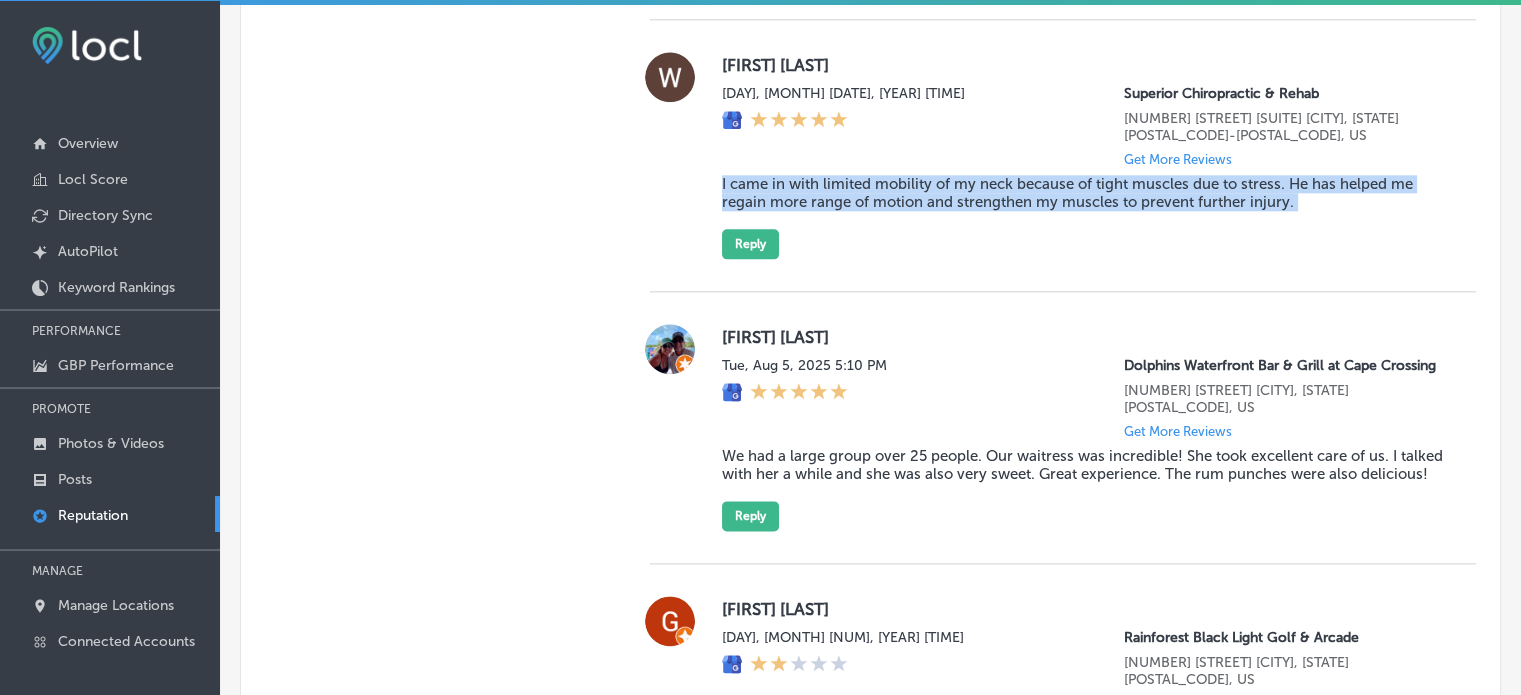 click on "I came in with limited mobility of my neck because of tight muscles due to stress. He has helped me regain more range of motion and strengthen my muscles to prevent further injury." at bounding box center (1083, 193) 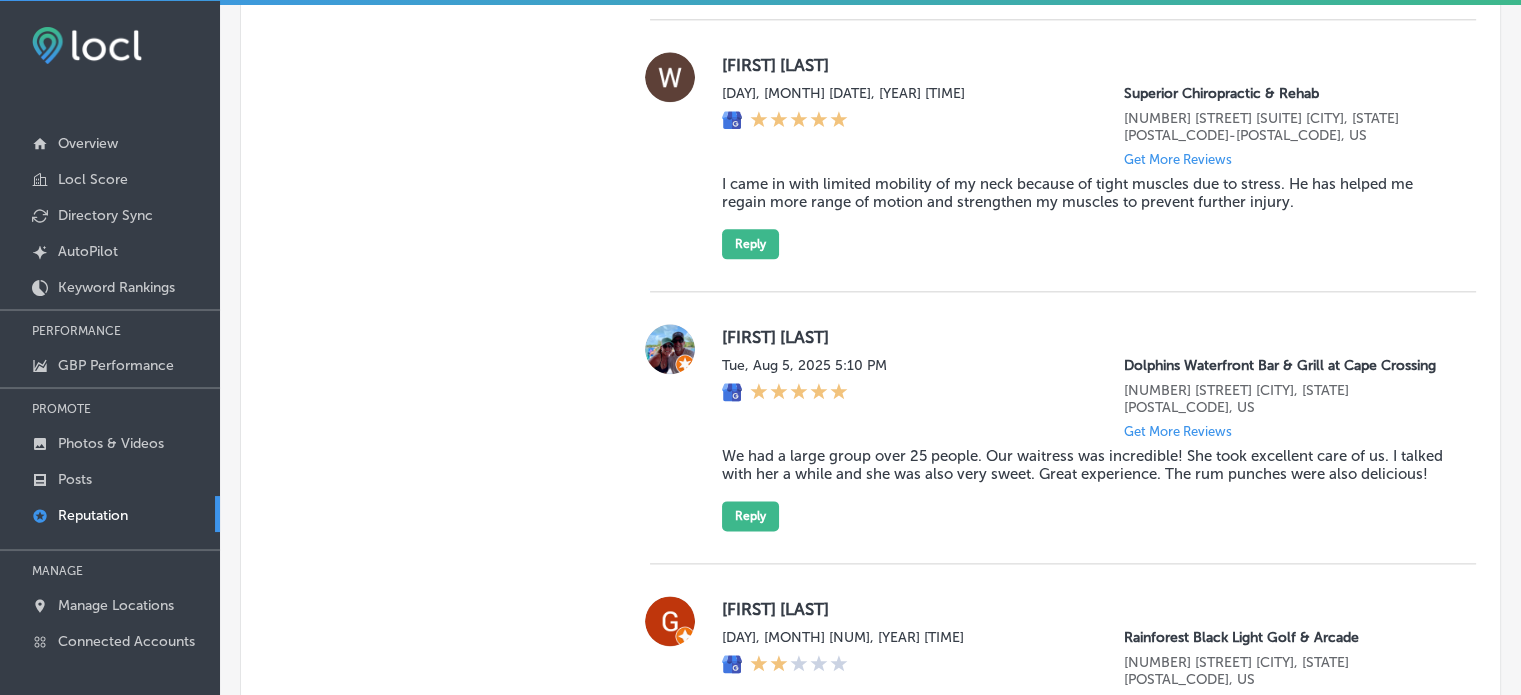 click on "[FIRST] [LAST]   [DAY], [MONTH] [DAY], [YEAR] [HOUR]:[MINUTE] [AMPM] Superior Chiropractic & Rehab [NUMBER] [STREET] [SUITE] [CITY], [STATE] [POSTAL_CODE], US Get More Reviews I came in with limited mobility of my neck because of tight muscles due to stress. He has helped me regain more range of motion and strengthen my muscles to prevent further injury. Reply" at bounding box center [1063, 156] 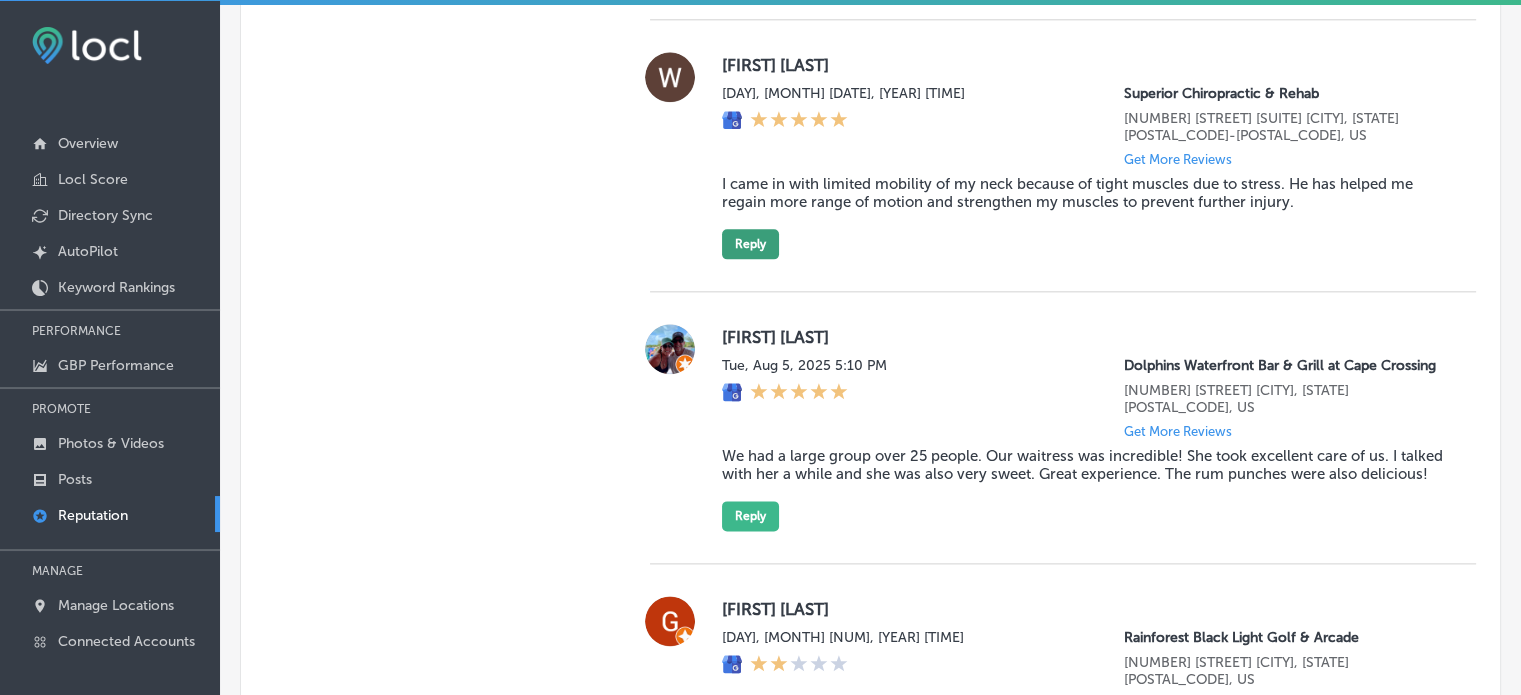 click on "Reply" at bounding box center (750, 244) 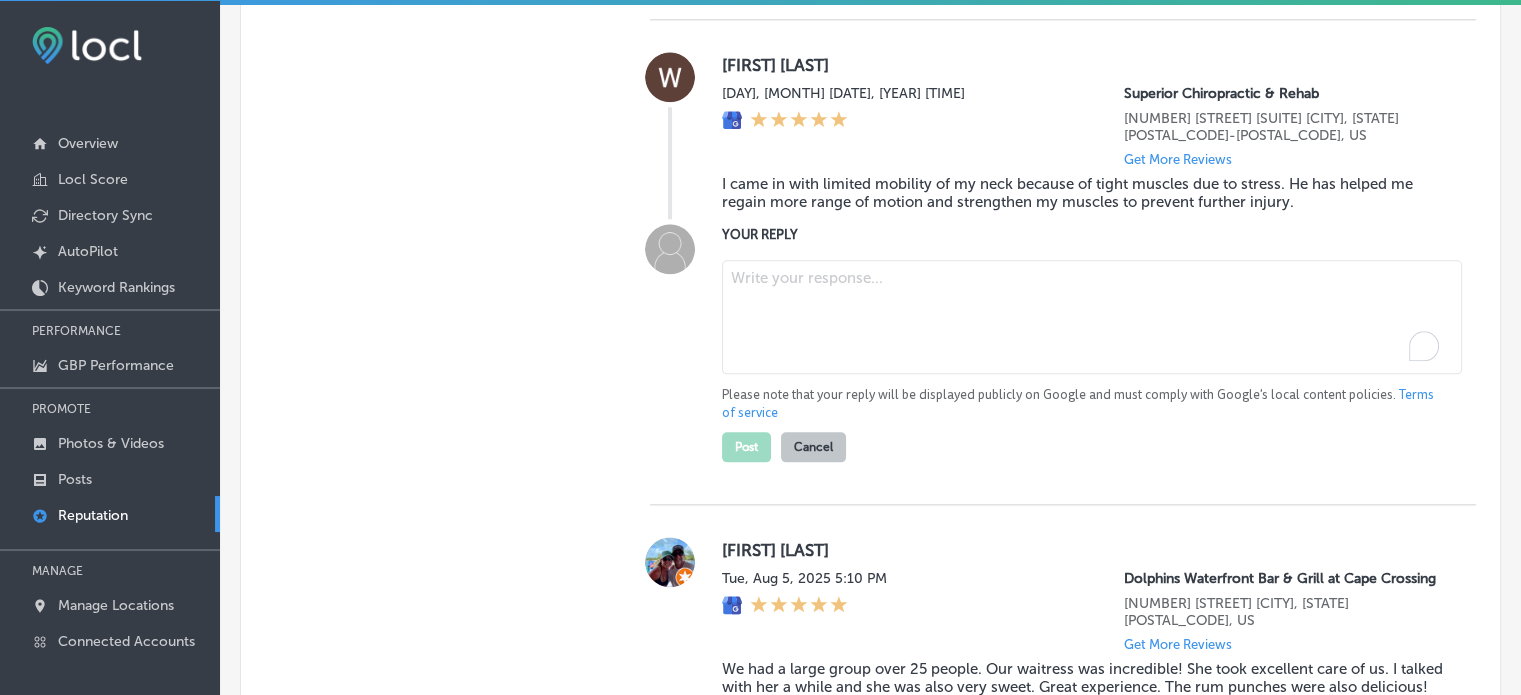 click at bounding box center (1092, 317) 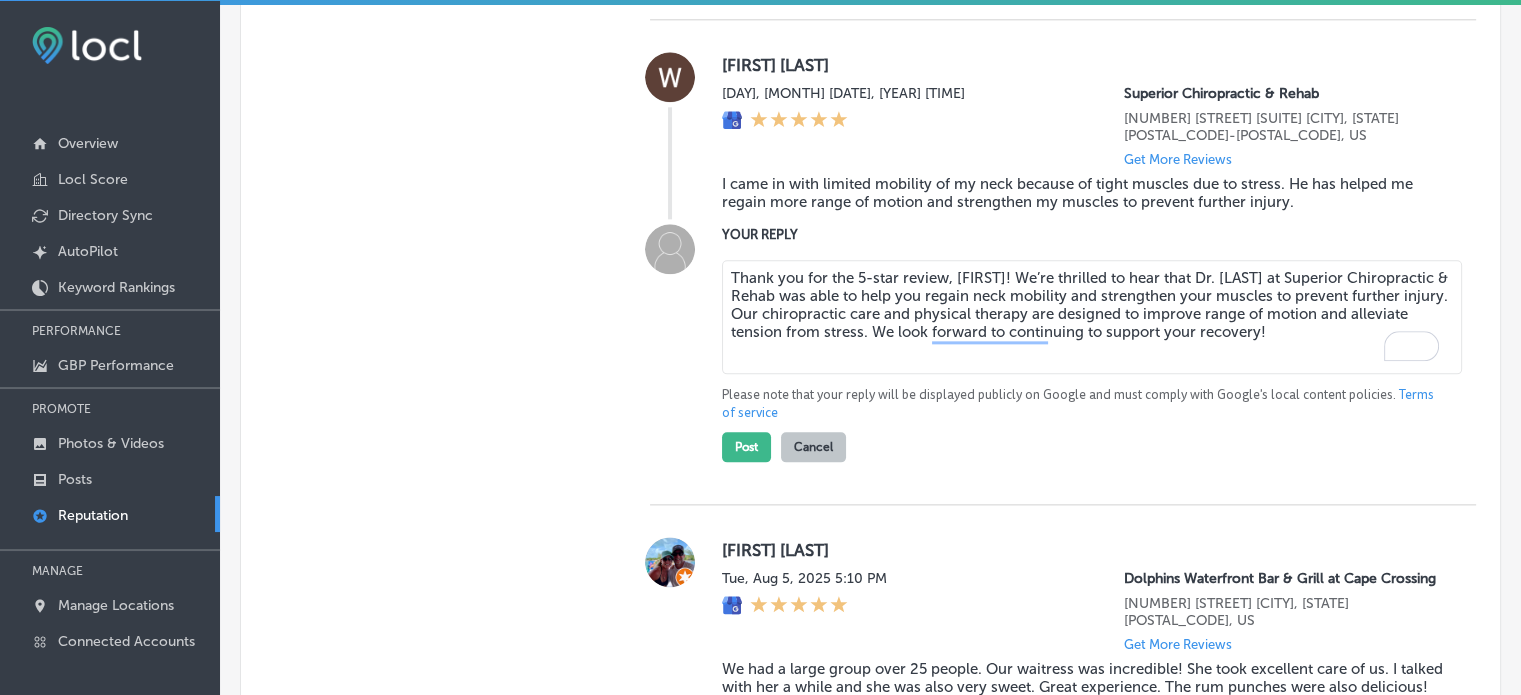 click on "Thank you for the 5-star review, [FIRST]! We’re thrilled to hear that Dr. [LAST] at Superior Chiropractic & Rehab was able to help you regain neck mobility and strengthen your muscles to prevent further injury. Our chiropractic care and physical therapy are designed to improve range of motion and alleviate tension from stress. We look forward to continuing to support your recovery!" at bounding box center [1092, 317] 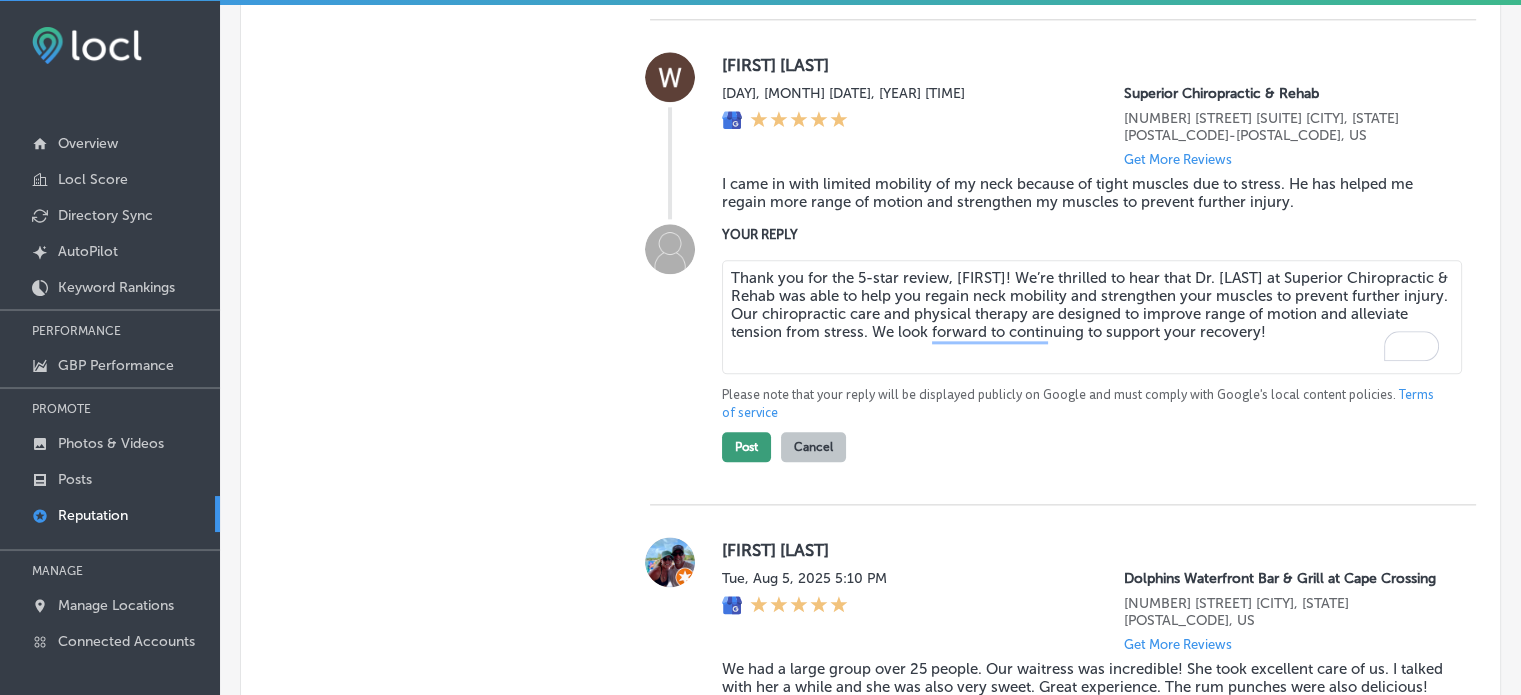 type on "Thank you for the 5-star review, [FIRST]! We’re thrilled to hear that Dr. [LAST] at Superior Chiropractic & Rehab was able to help you regain neck mobility and strengthen your muscles to prevent further injury. Our chiropractic care and physical therapy are designed to improve range of motion and alleviate tension from stress. We look forward to continuing to support your recovery!" 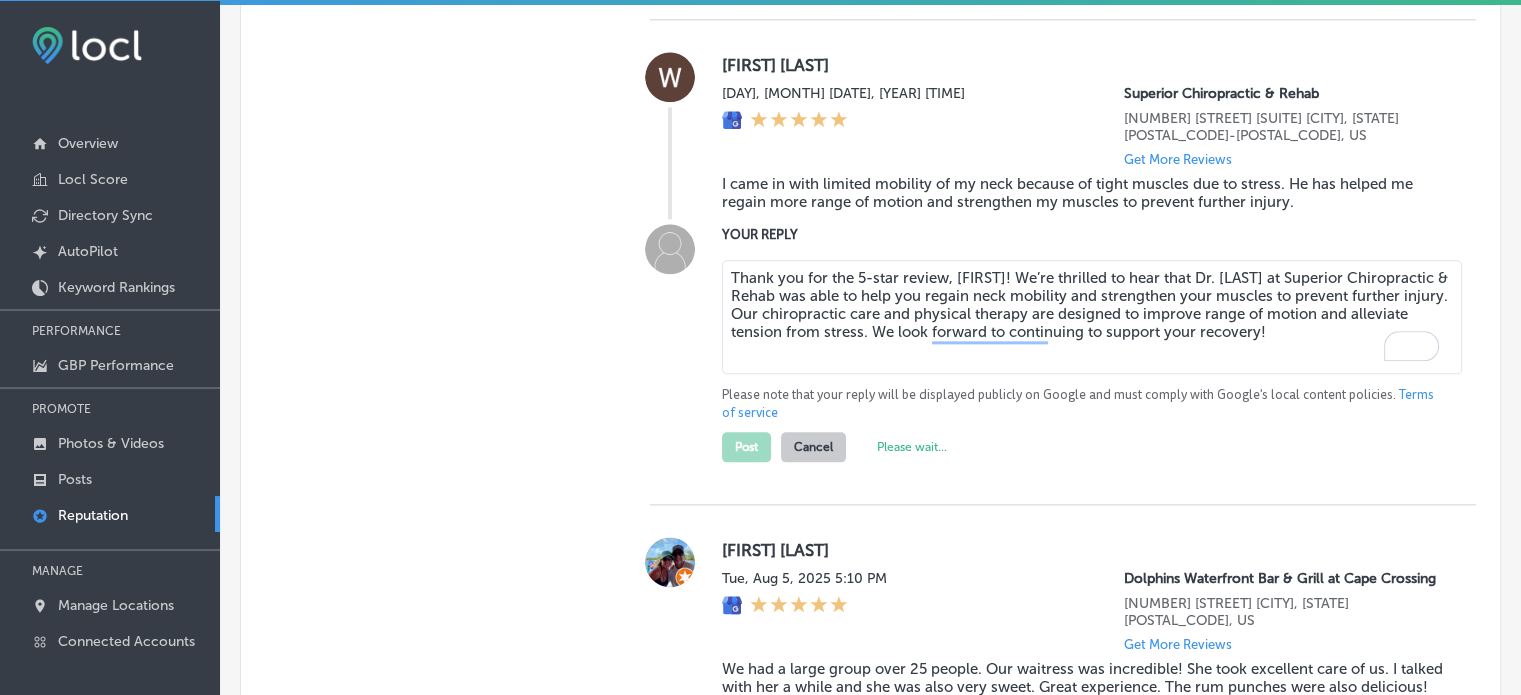 type on "x" 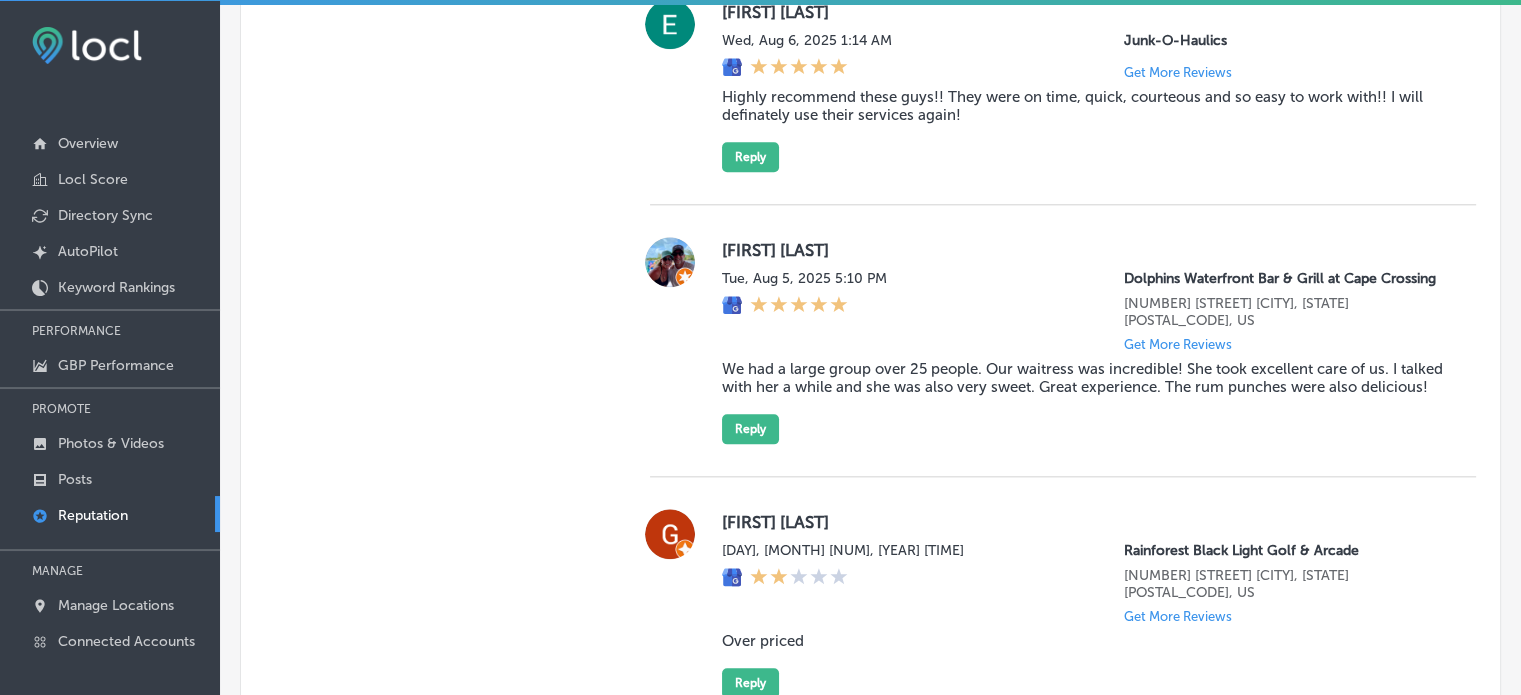 scroll, scrollTop: 2175, scrollLeft: 0, axis: vertical 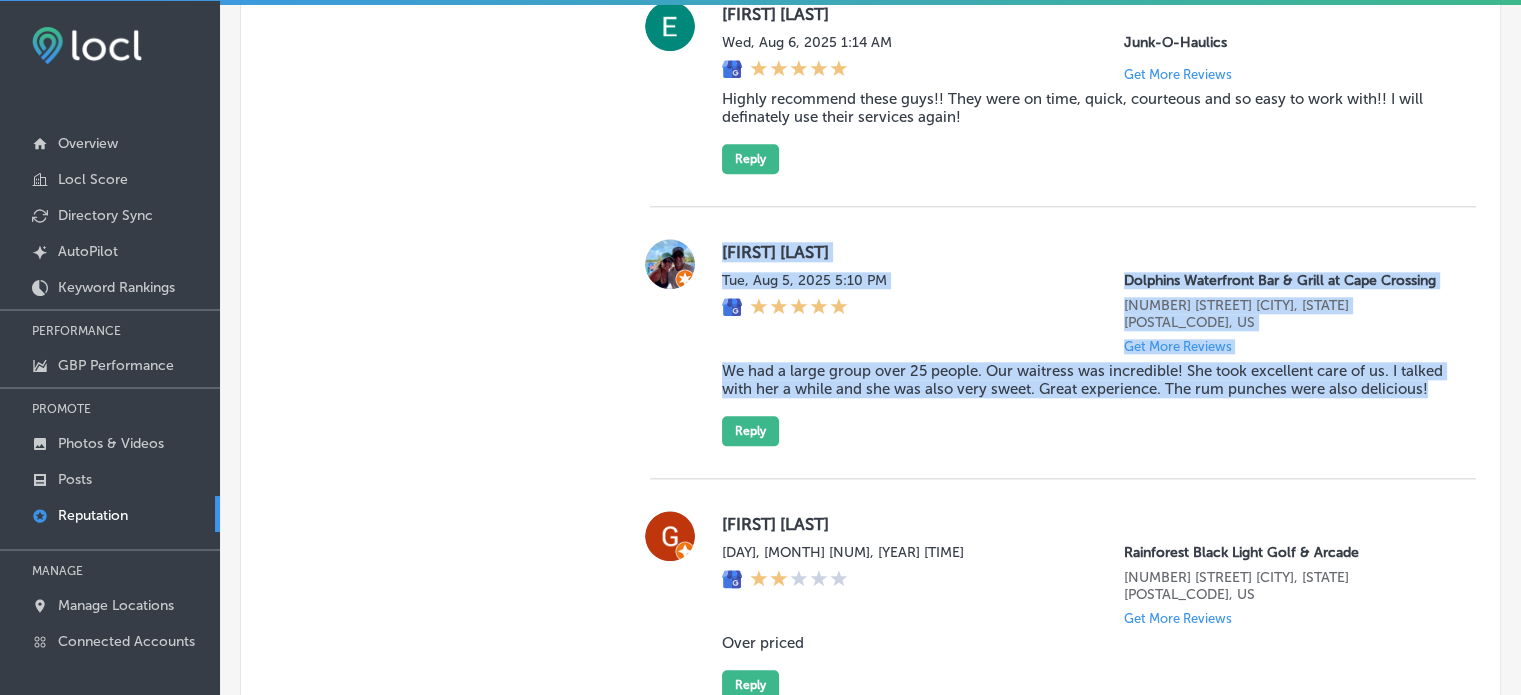 drag, startPoint x: 720, startPoint y: 271, endPoint x: 835, endPoint y: 418, distance: 186.63869 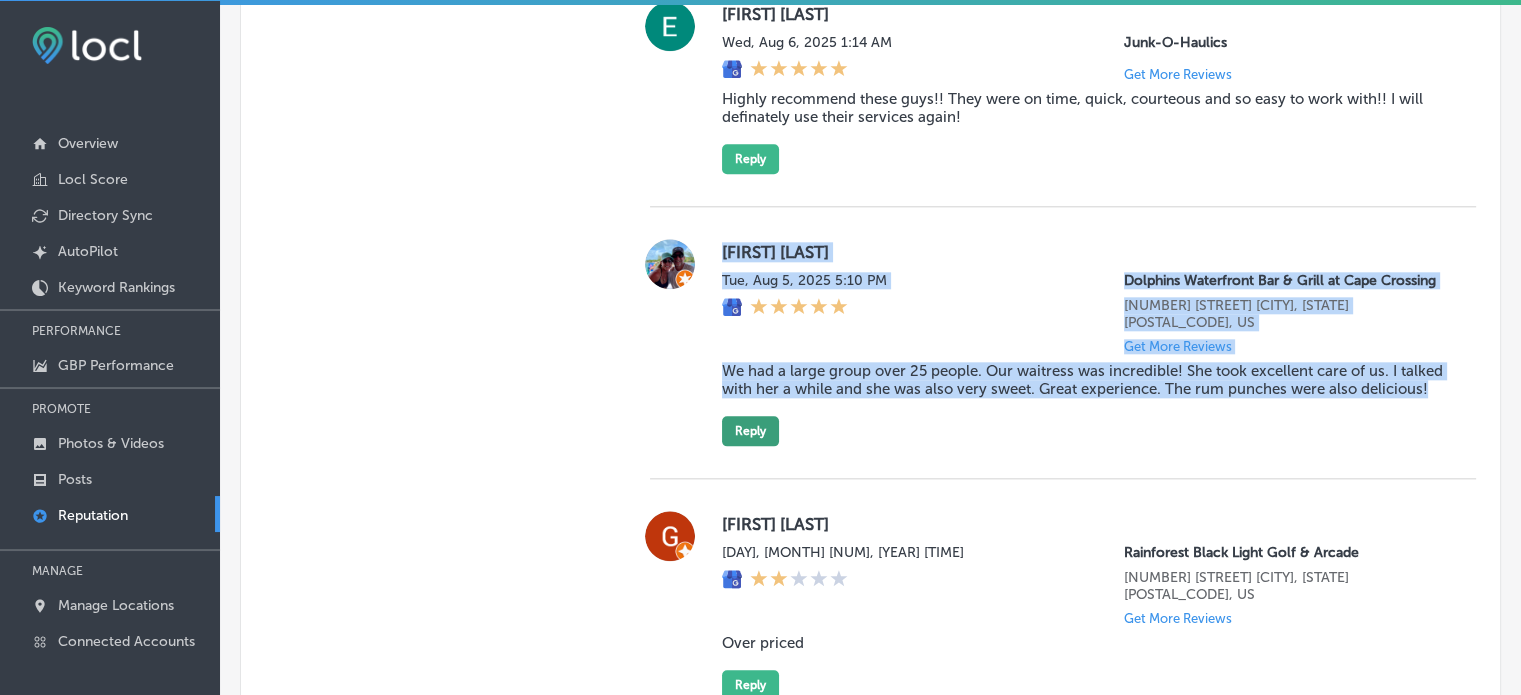 click on "Reply" at bounding box center (750, 431) 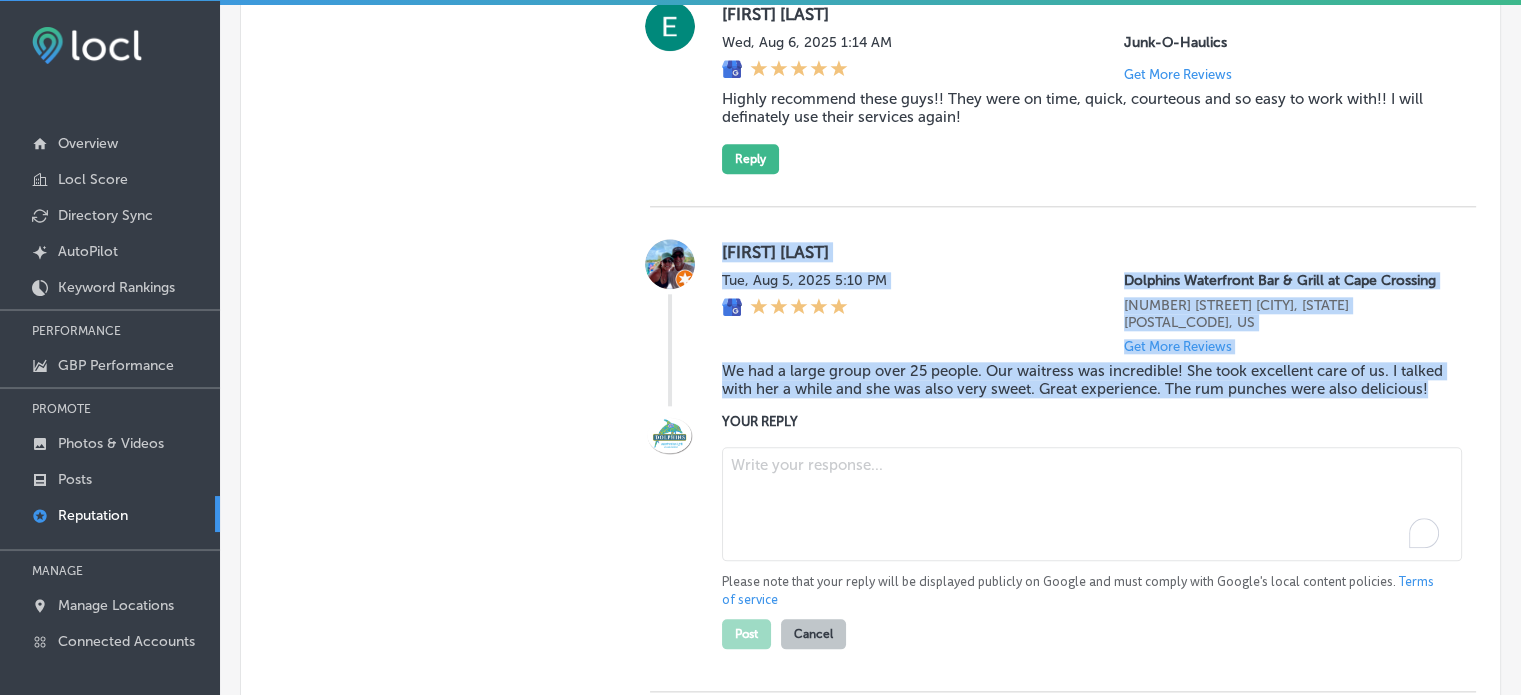 click at bounding box center [1092, 504] 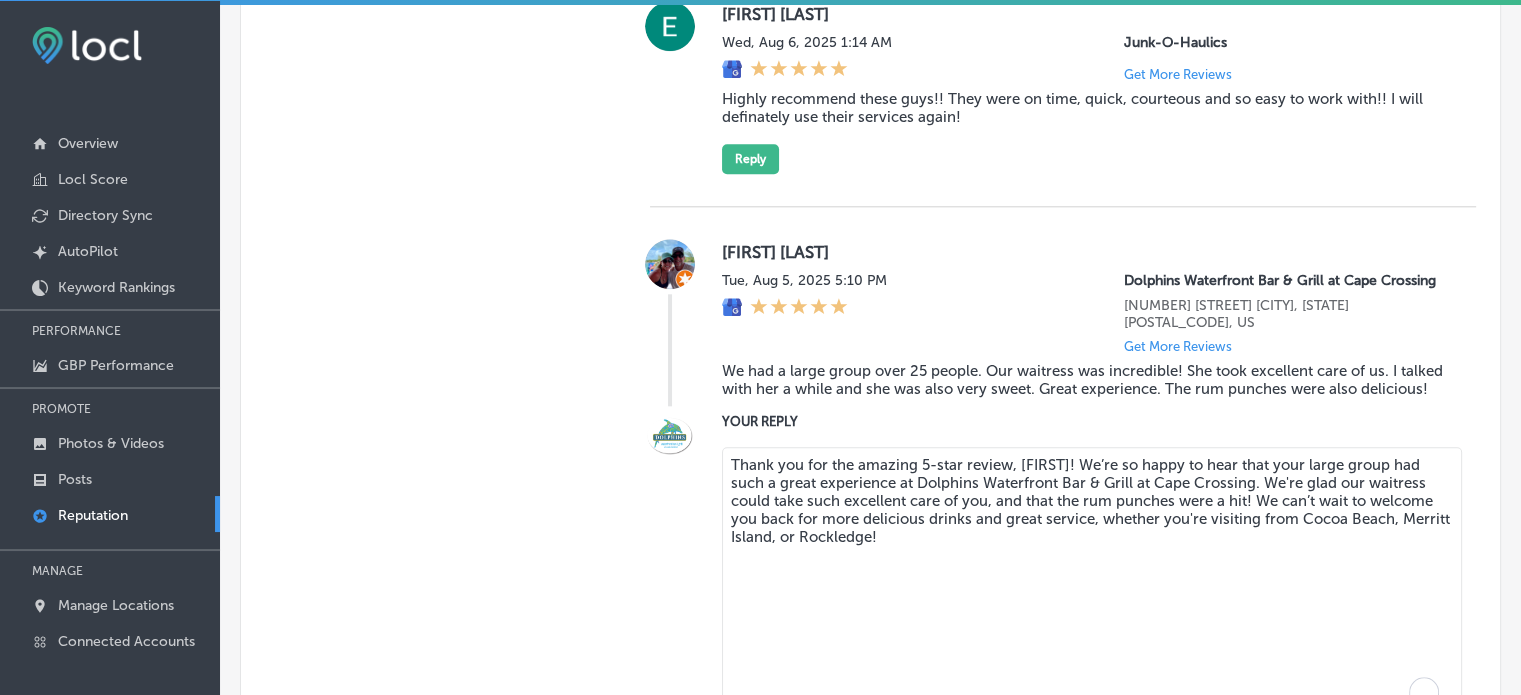 scroll, scrollTop: 2200, scrollLeft: 0, axis: vertical 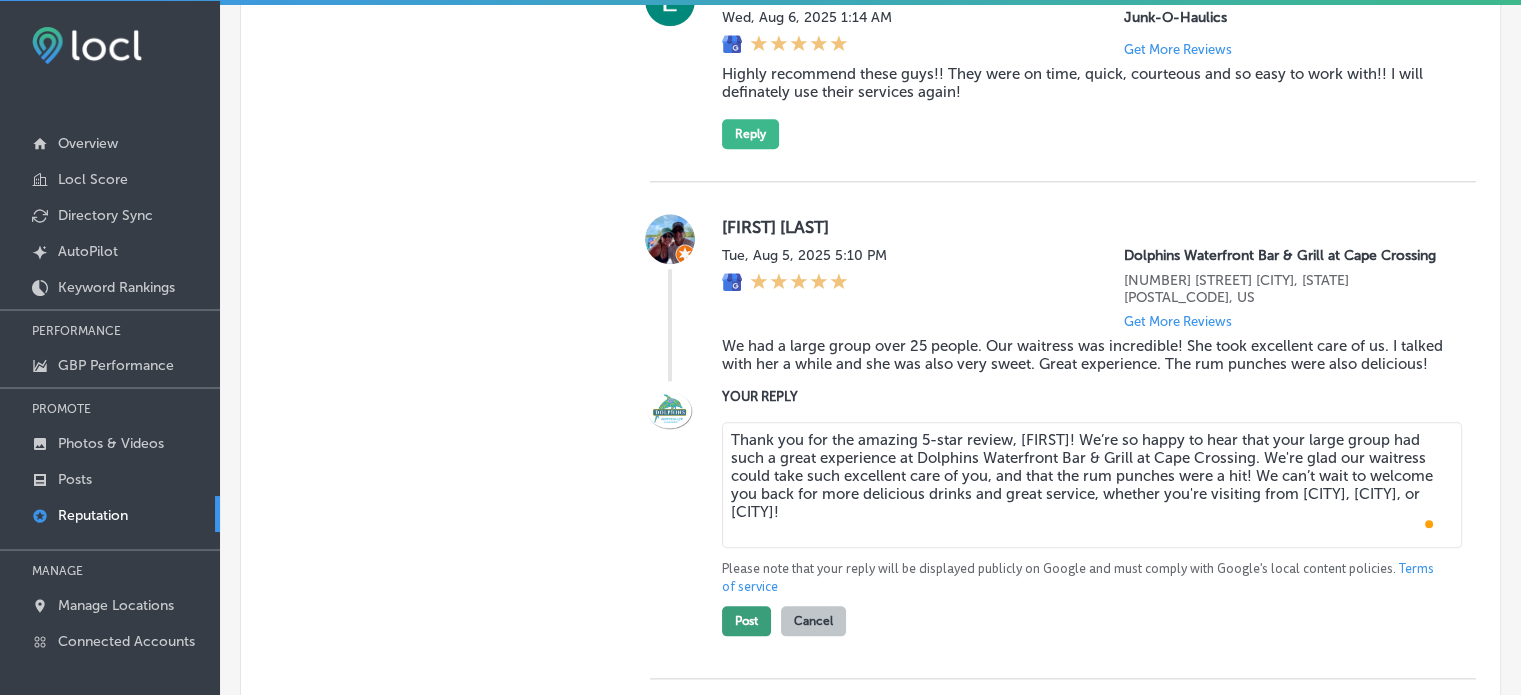 type on "Thank you for the amazing 5-star review, [FIRST]! We’re so happy to hear that your large group had such a great experience at Dolphins Waterfront Bar & Grill at Cape Crossing. We're glad our waitress could take such excellent care of you, and that the rum punches were a hit! We can’t wait to welcome you back for more delicious drinks and great service, whether you're visiting from [CITY], [CITY], or [CITY]!" 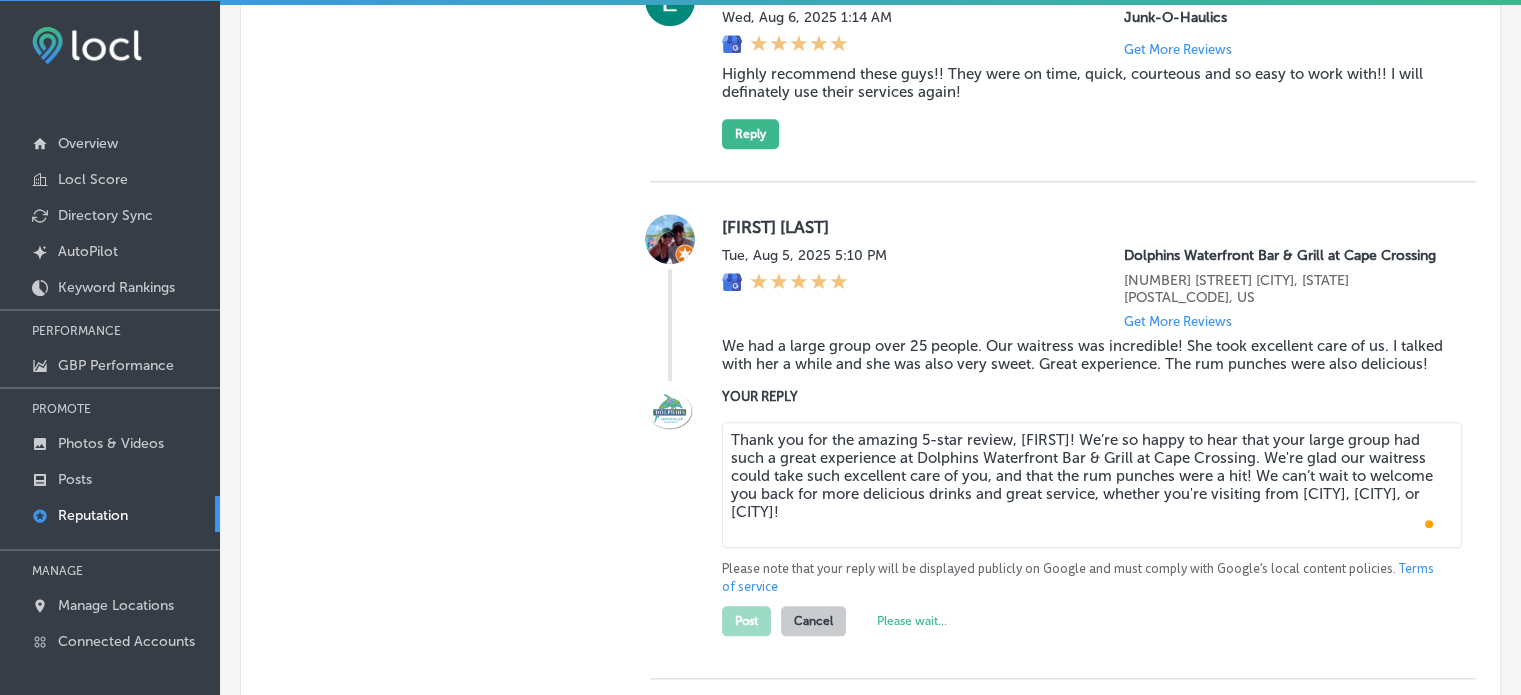 type on "x" 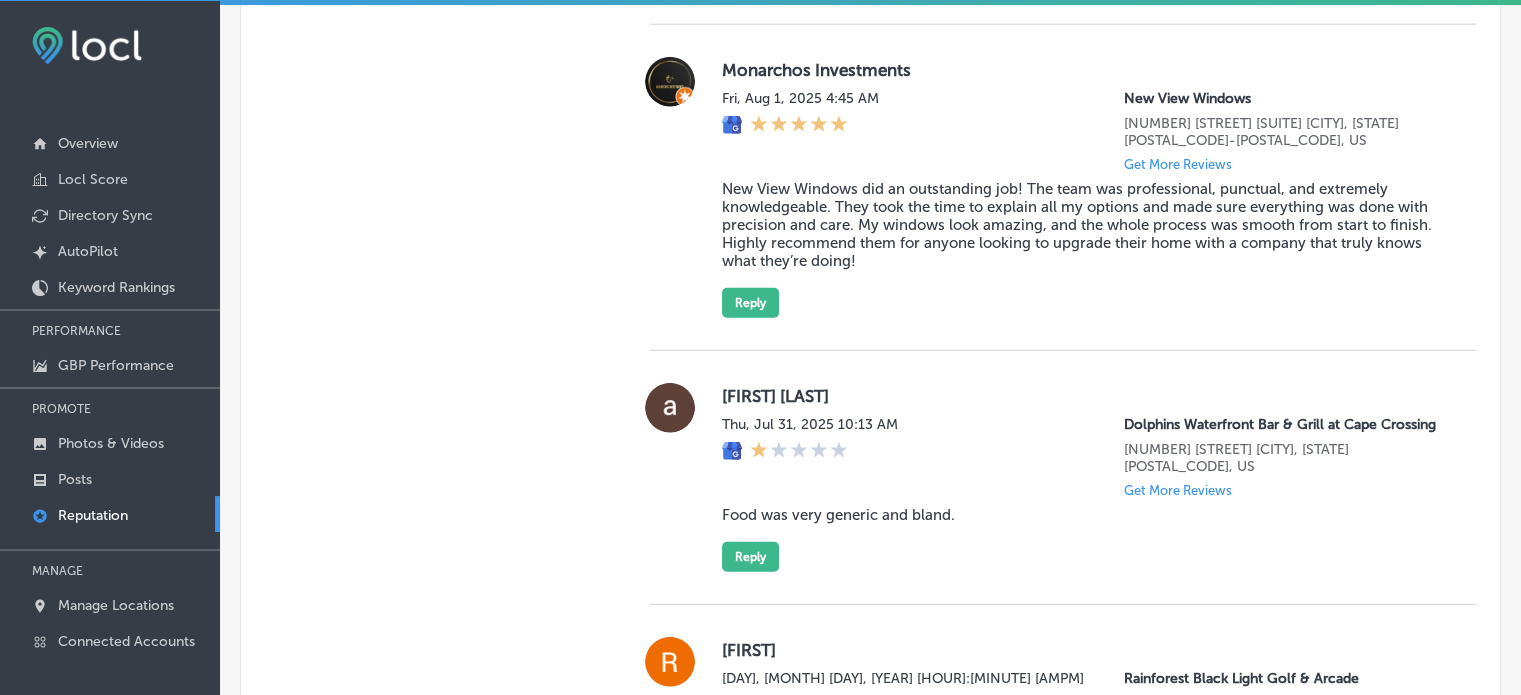scroll, scrollTop: 4627, scrollLeft: 0, axis: vertical 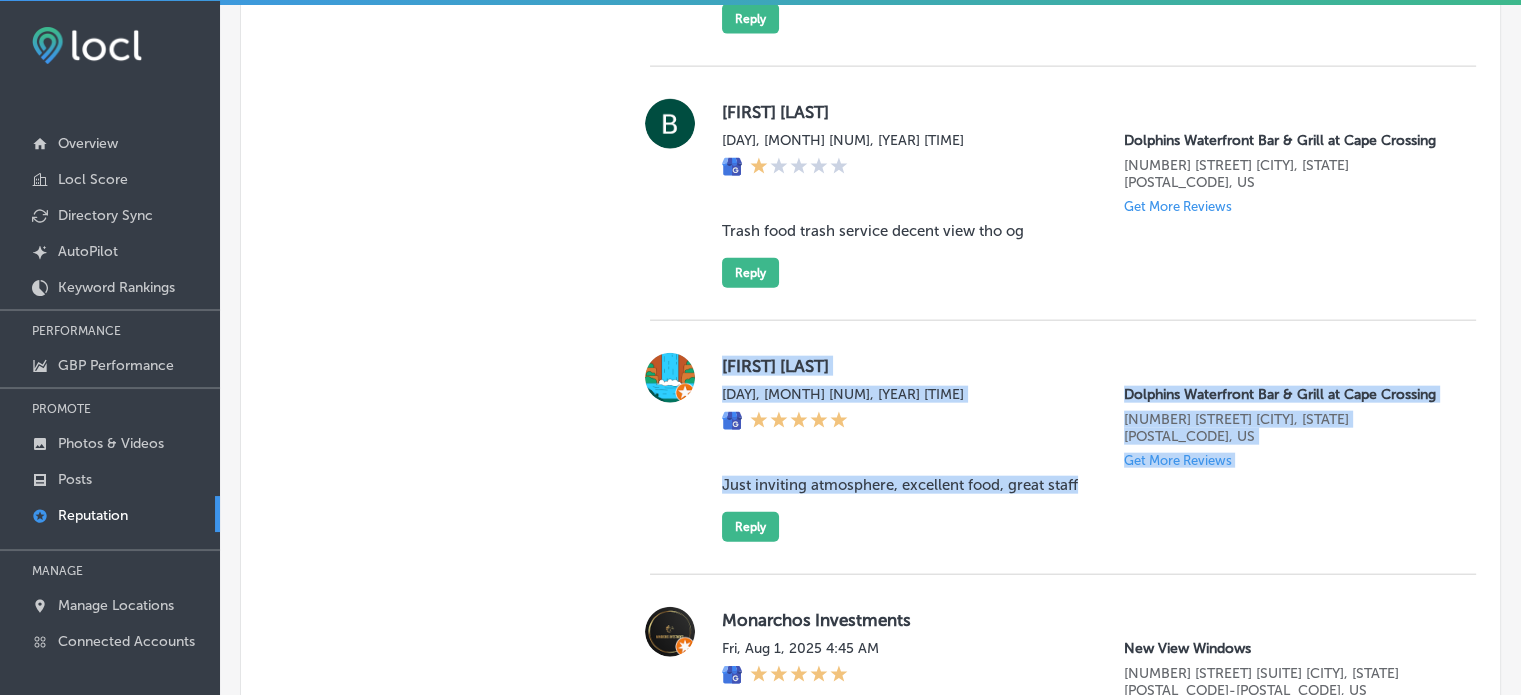drag, startPoint x: 719, startPoint y: 312, endPoint x: 1097, endPoint y: 439, distance: 398.76434 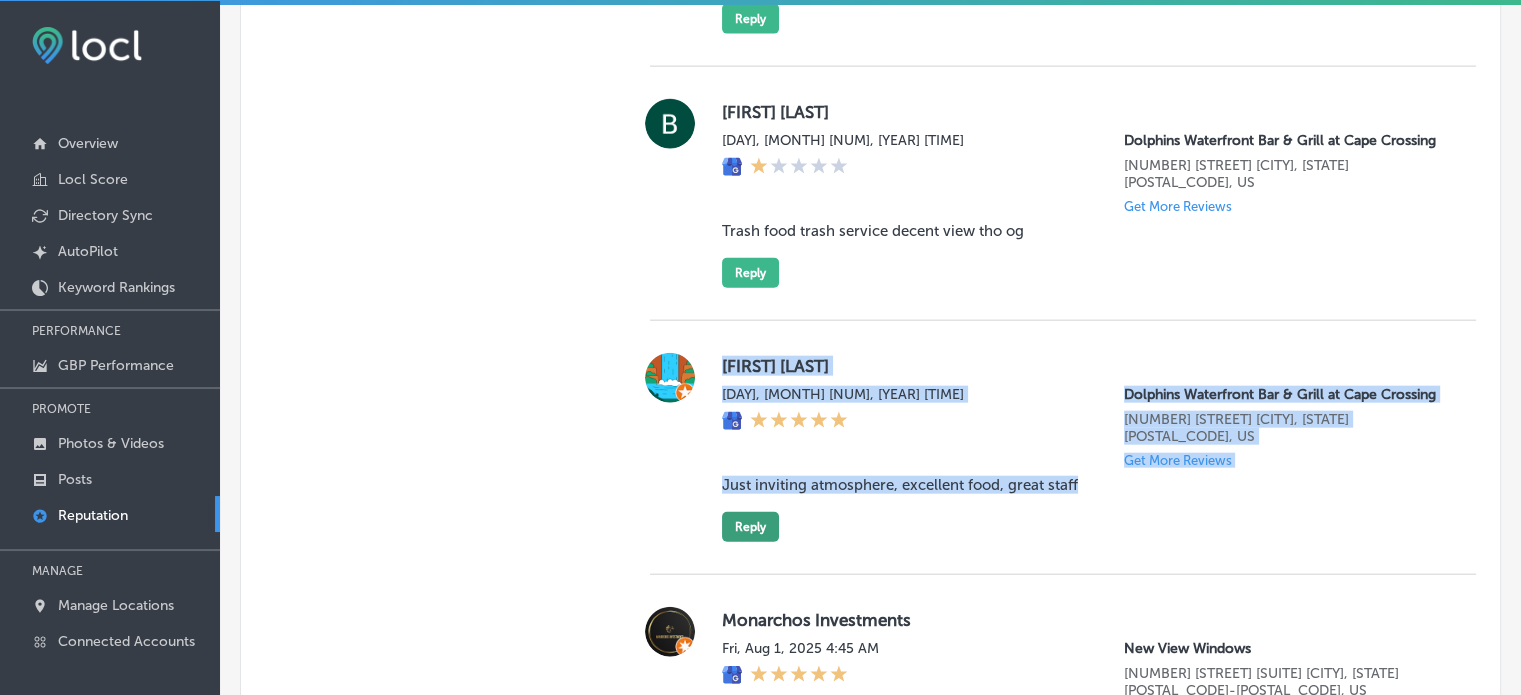 click on "Reply" at bounding box center [750, 527] 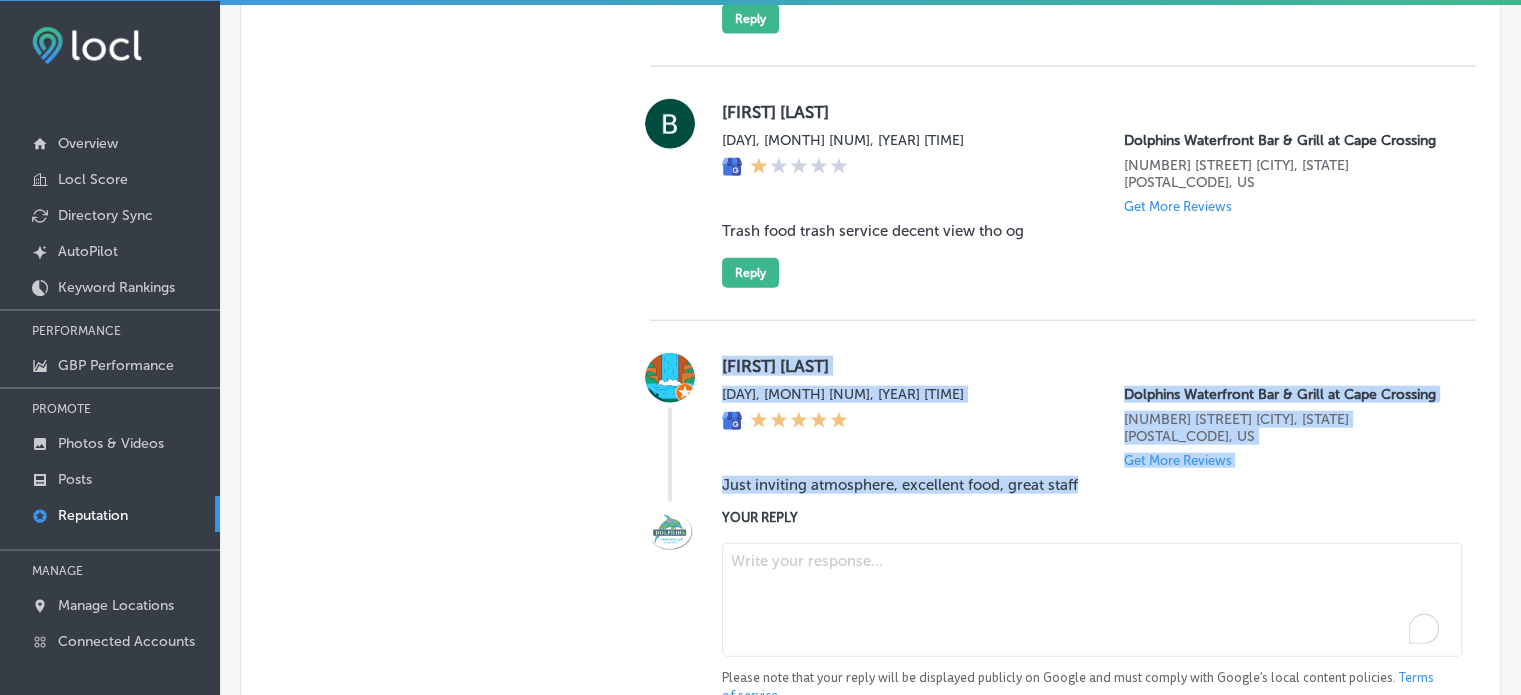 click at bounding box center [1092, 600] 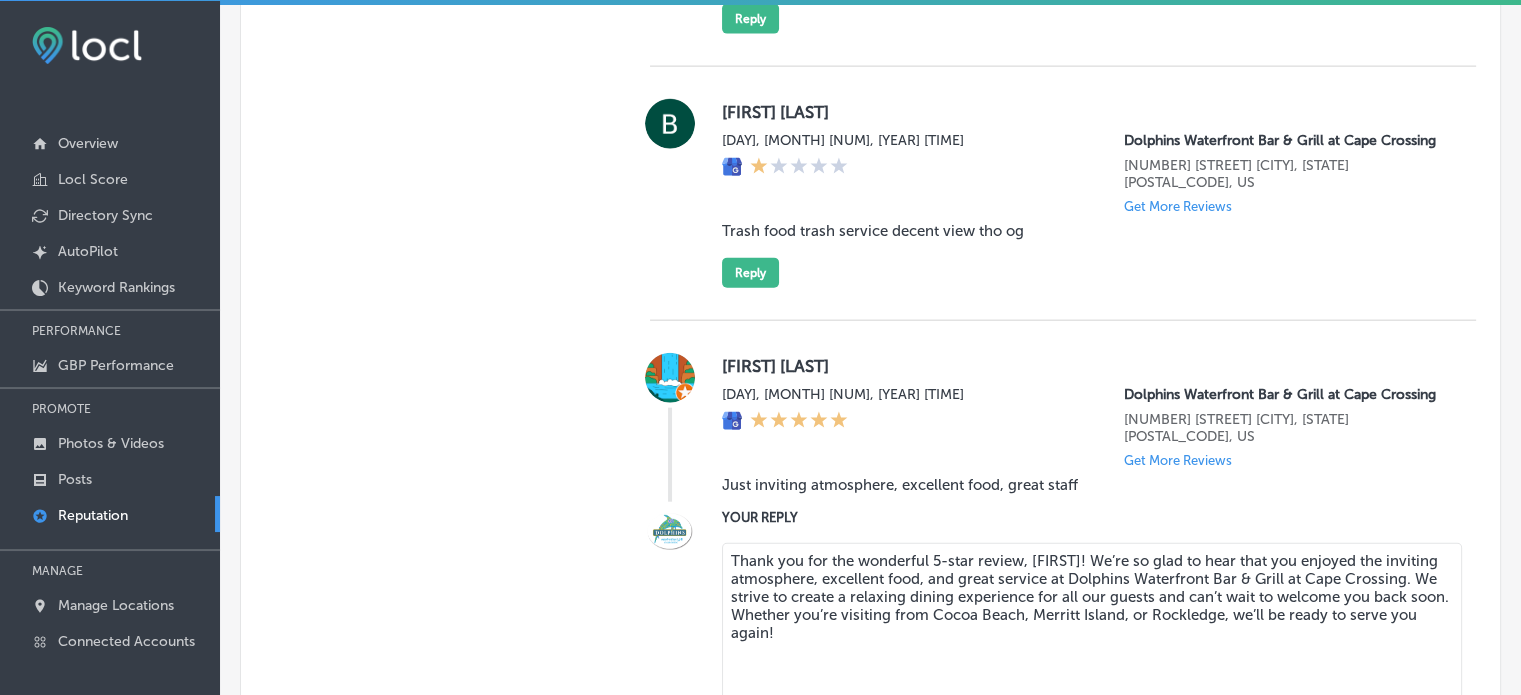 scroll, scrollTop: 4660, scrollLeft: 0, axis: vertical 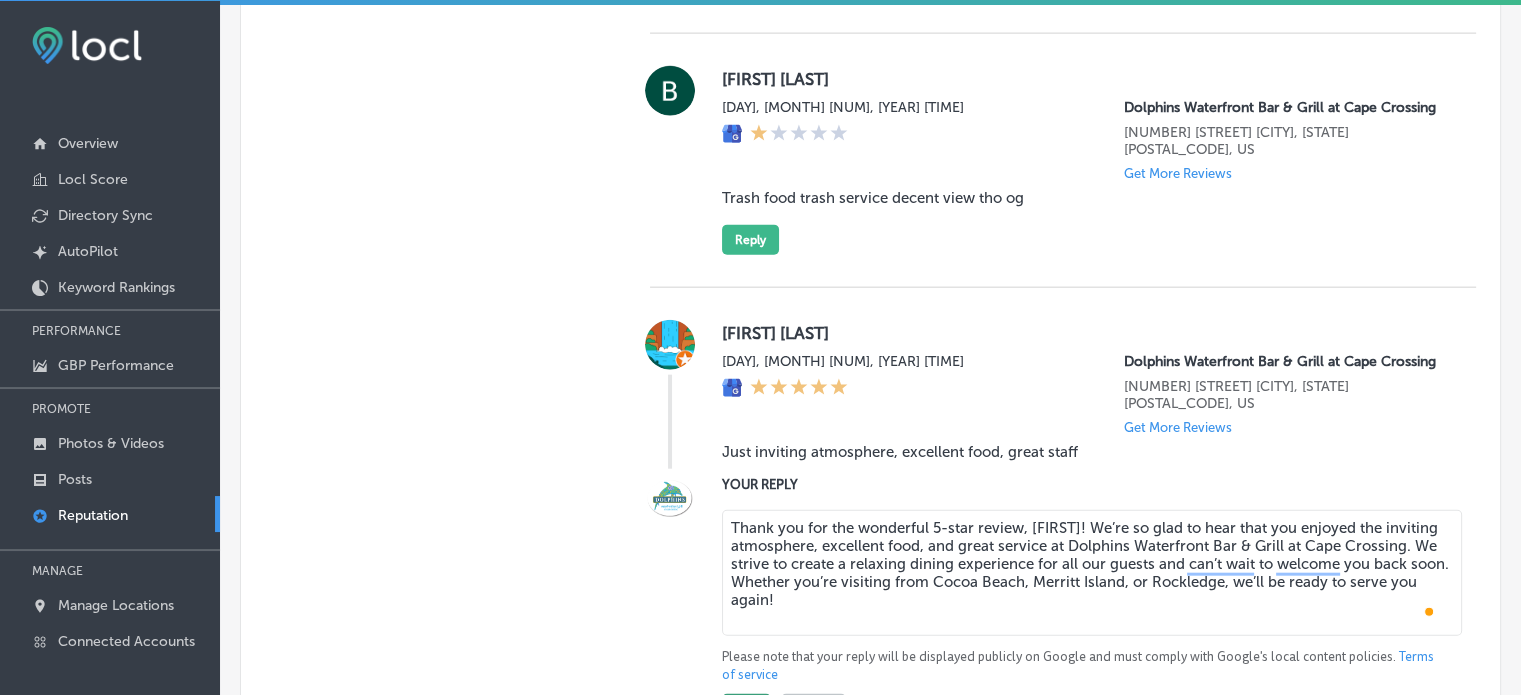 type on "Thank you for the wonderful 5-star review, [FIRST]! We’re so glad to hear that you enjoyed the inviting atmosphere, excellent food, and great service at Dolphins Waterfront Bar & Grill at Cape Crossing. We strive to create a relaxing dining experience for all our guests and can’t wait to welcome you back soon. Whether you’re visiting from Cocoa Beach, Merritt Island, or Rockledge, we’ll be ready to serve you again!" 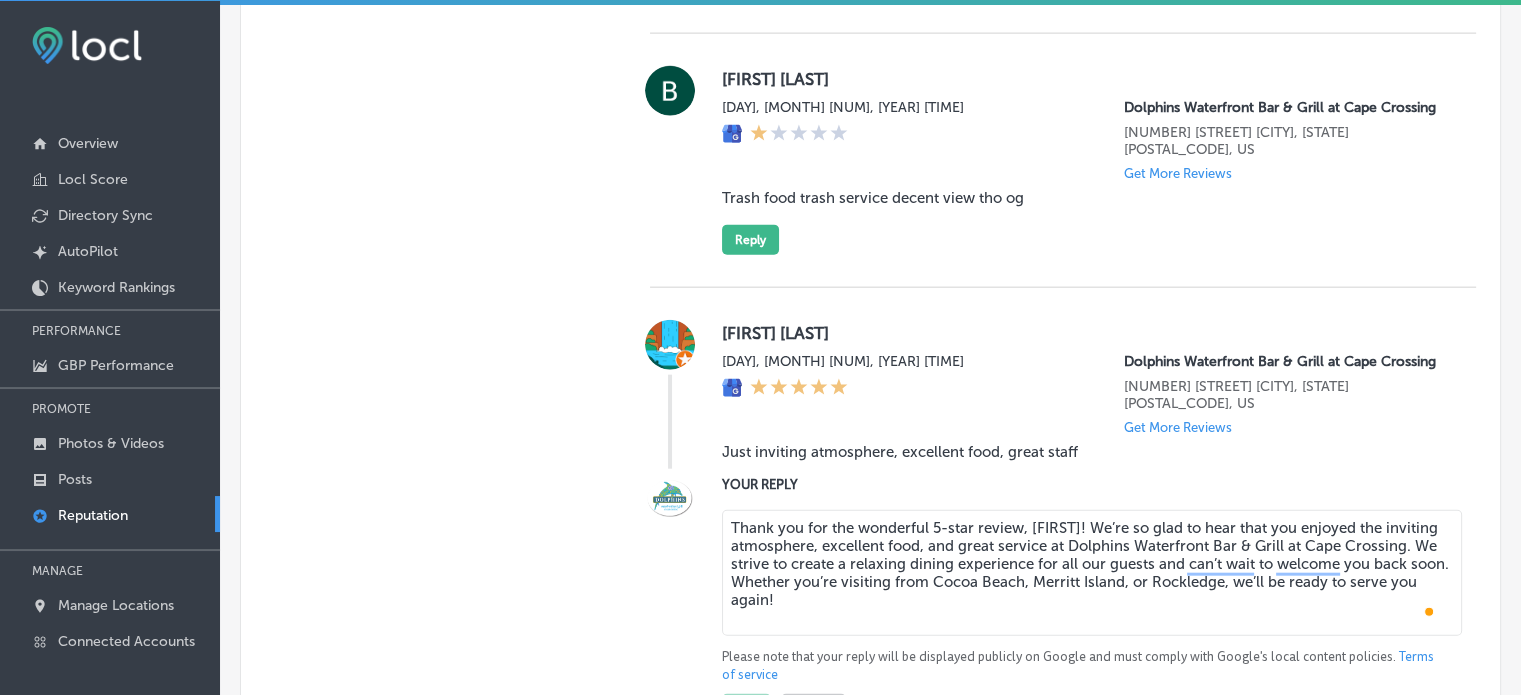 type on "x" 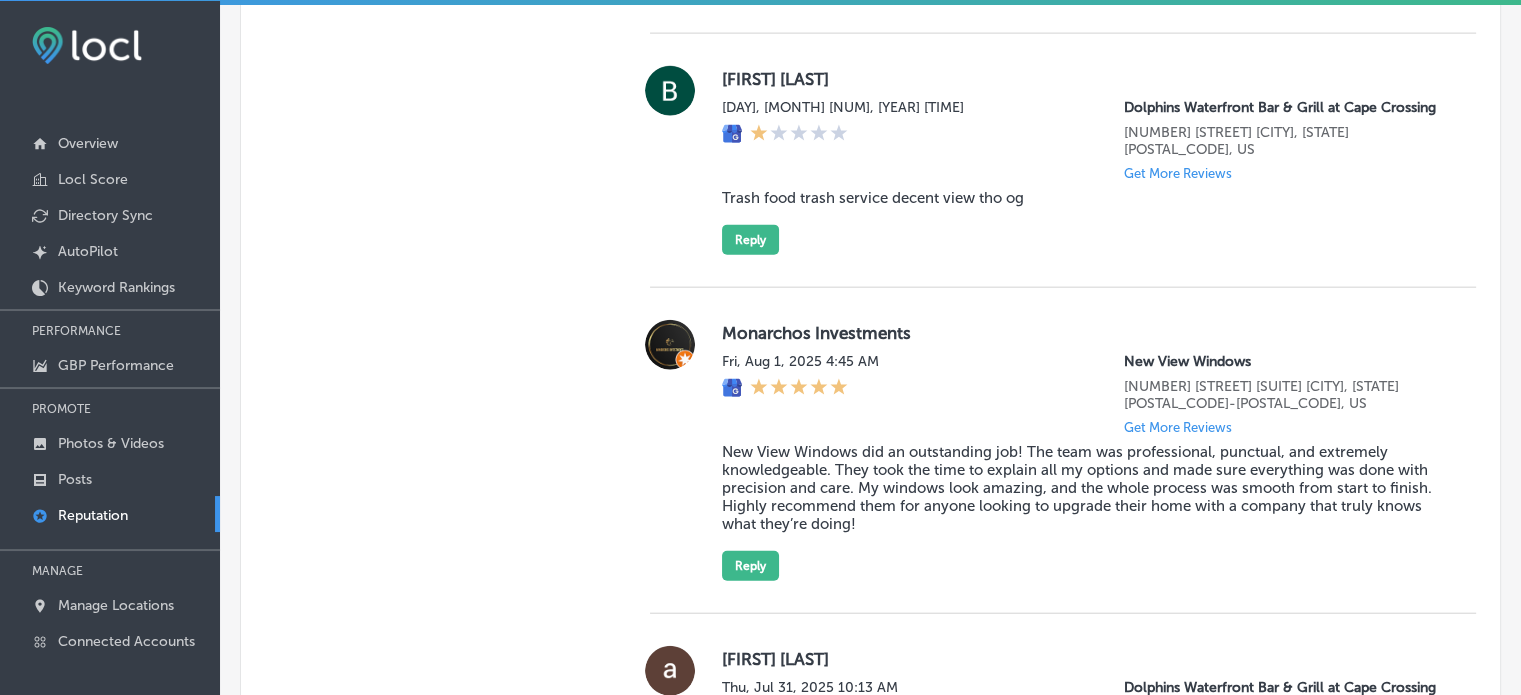 scroll, scrollTop: 3894, scrollLeft: 0, axis: vertical 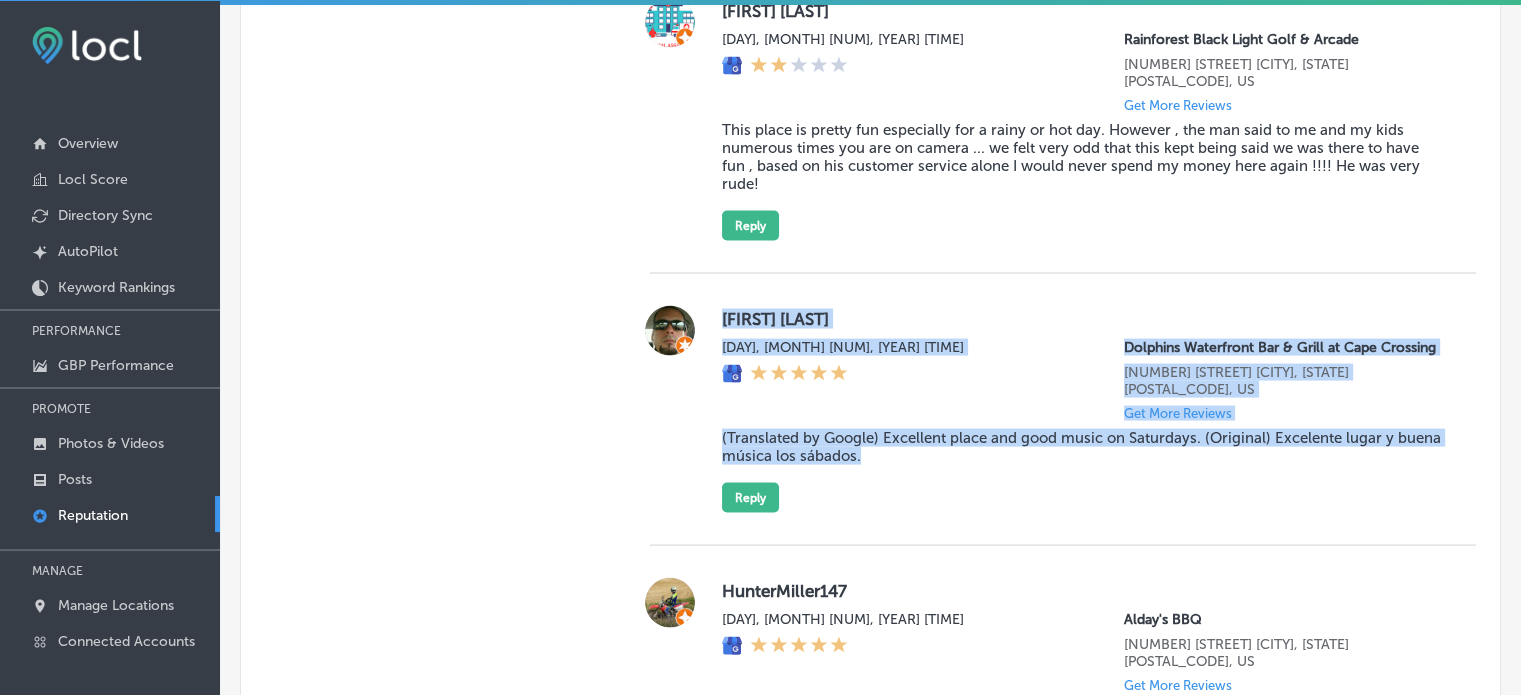 drag, startPoint x: 916, startPoint y: 439, endPoint x: 713, endPoint y: 310, distance: 240.52026 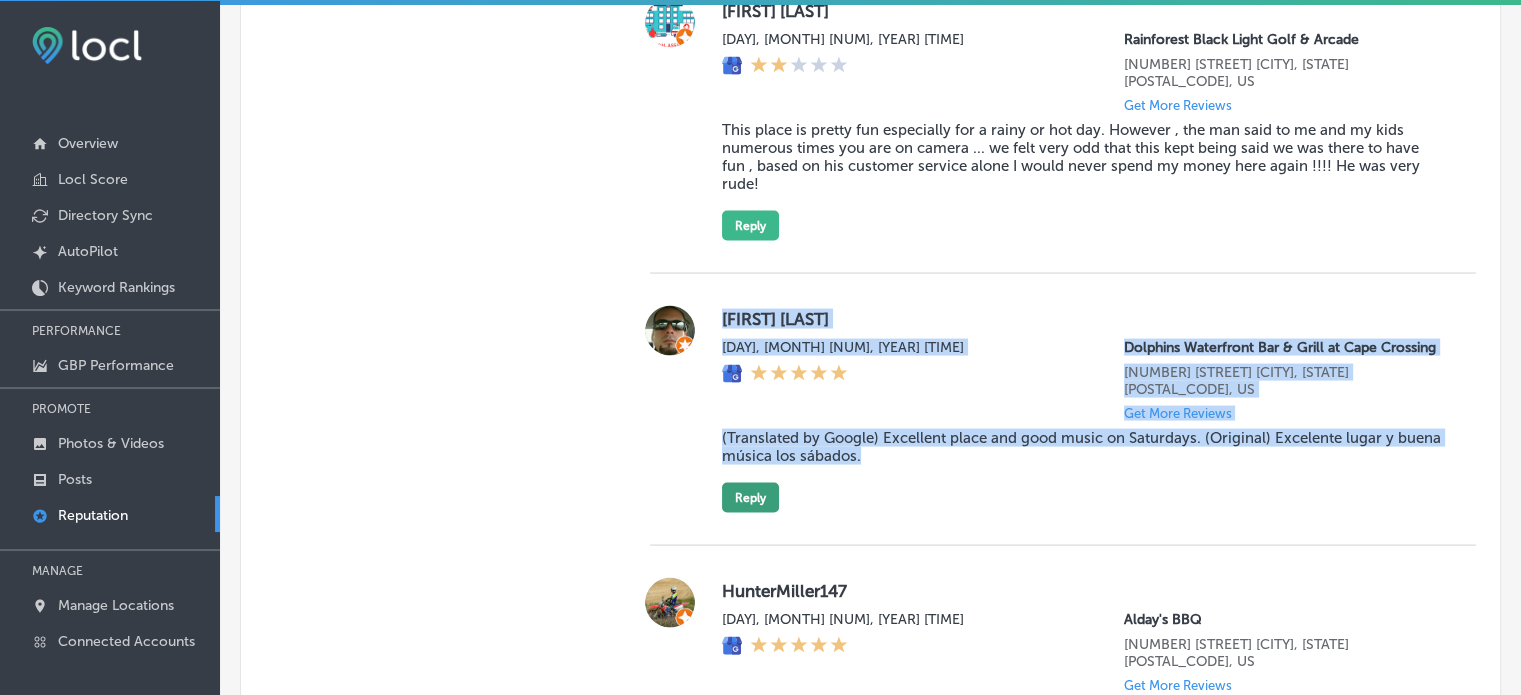 click on "Reply" at bounding box center [750, 498] 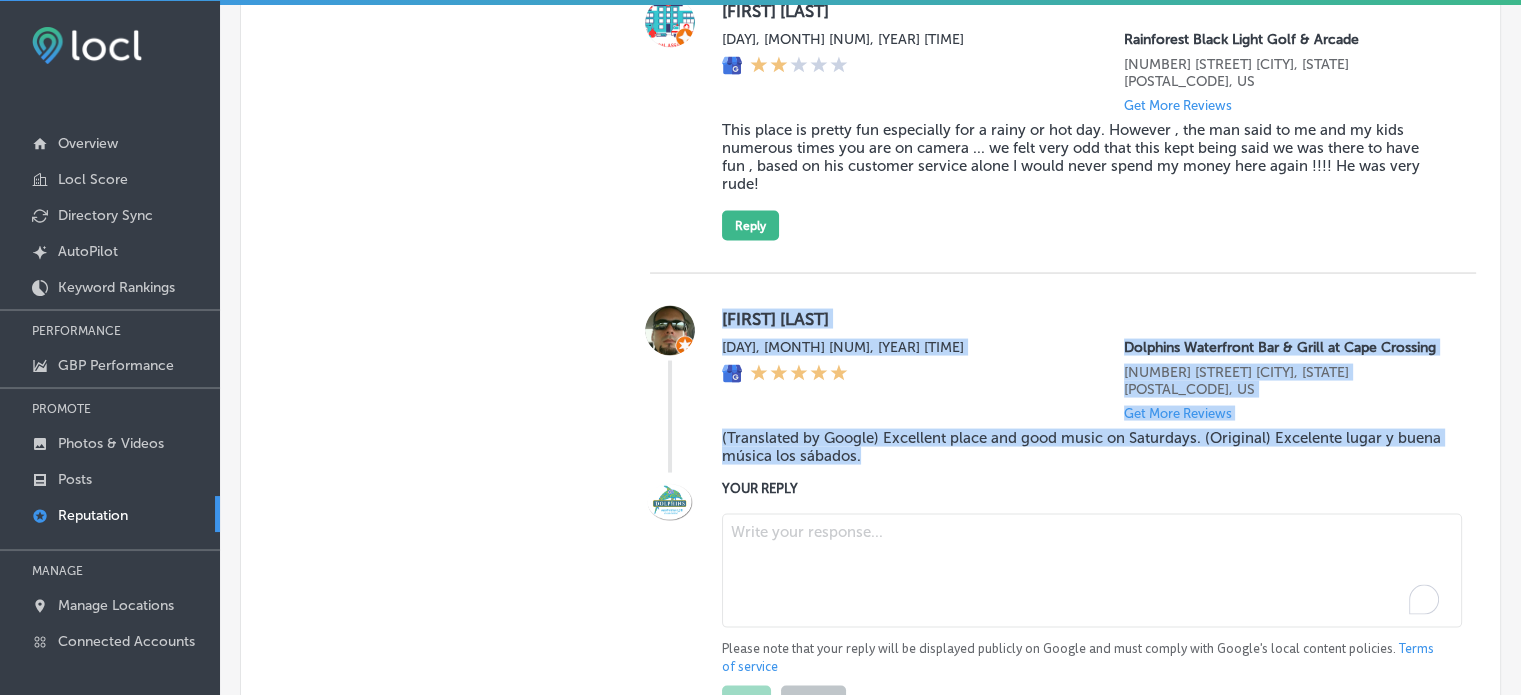click at bounding box center (1092, 571) 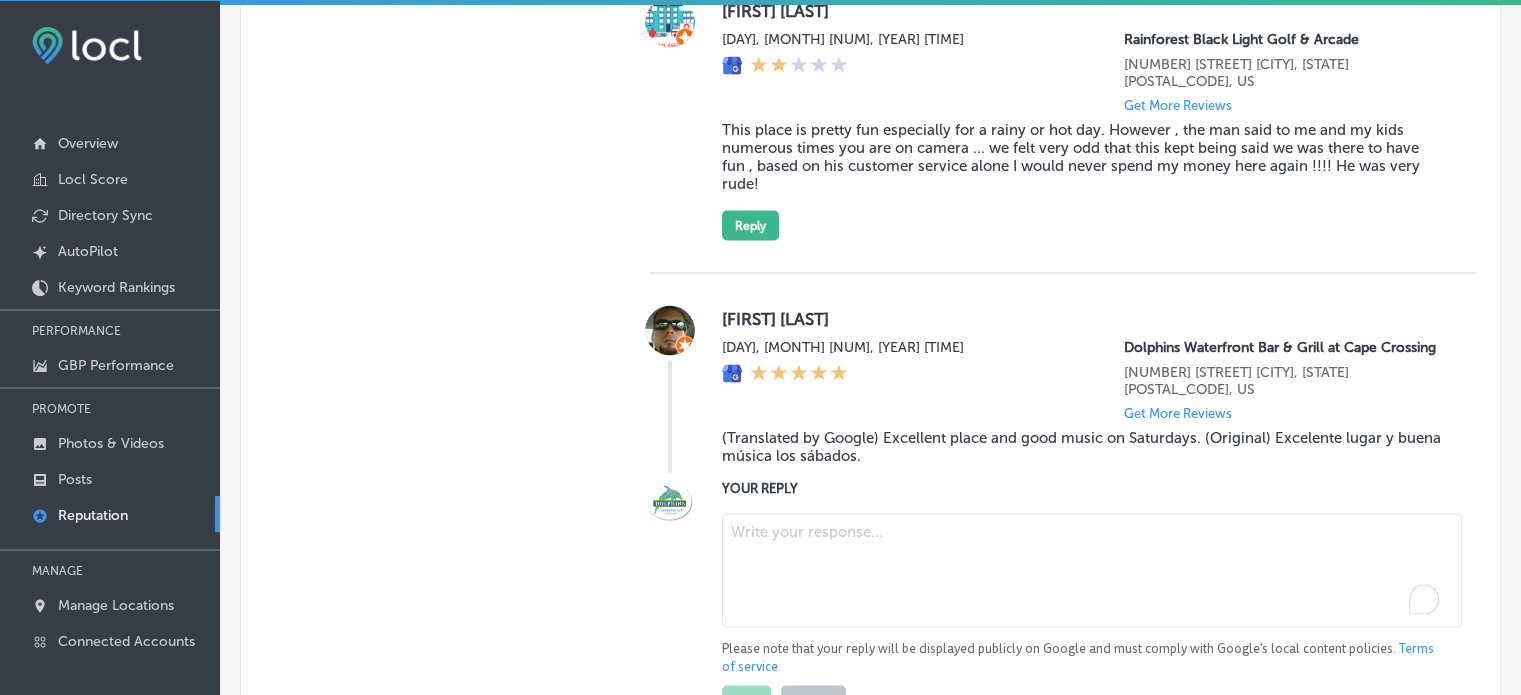 paste on "Thank you for the 5-star review, Orangel! We’re so happy to hear that you enjoyed the atmosphere and live music on Saturdays at Dolphins Waterfront Bar & Grill at Cape Crossing. We love providing a fun and relaxing environment for our guests, and we look forward to welcoming you back for more great food and music, whether you're visiting from [CITY], [CITY], or [CITY]!" 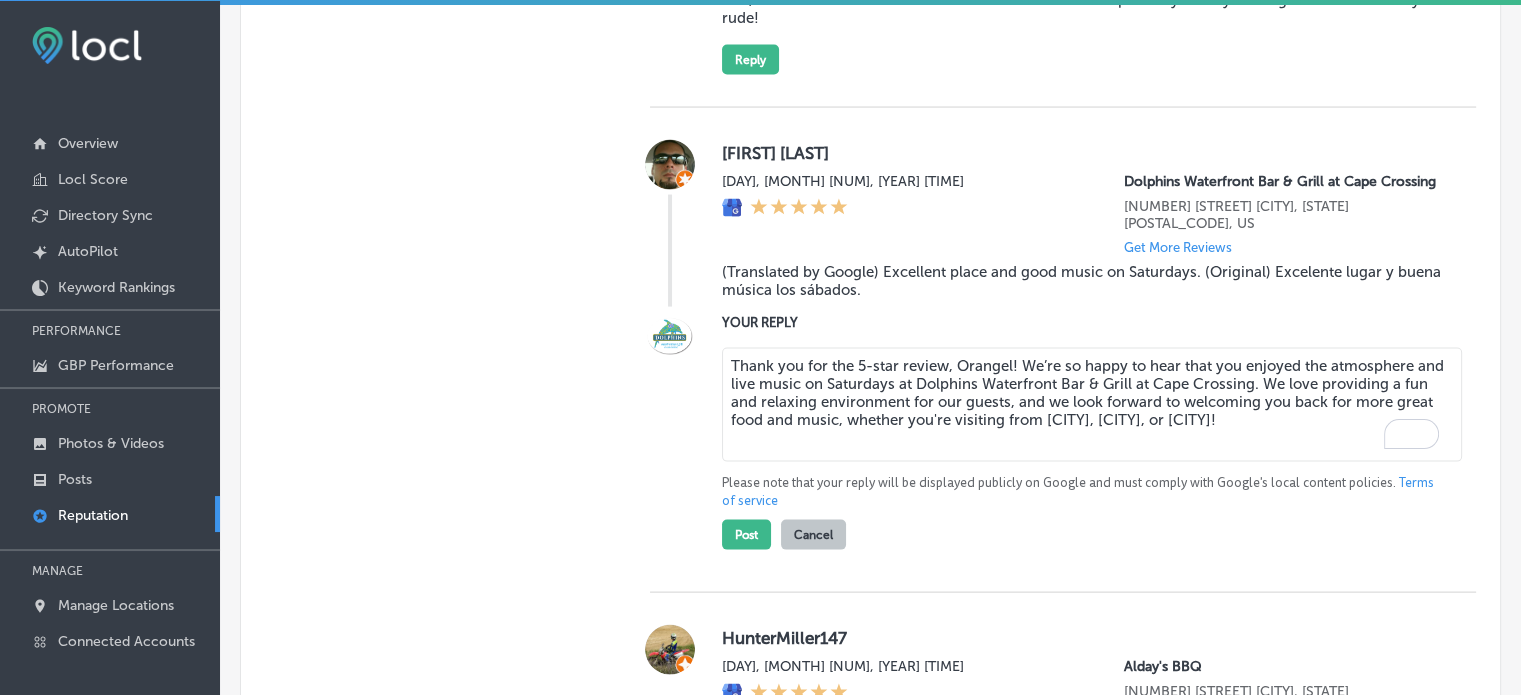 scroll, scrollTop: 4060, scrollLeft: 0, axis: vertical 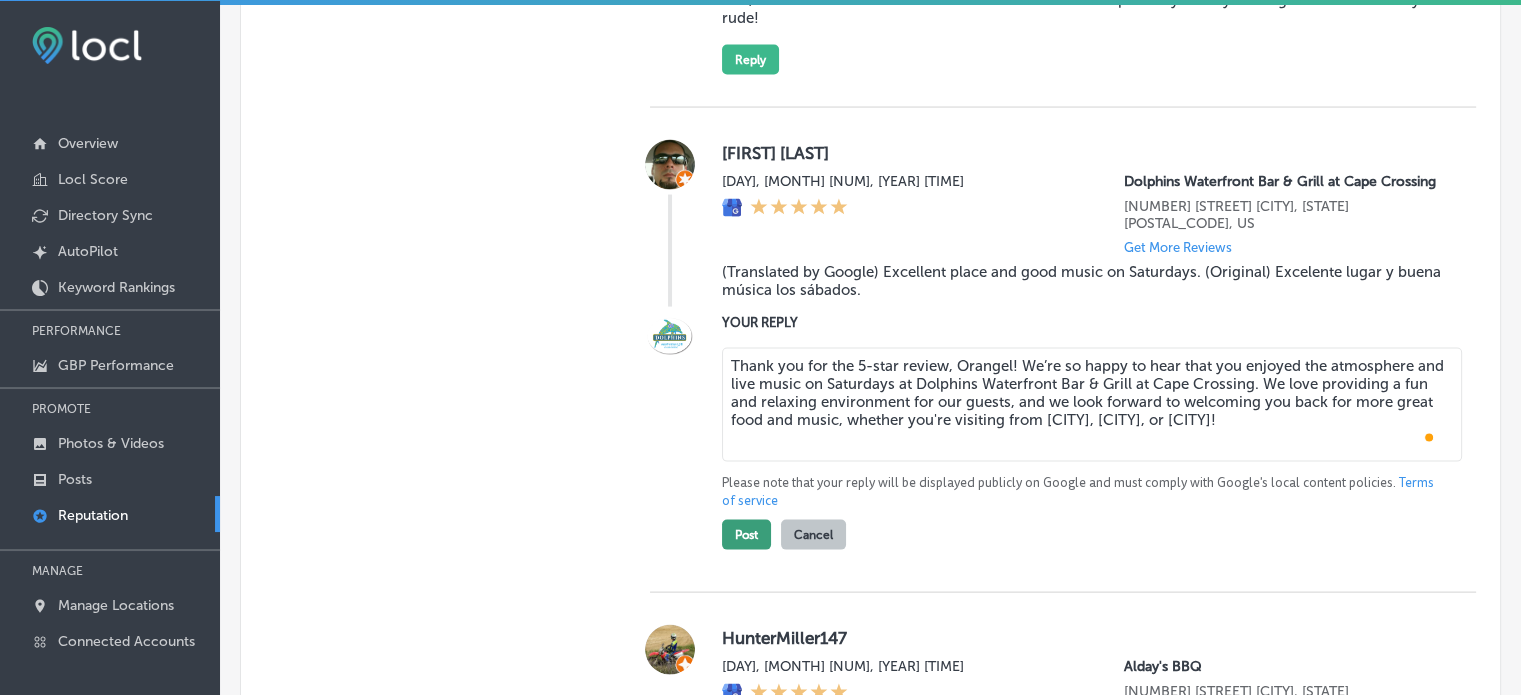 type on "Thank you for the 5-star review, Orangel! We’re so happy to hear that you enjoyed the atmosphere and live music on Saturdays at Dolphins Waterfront Bar & Grill at Cape Crossing. We love providing a fun and relaxing environment for our guests, and we look forward to welcoming you back for more great food and music, whether you're visiting from [CITY], [CITY], or [CITY]!" 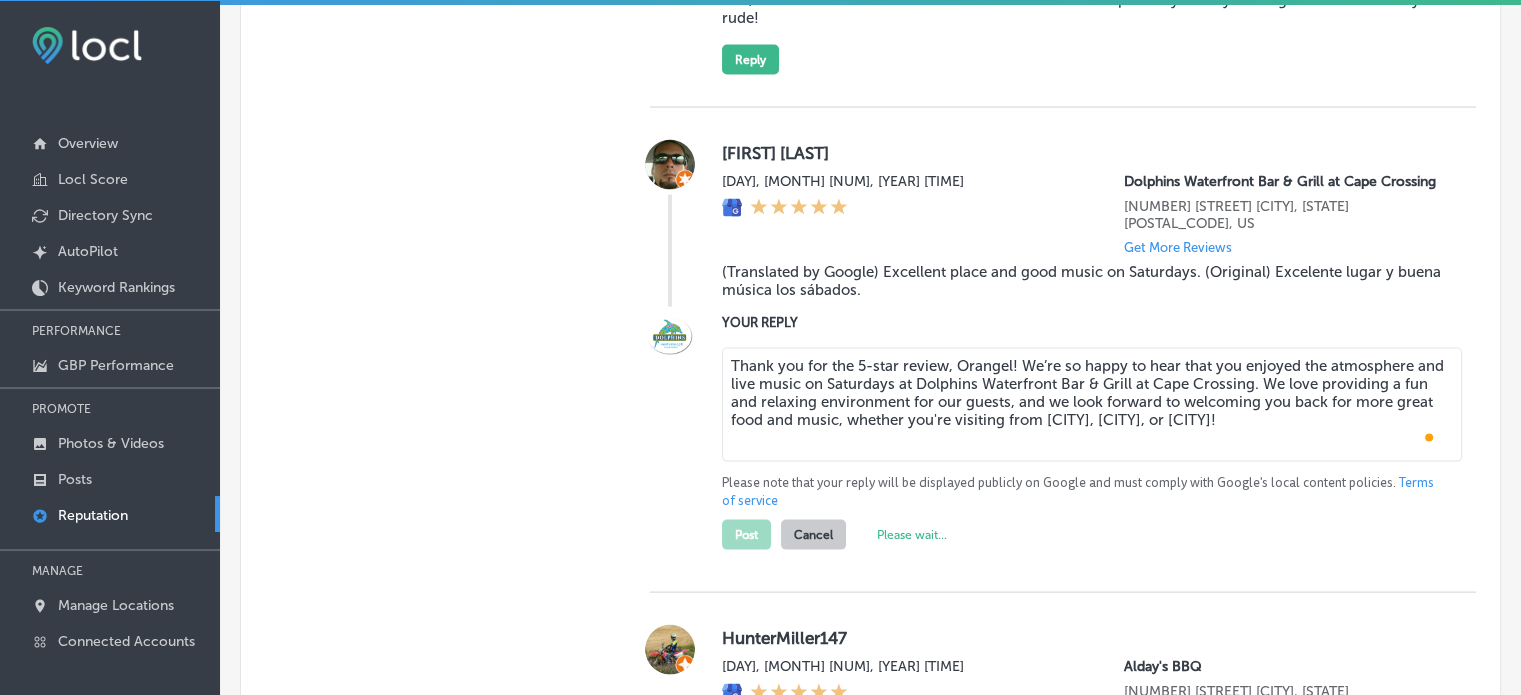type on "x" 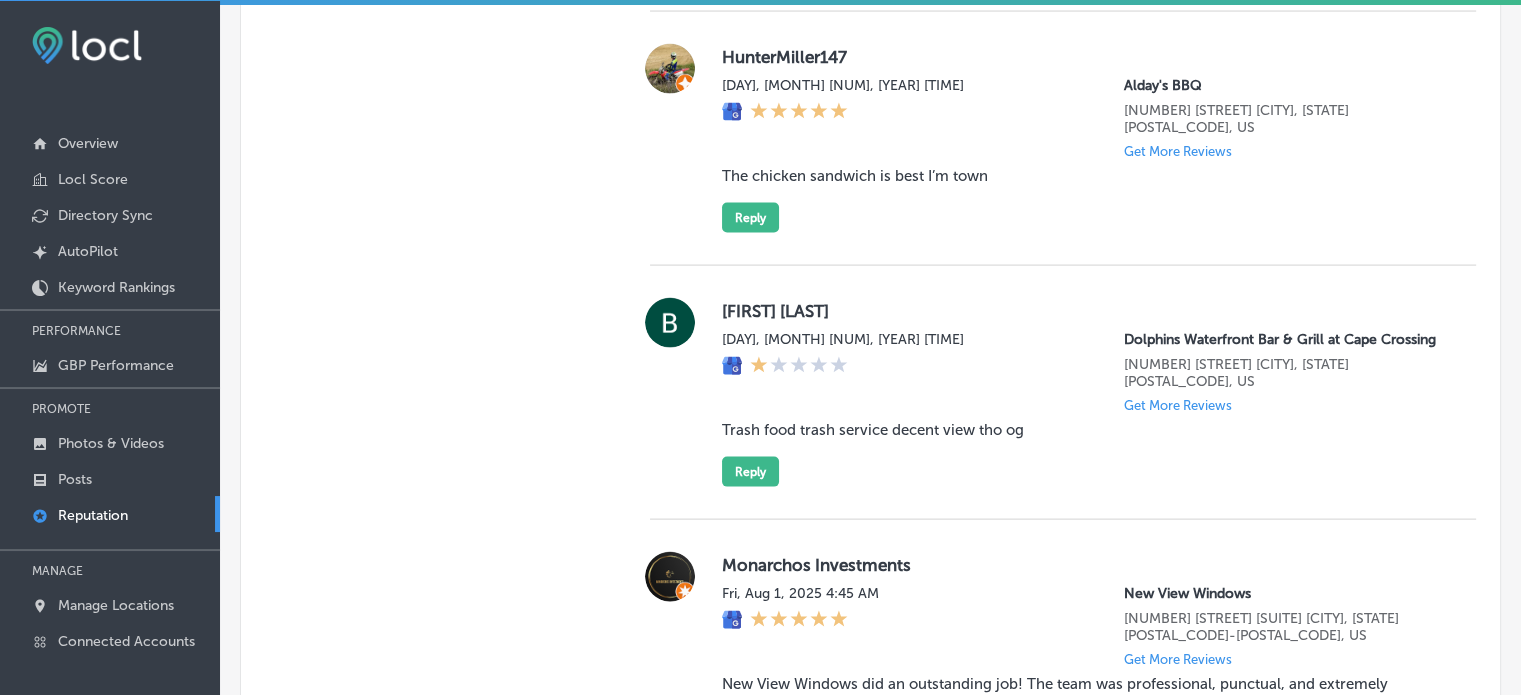 scroll, scrollTop: 4682, scrollLeft: 0, axis: vertical 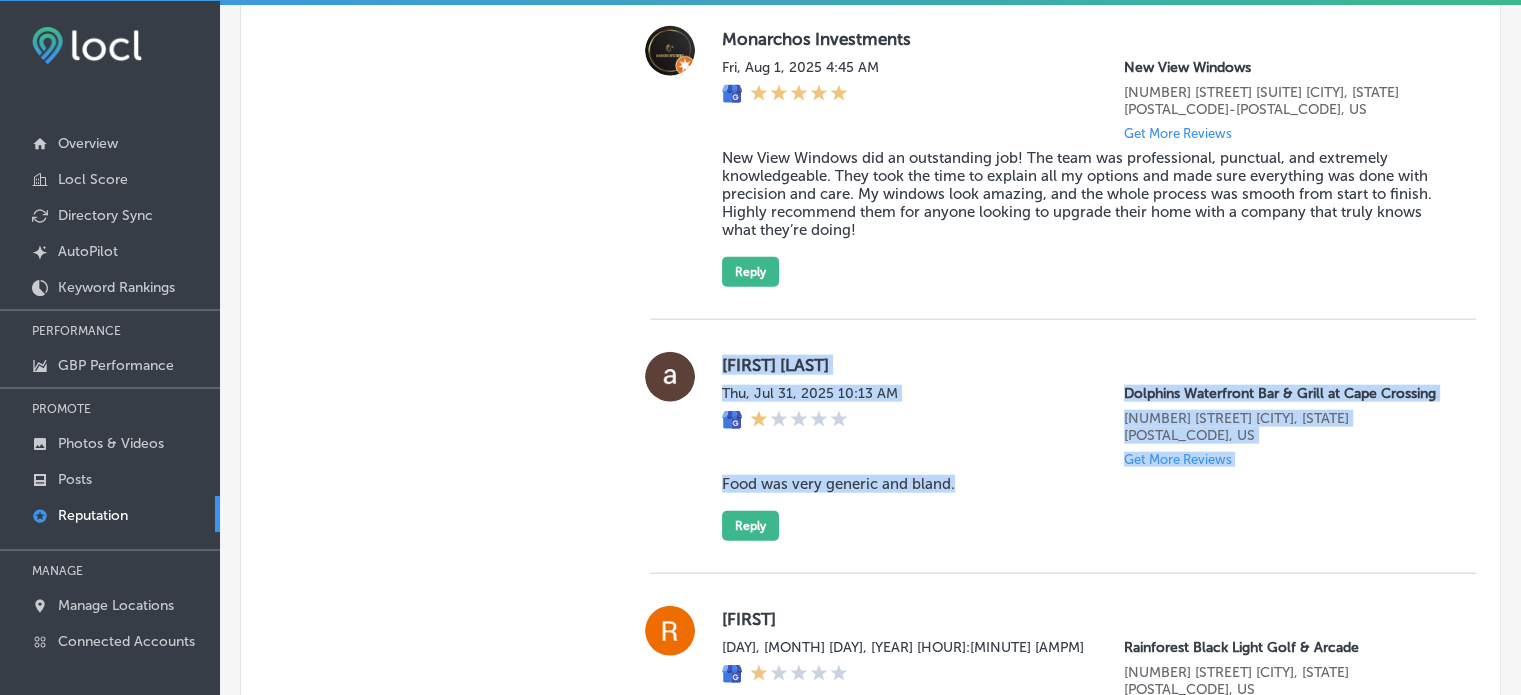 drag, startPoint x: 715, startPoint y: 314, endPoint x: 1020, endPoint y: 424, distance: 324.22986 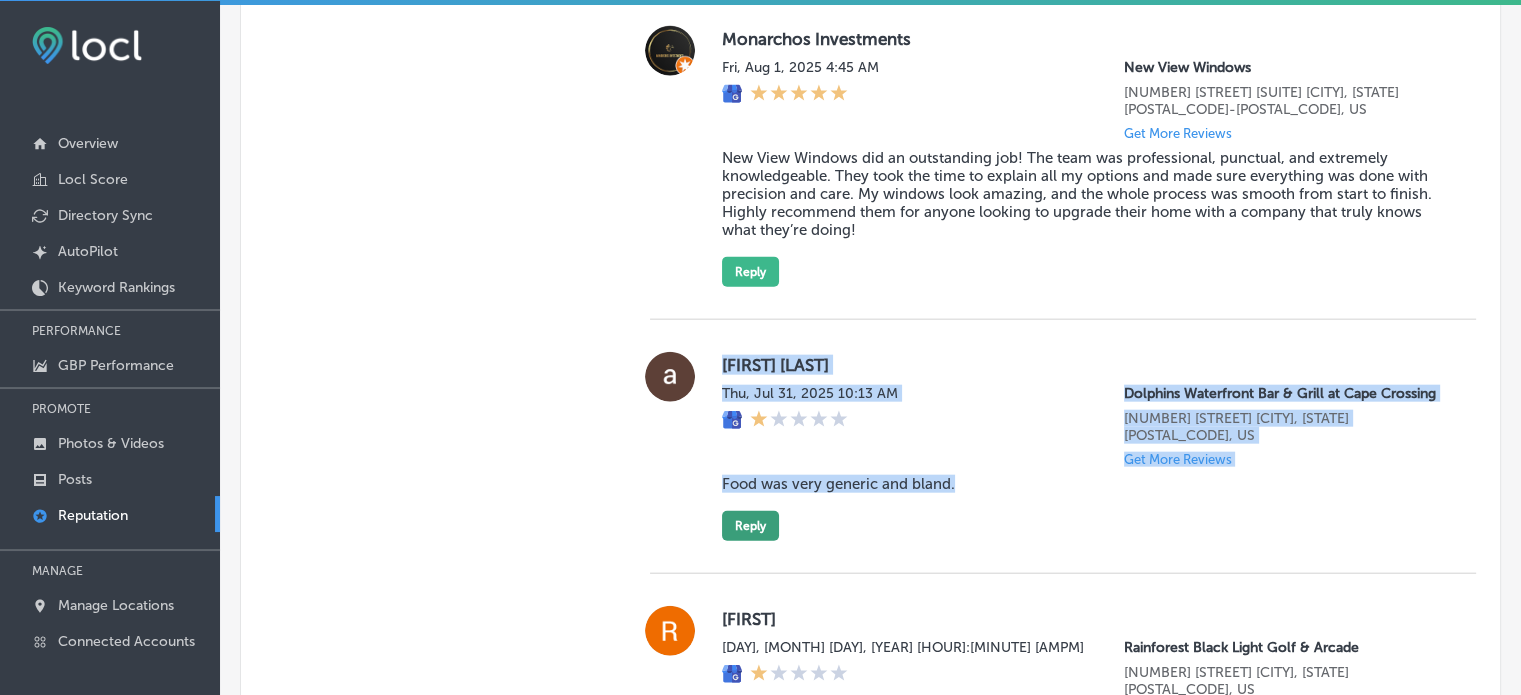 click on "Reply" at bounding box center (750, 526) 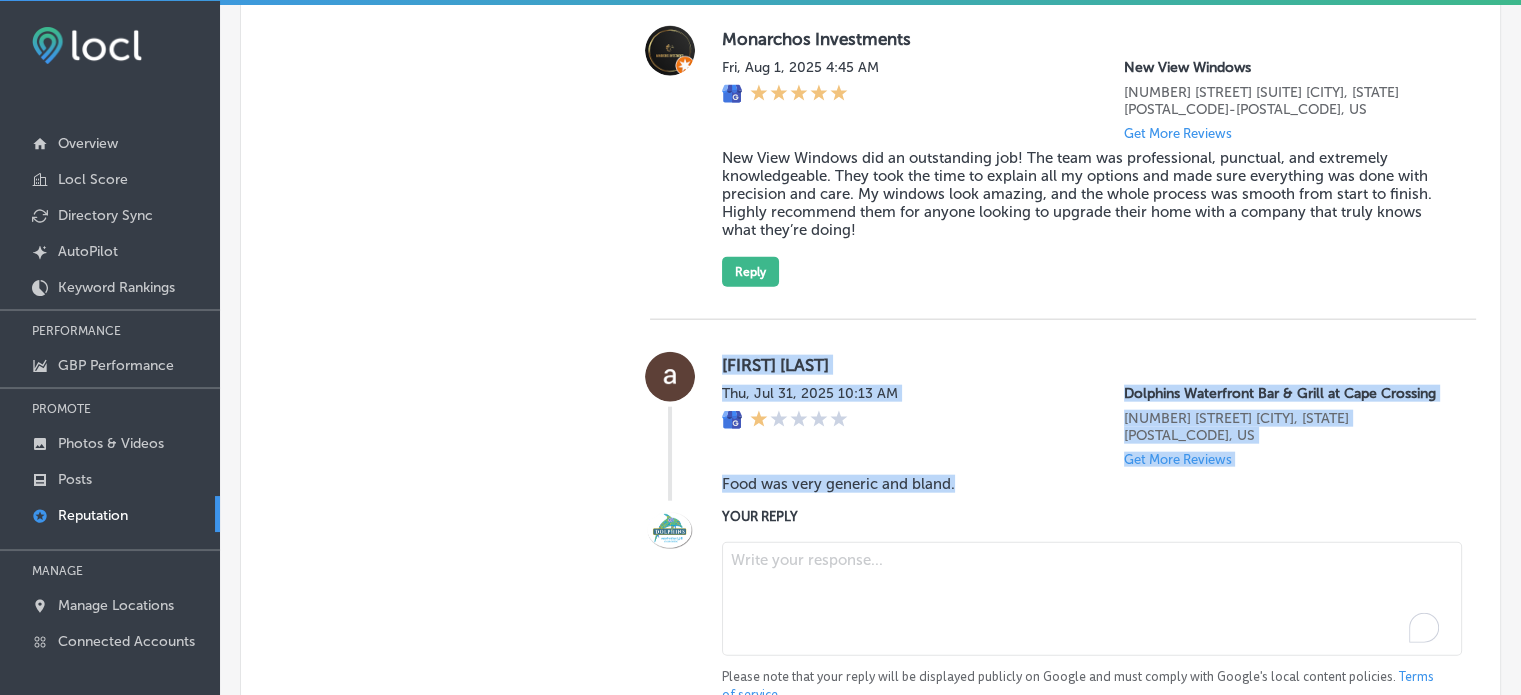 click at bounding box center [1092, 599] 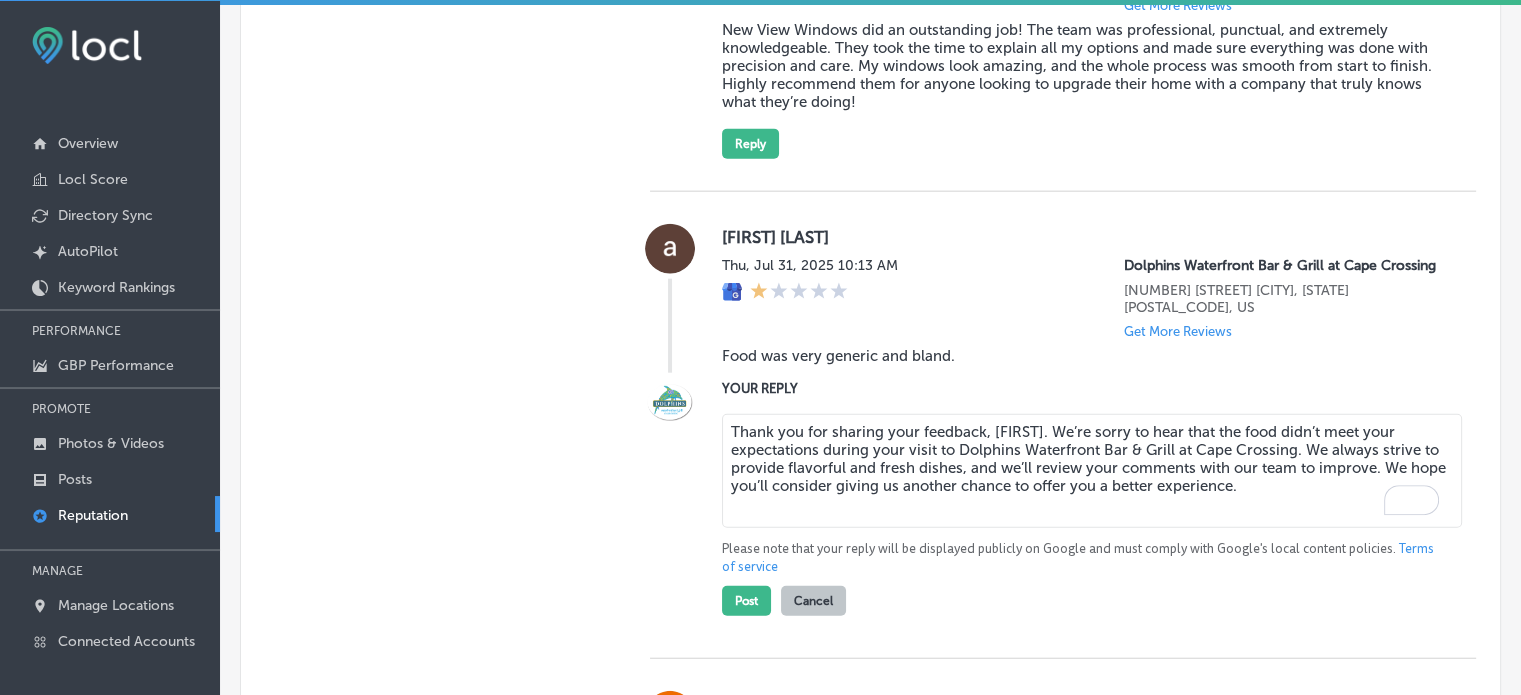 scroll, scrollTop: 4819, scrollLeft: 0, axis: vertical 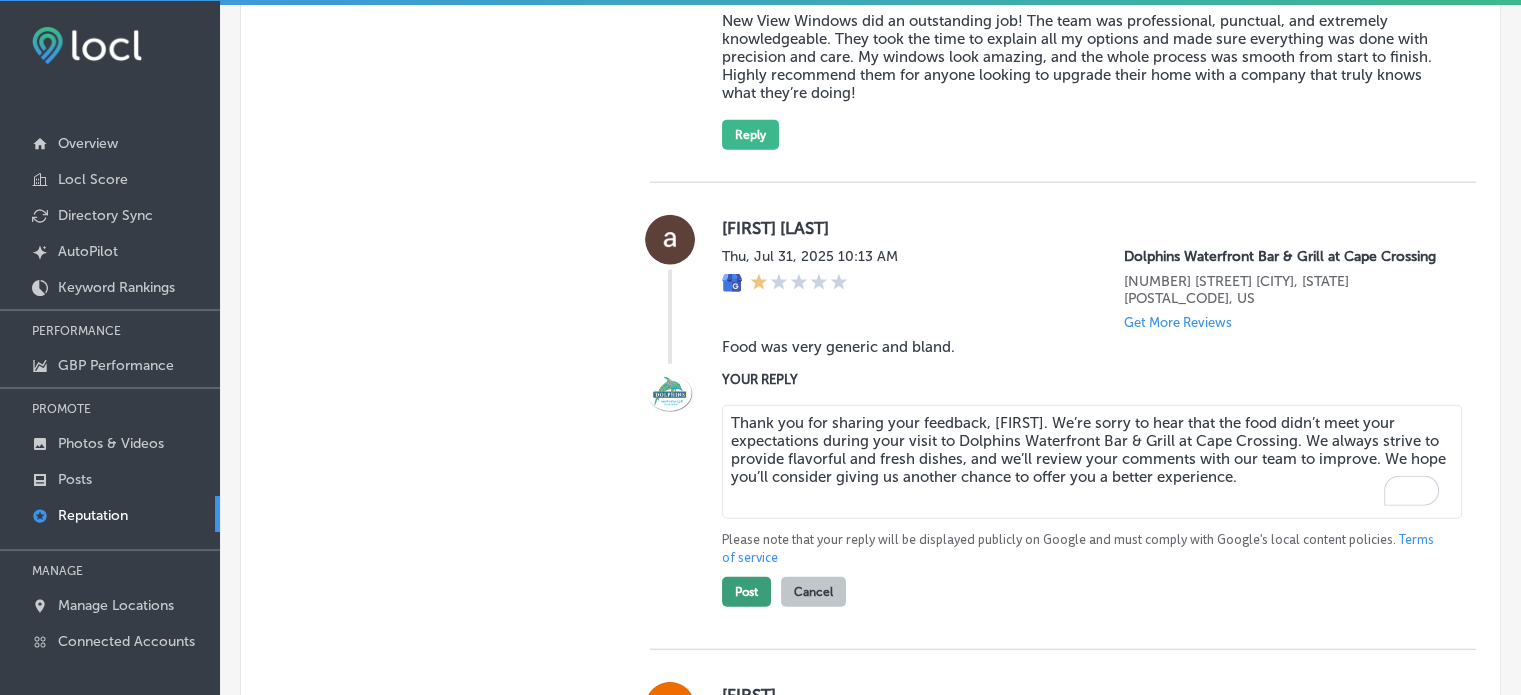 type on "Thank you for sharing your feedback, [FIRST]. We’re sorry to hear that the food didn’t meet your expectations during your visit to Dolphins Waterfront Bar & Grill at Cape Crossing. We always strive to provide flavorful and fresh dishes, and we’ll review your comments with our team to improve. We hope you’ll consider giving us another chance to offer you a better experience." 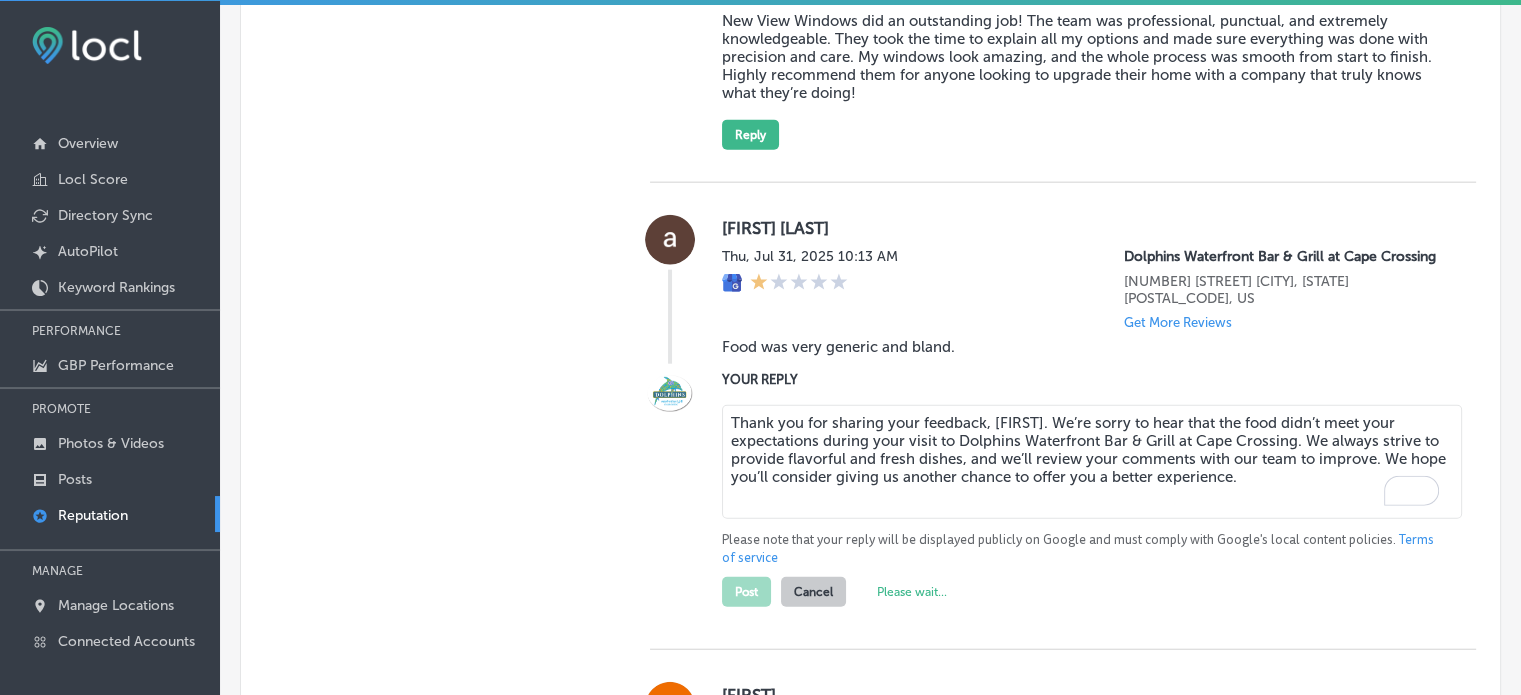 type on "x" 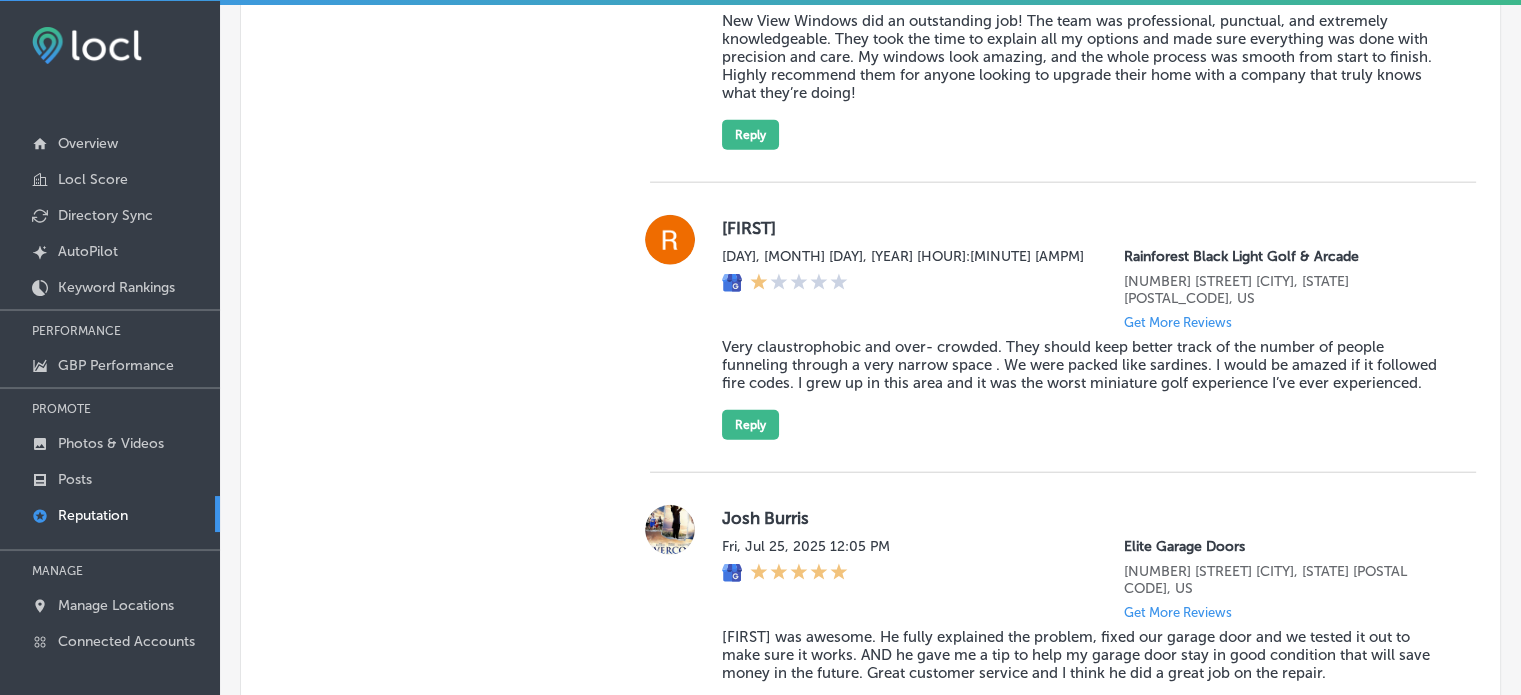 scroll, scrollTop: 4132, scrollLeft: 0, axis: vertical 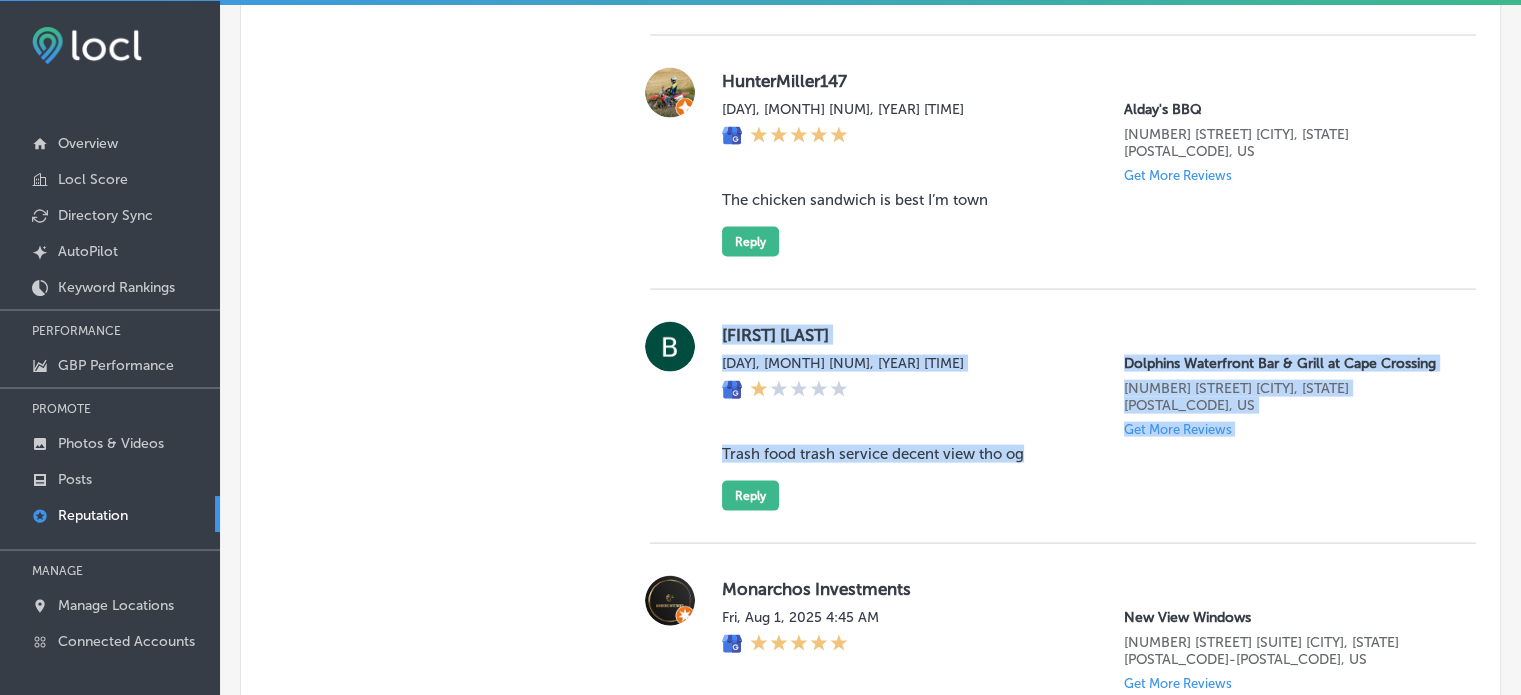 drag, startPoint x: 715, startPoint y: 313, endPoint x: 1056, endPoint y: 414, distance: 355.64307 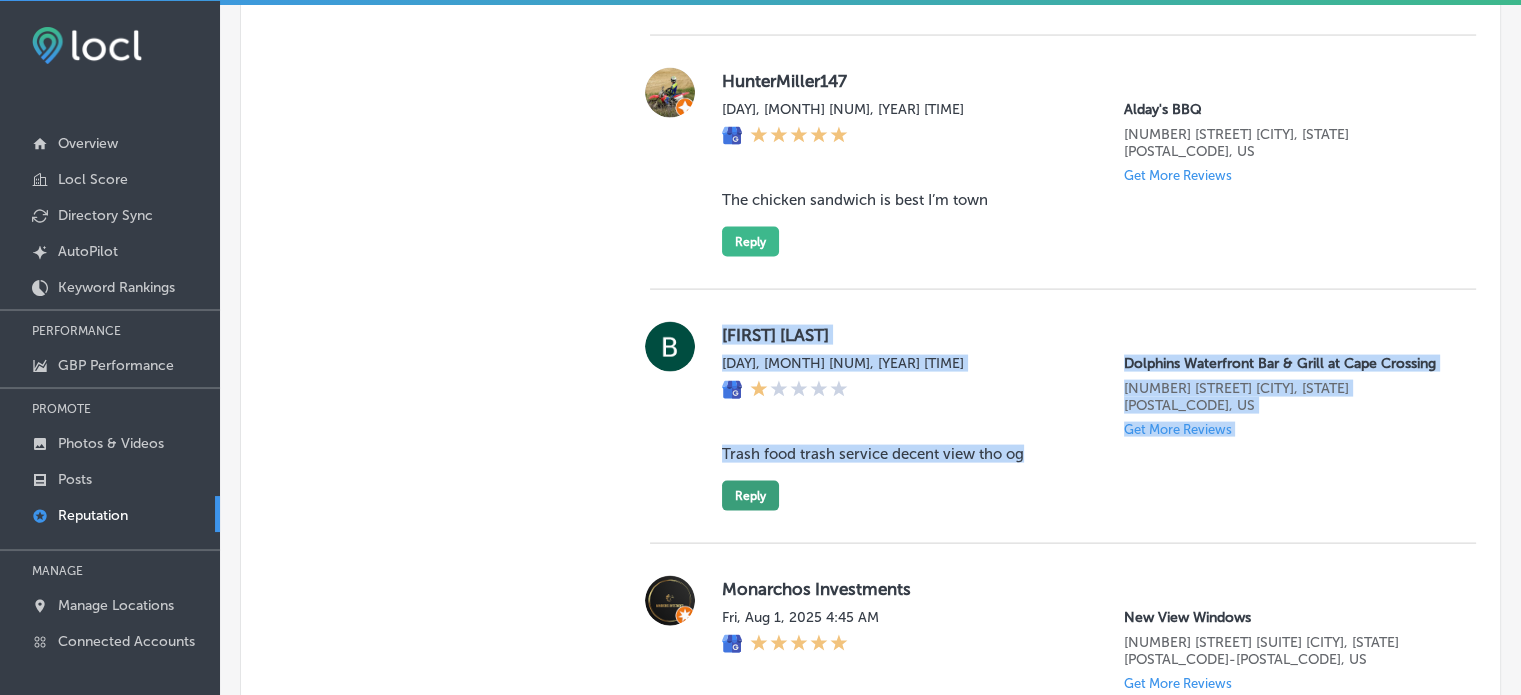 click on "Reply" at bounding box center [750, 496] 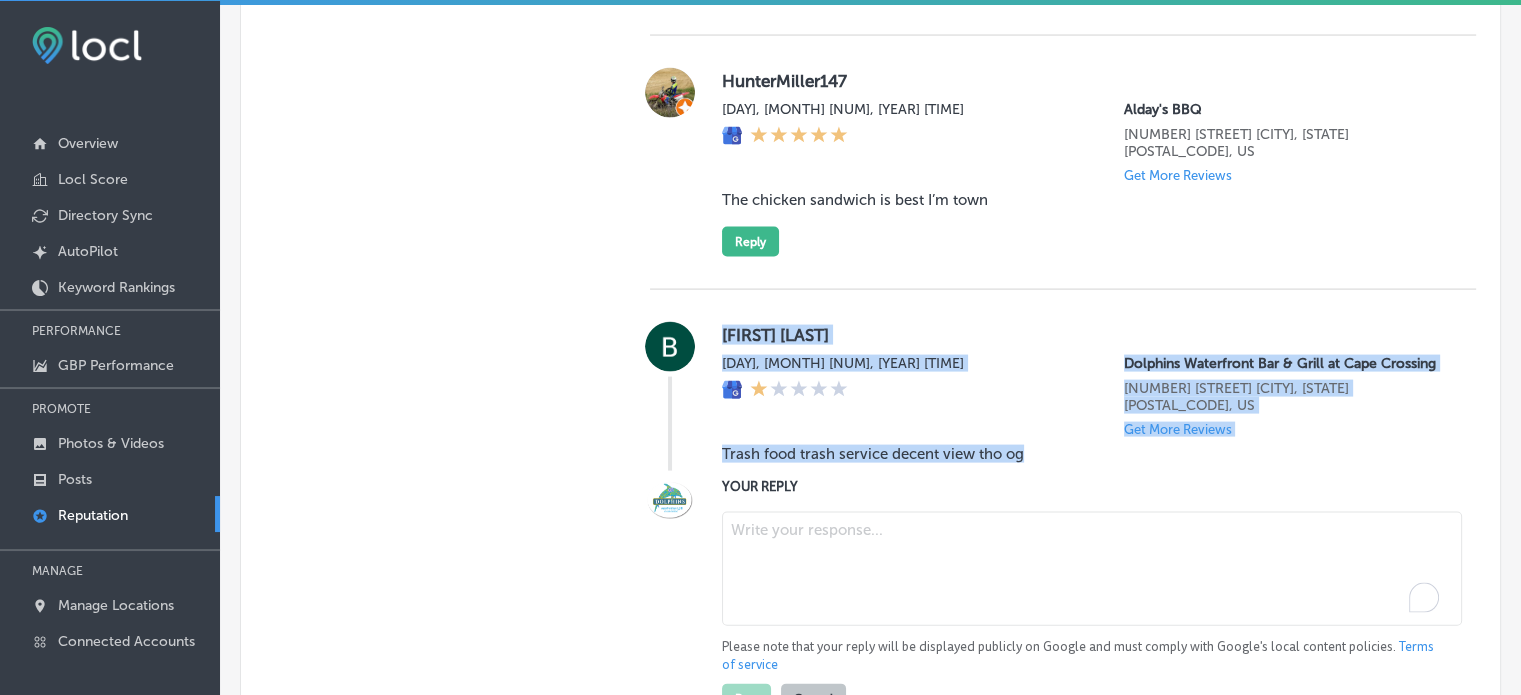 click at bounding box center (1092, 569) 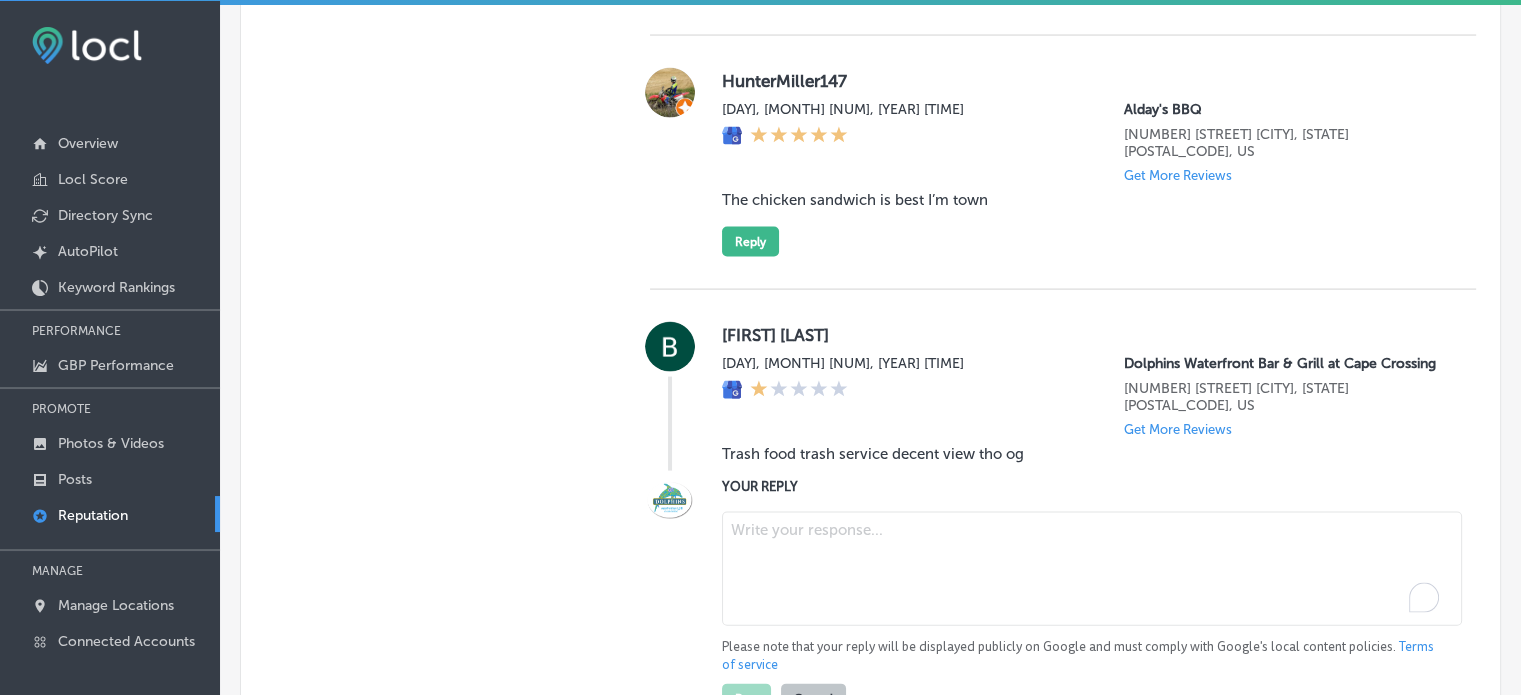 paste on "Thank you for sharing your feedback, [FIRST]. We’re truly sorry to hear that your experience at Dolphins Waterfront Bar & Grill at Cape Crossing didn’t meet your expectations. We strive for excellent food and service, and we’ll be reviewing your comments with our team to ensure improvements are made. We hope you'll give us another opportunity to provide you with a better experience" 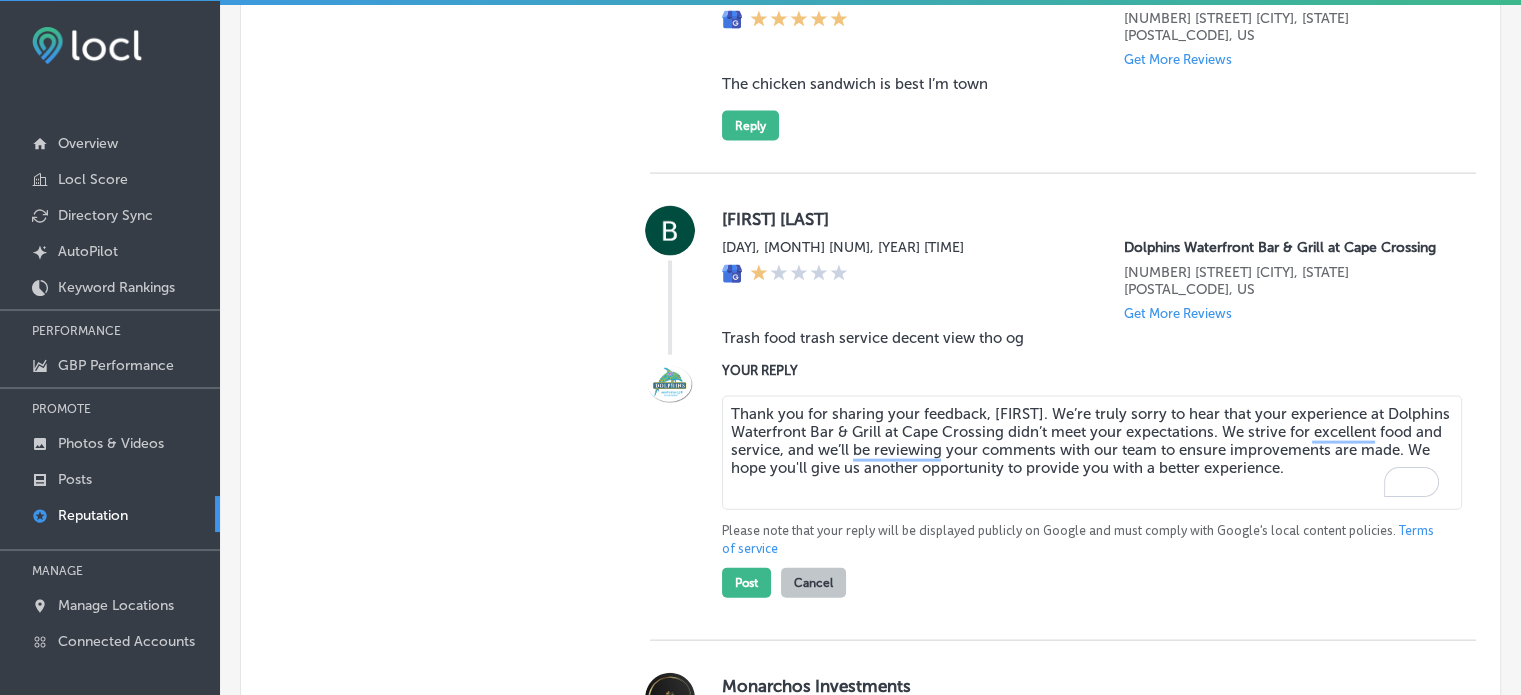 scroll, scrollTop: 4248, scrollLeft: 0, axis: vertical 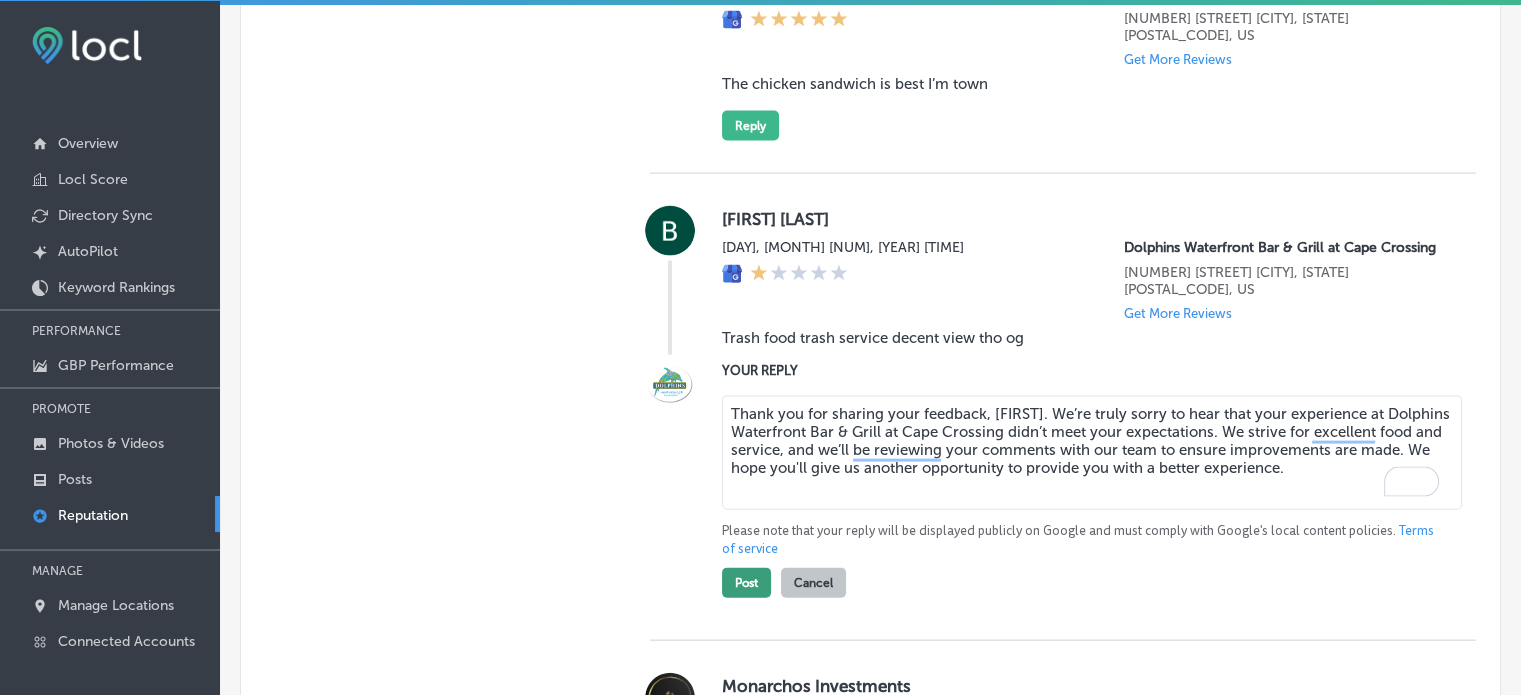 type on "Thank you for sharing your feedback, [FIRST]. We’re truly sorry to hear that your experience at Dolphins Waterfront Bar & Grill at Cape Crossing didn’t meet your expectations. We strive for excellent food and service, and we’ll be reviewing your comments with our team to ensure improvements are made. We hope you'll give us another opportunity to provide you with a better experience." 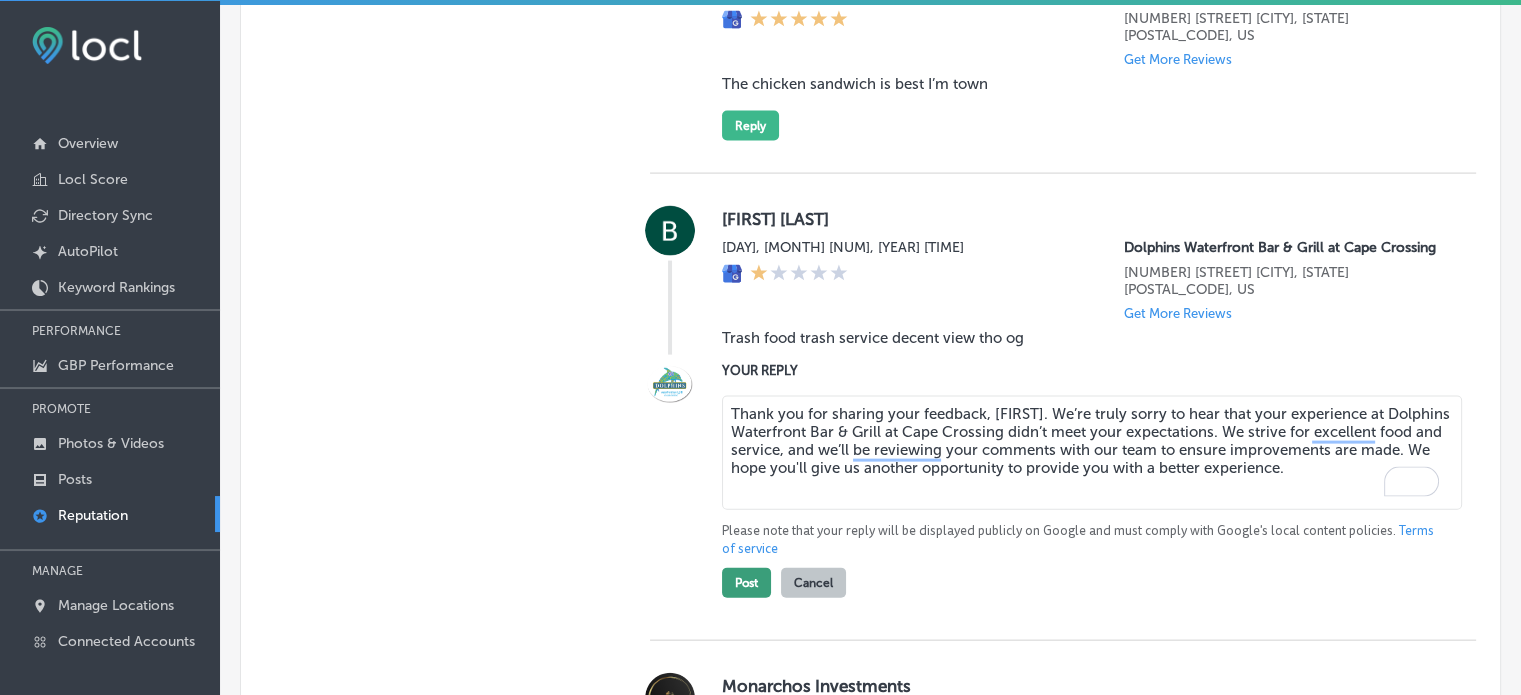 click on "Post" at bounding box center (746, 583) 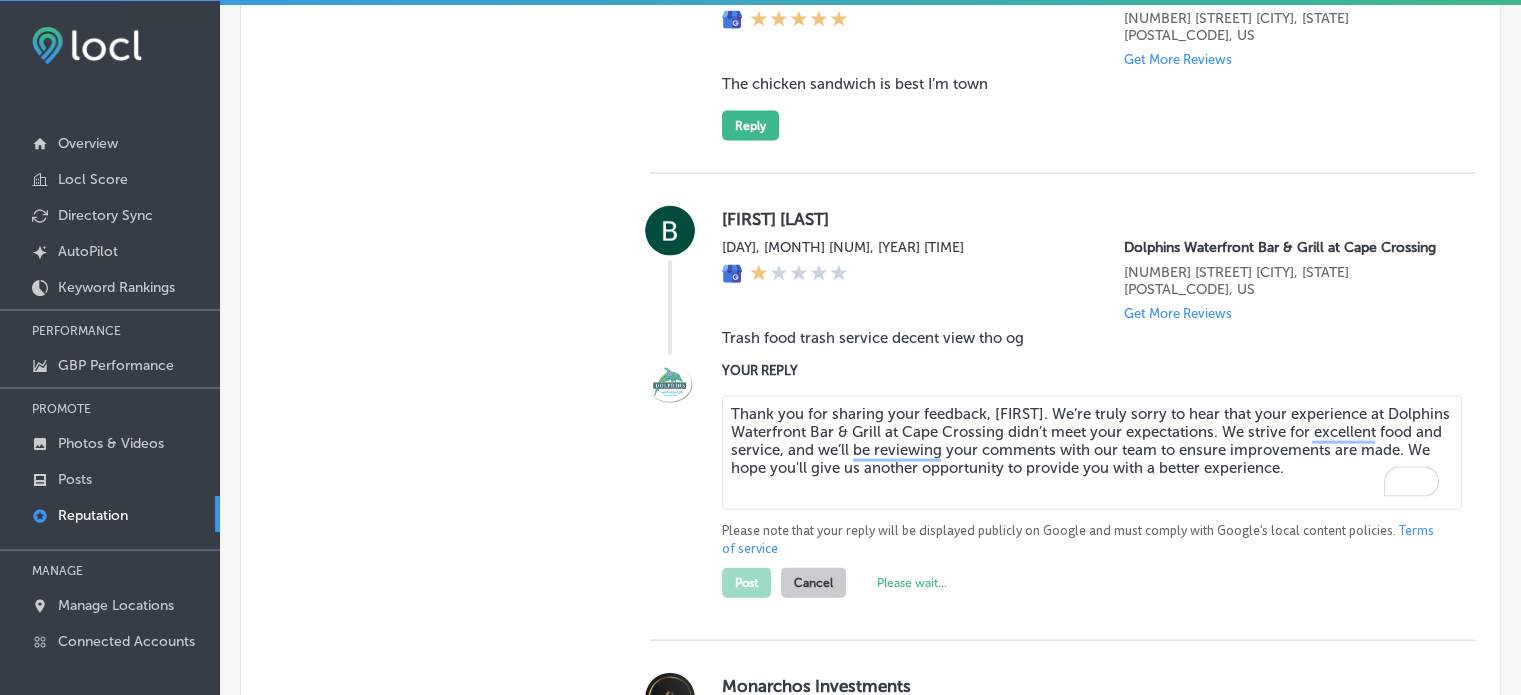 type on "x" 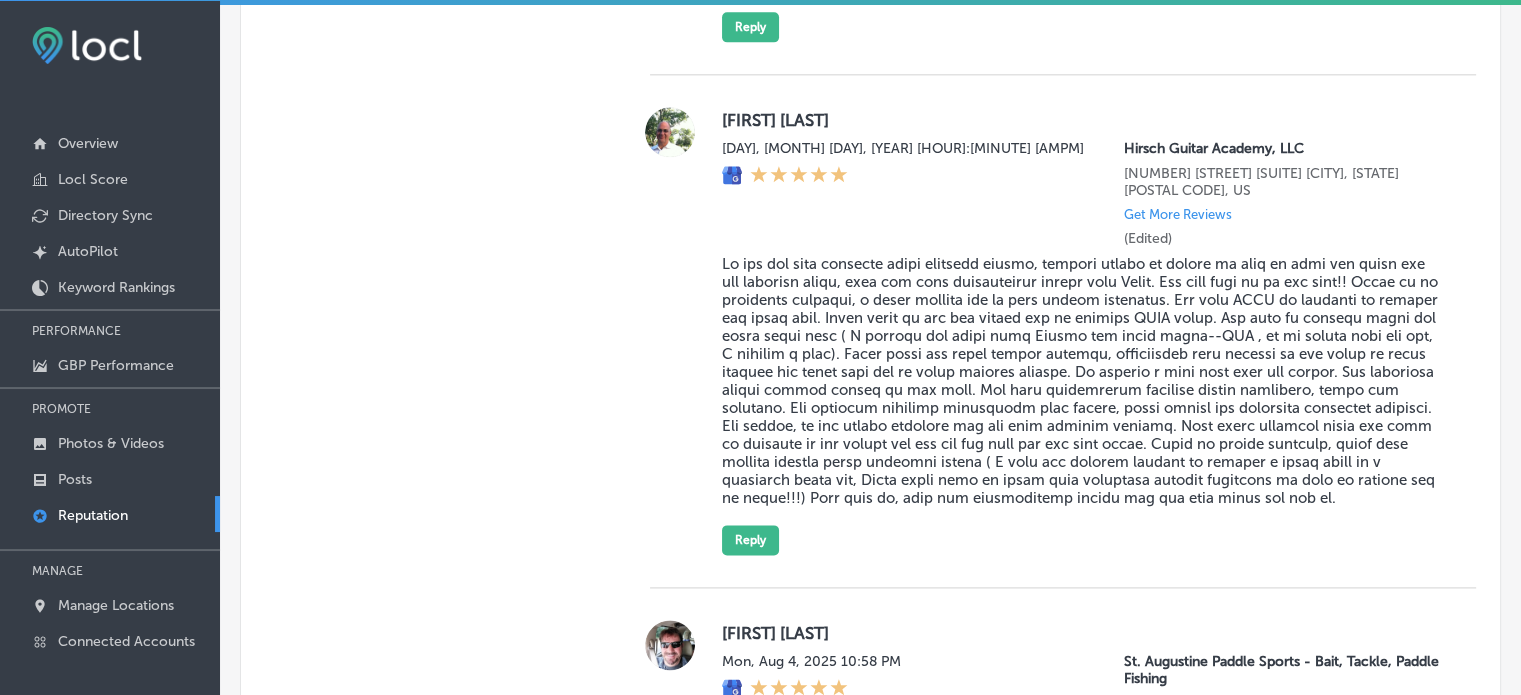 scroll, scrollTop: 2562, scrollLeft: 0, axis: vertical 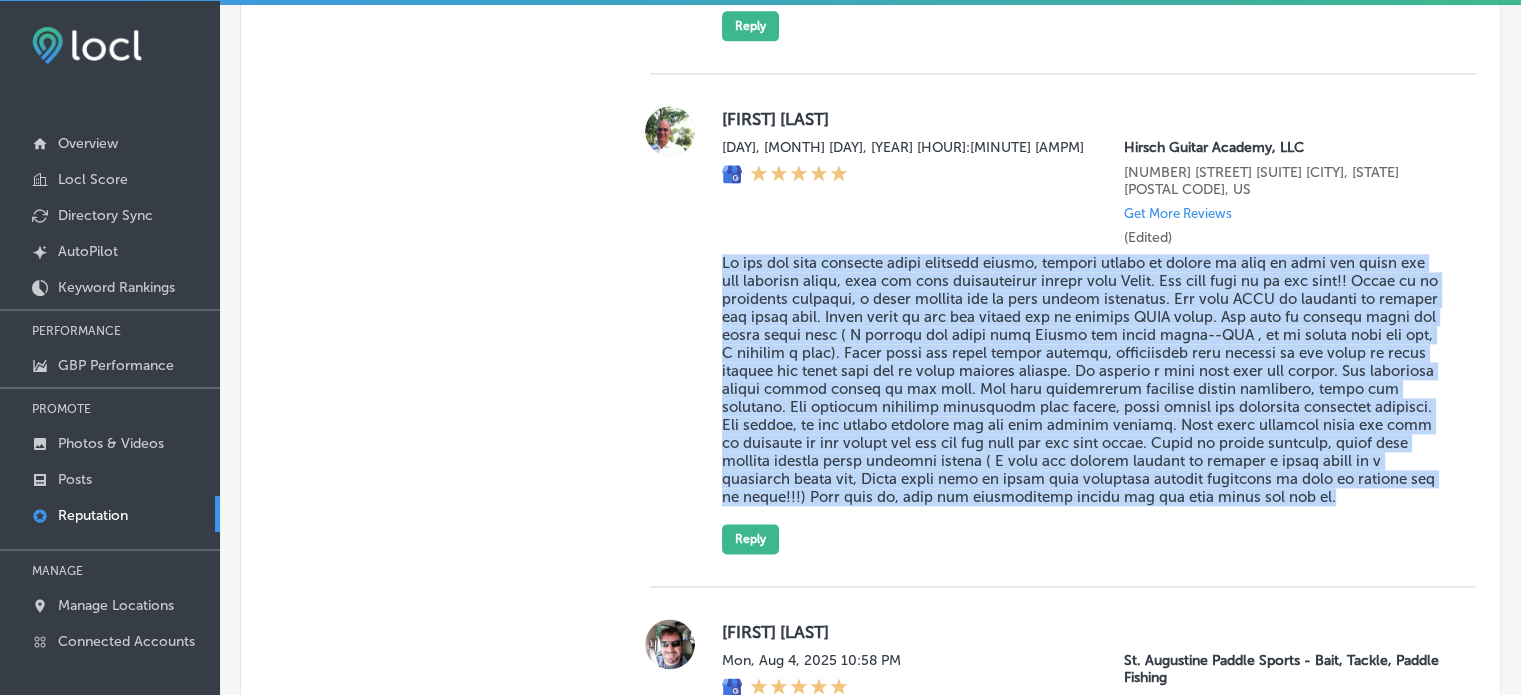 drag, startPoint x: 715, startPoint y: 276, endPoint x: 1487, endPoint y: 525, distance: 811.1627 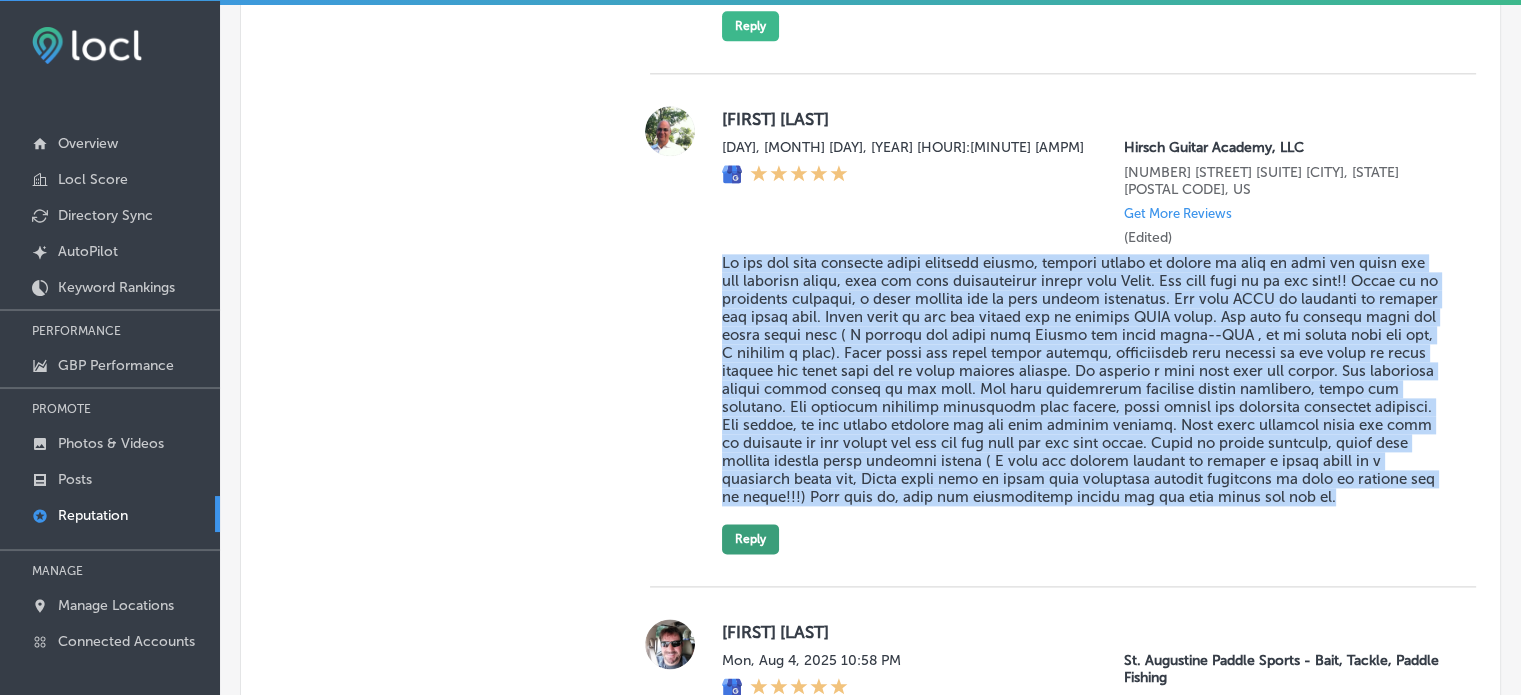 click on "Reply" at bounding box center [750, 539] 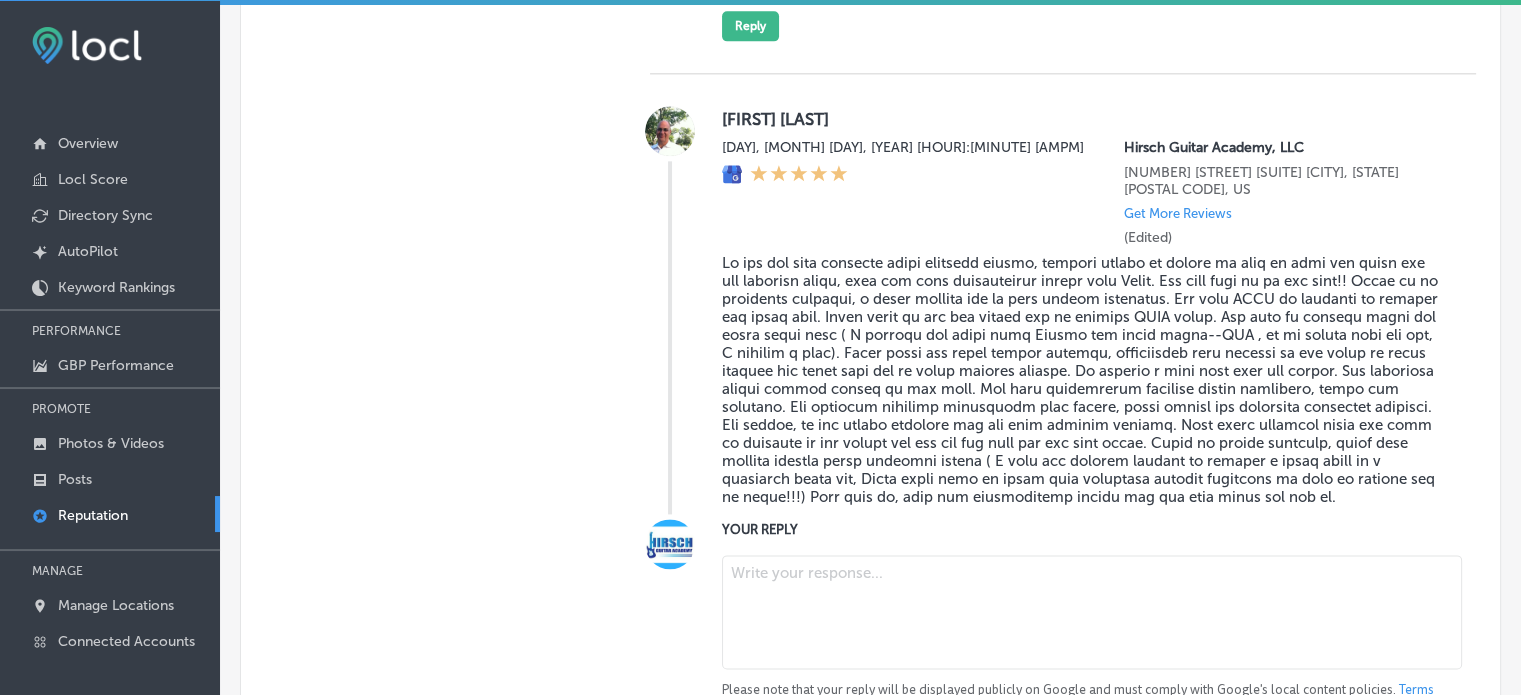 click at bounding box center [1092, 612] 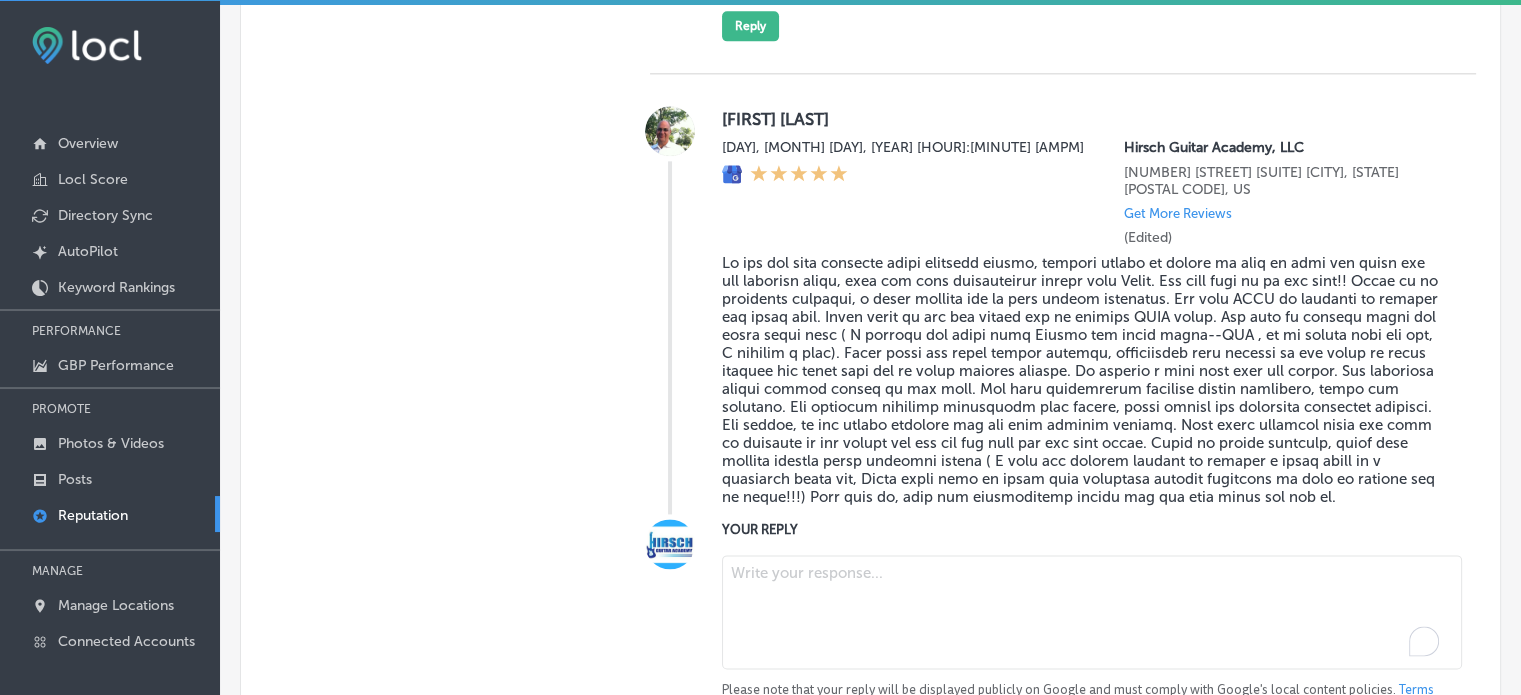 paste on "Thank you for the fantastic review, [FIRST]! We’re so glad to hear that you’re enjoying your lessons at Hirsch Guitar Academy. Chris is indeed a great teacher, and it's awesome that you're already playing songs like the Batman theme and jamming with the group! Keep up the hard work, and we’ll continue to help you achieve your goals with rhythm guitar techniques and improvisation. Keep rocking!
Ask ChatGPT" 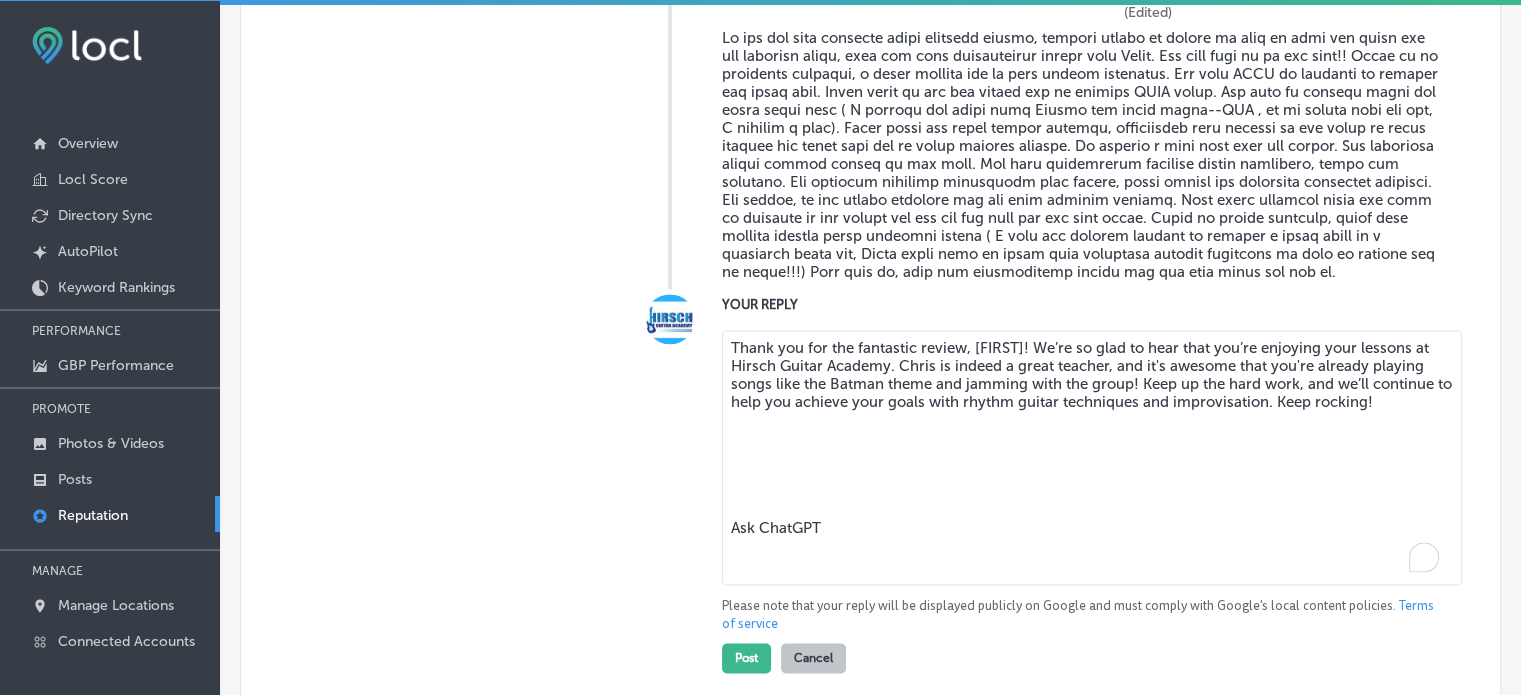 scroll, scrollTop: 2788, scrollLeft: 0, axis: vertical 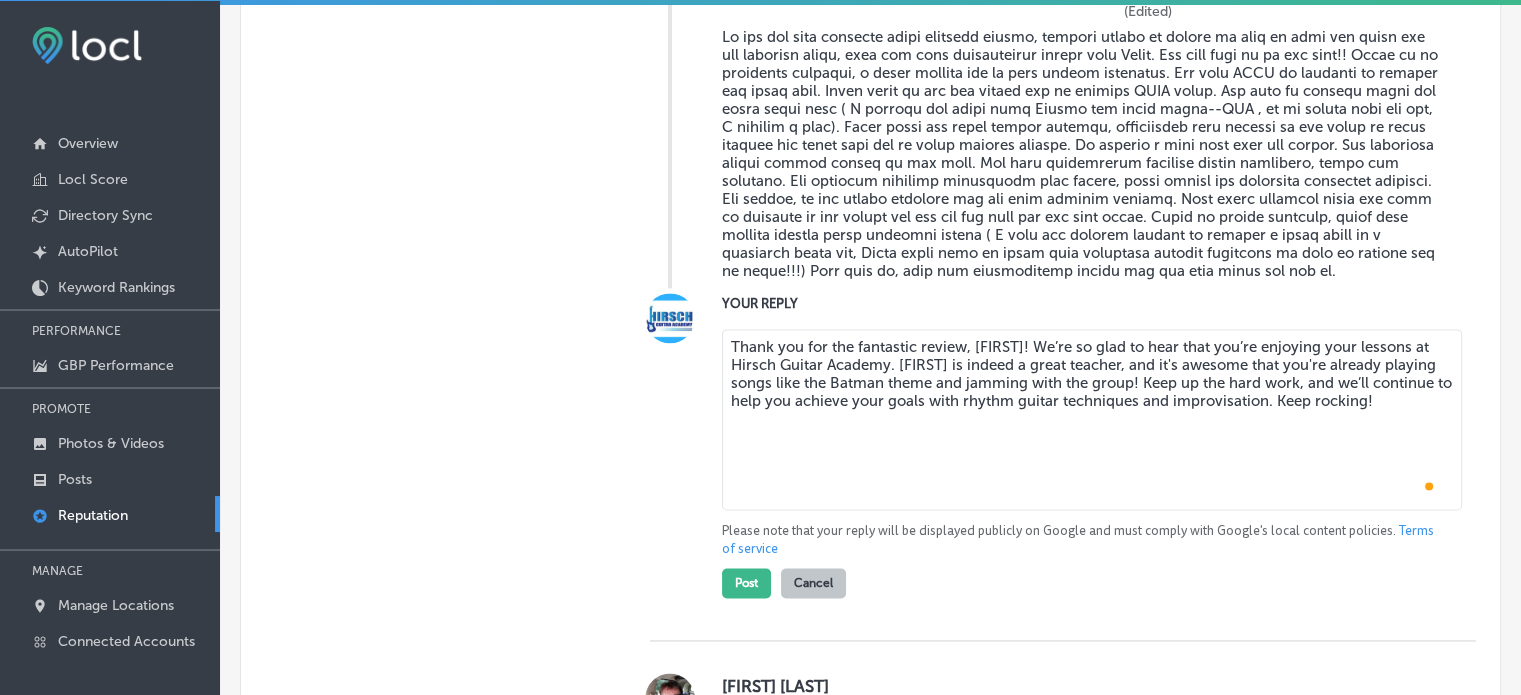 type on "Thank you for the fantastic review, [FIRST]! We’re so glad to hear that you’re enjoying your lessons at Hirsch Guitar Academy. [FIRST] is indeed a great teacher, and it's awesome that you're already playing songs like the Batman theme and jamming with the group! Keep up the hard work, and we’ll continue to help you achieve your goals with rhythm guitar techniques and improvisation. Keep rocking!" 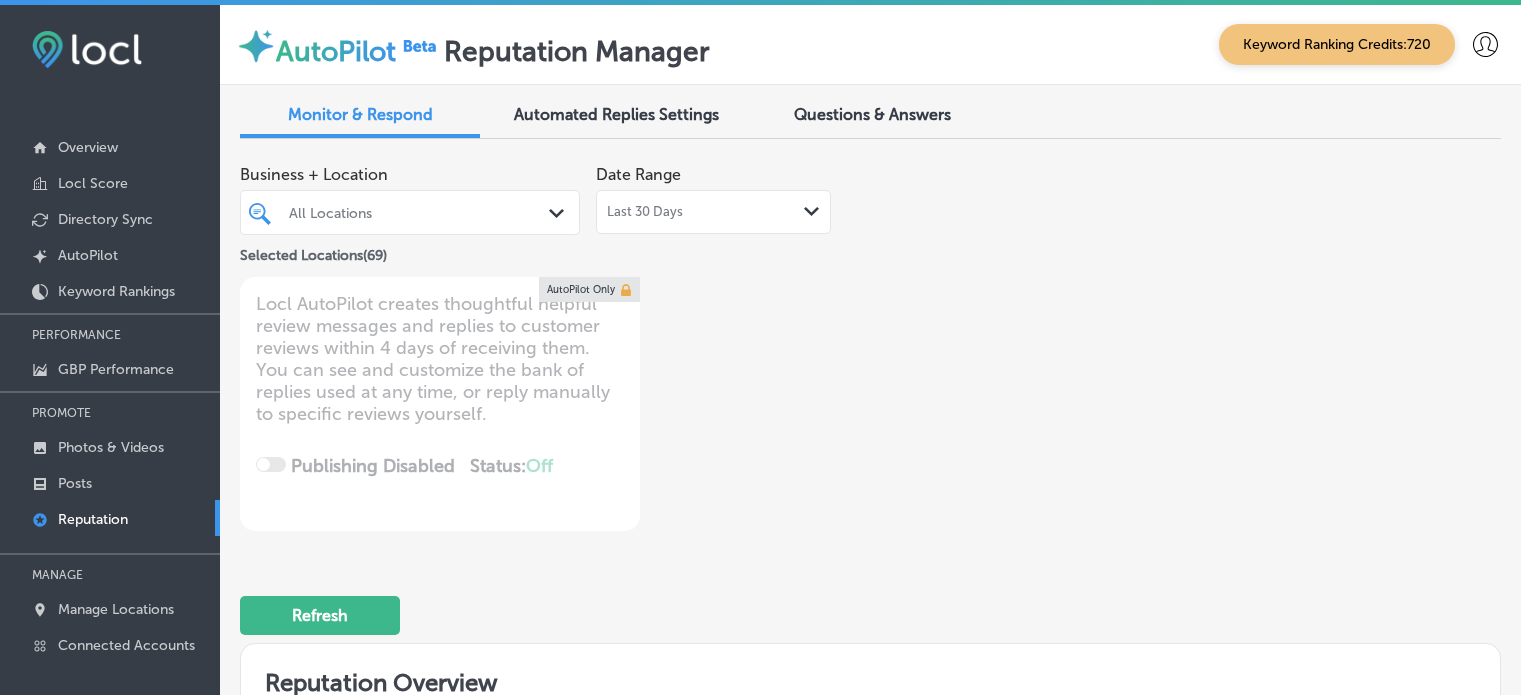 scroll, scrollTop: 4, scrollLeft: 0, axis: vertical 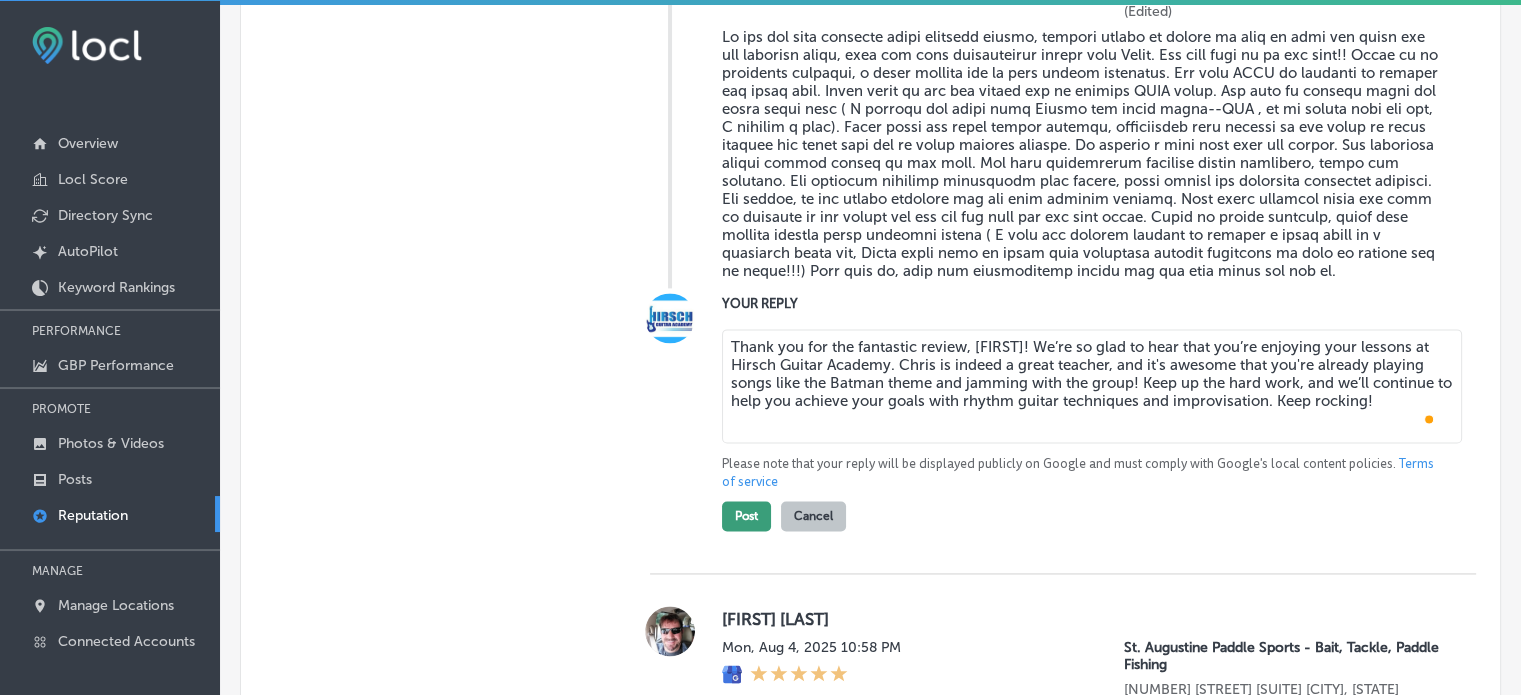 type on "Thank you for the fantastic review, [FIRST]! We’re so glad to hear that you’re enjoying your lessons at Hirsch Guitar Academy. [FIRST] is indeed a great teacher, and it's awesome that you're already playing songs like the Batman theme and jamming with the group! Keep up the hard work, and we’ll continue to help you achieve your goals with rhythm guitar techniques and improvisation. Keep rocking!" 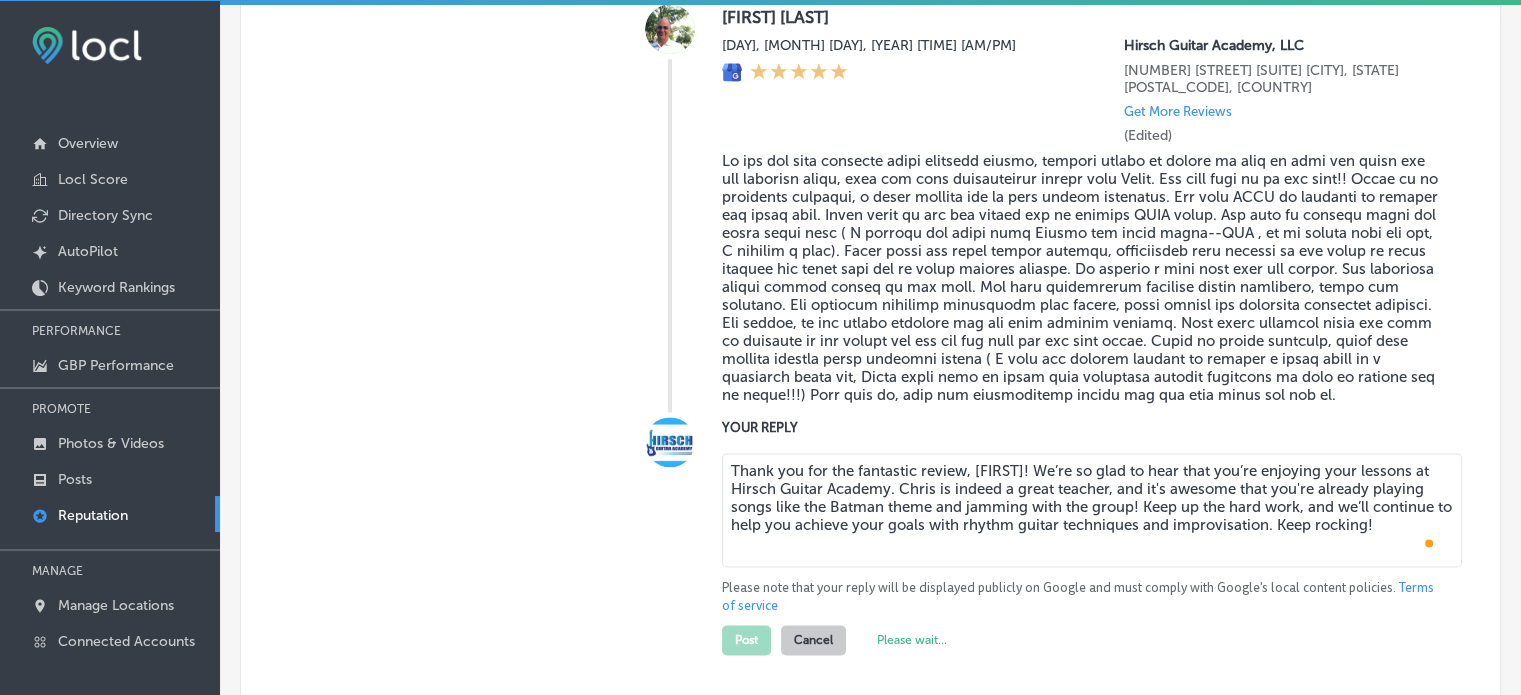 scroll, scrollTop: 2656, scrollLeft: 0, axis: vertical 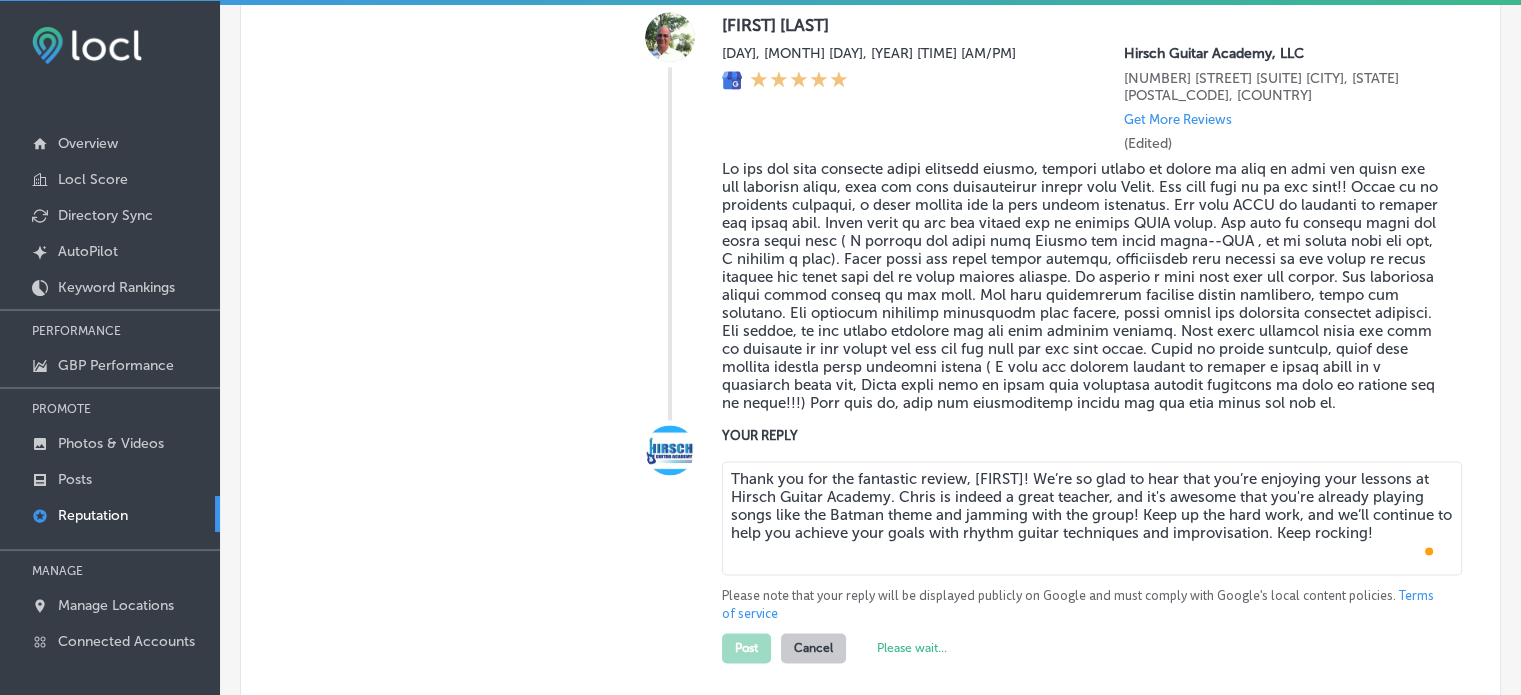 type on "x" 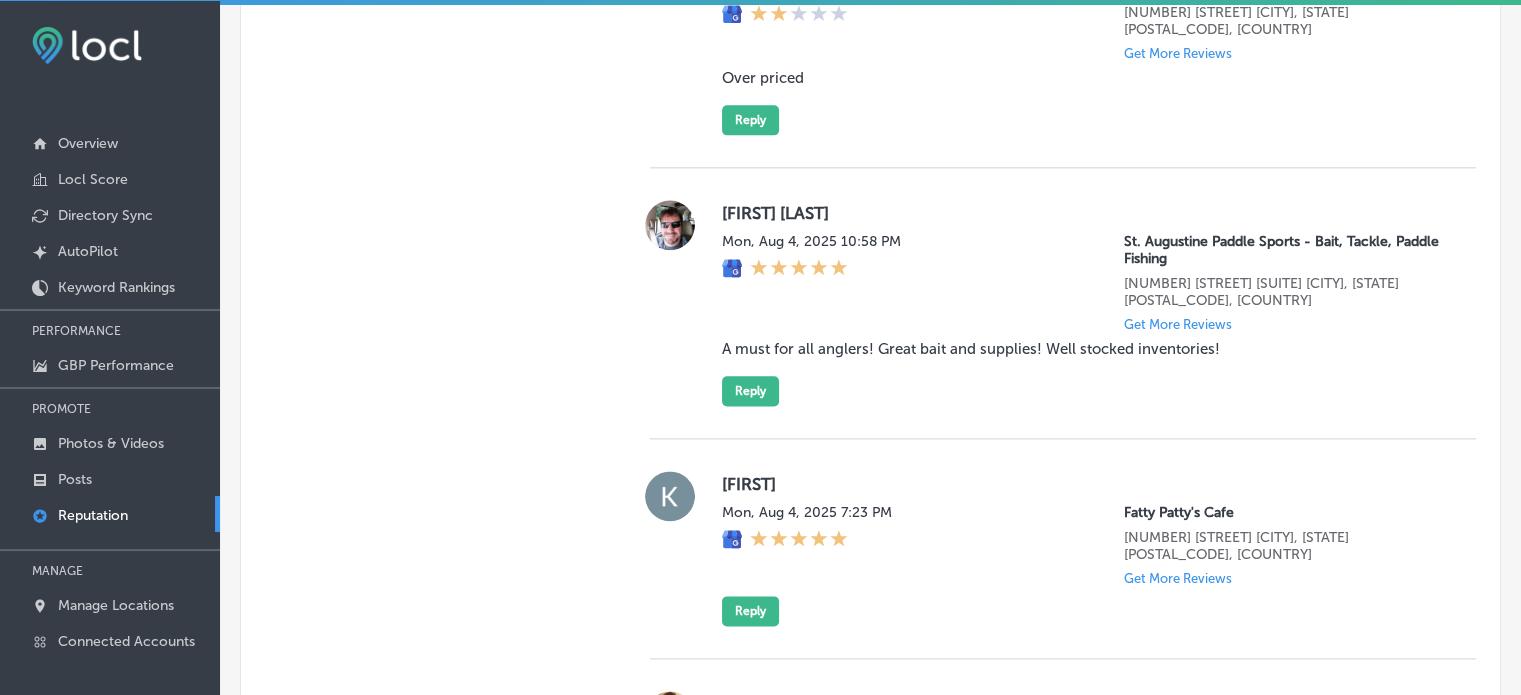 scroll, scrollTop: 2471, scrollLeft: 0, axis: vertical 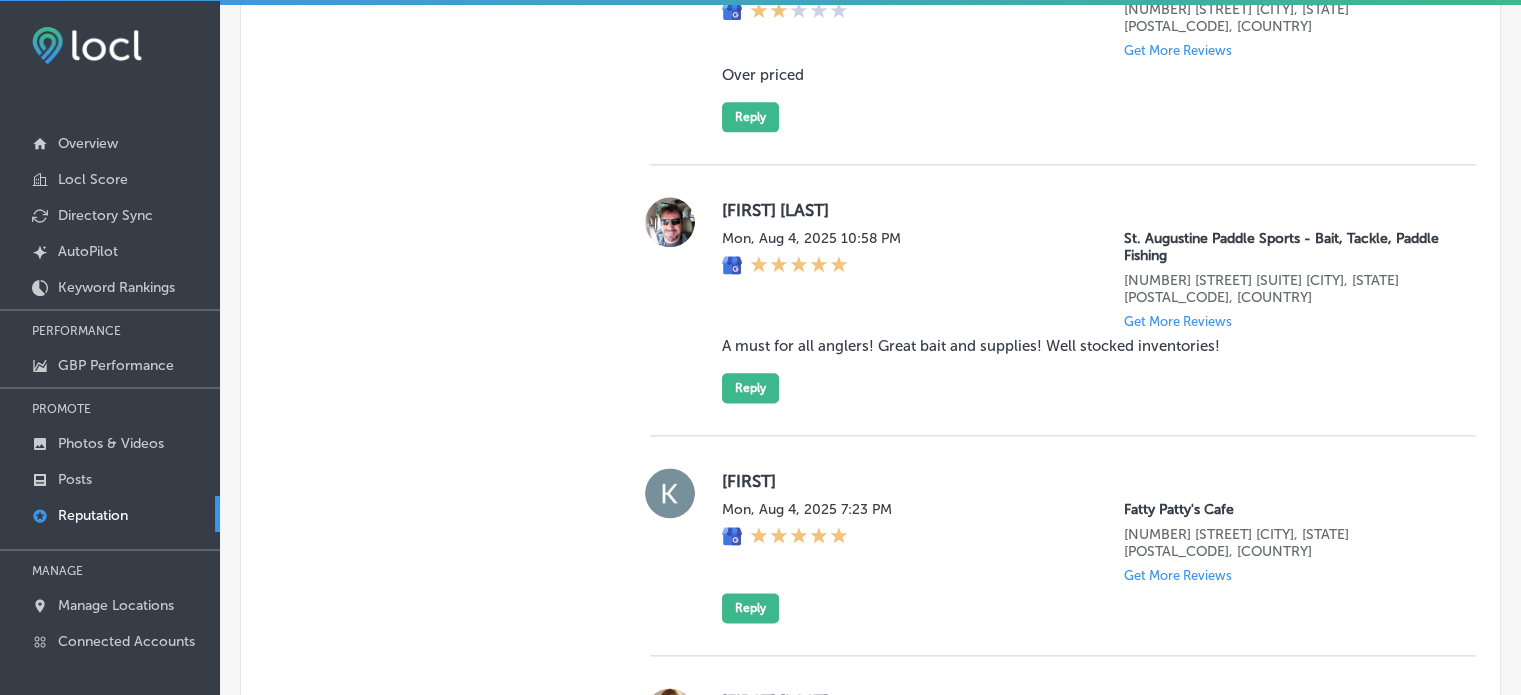 click on "A must for all anglers! Great bait and supplies! Well stocked inventories!" at bounding box center [1083, 346] 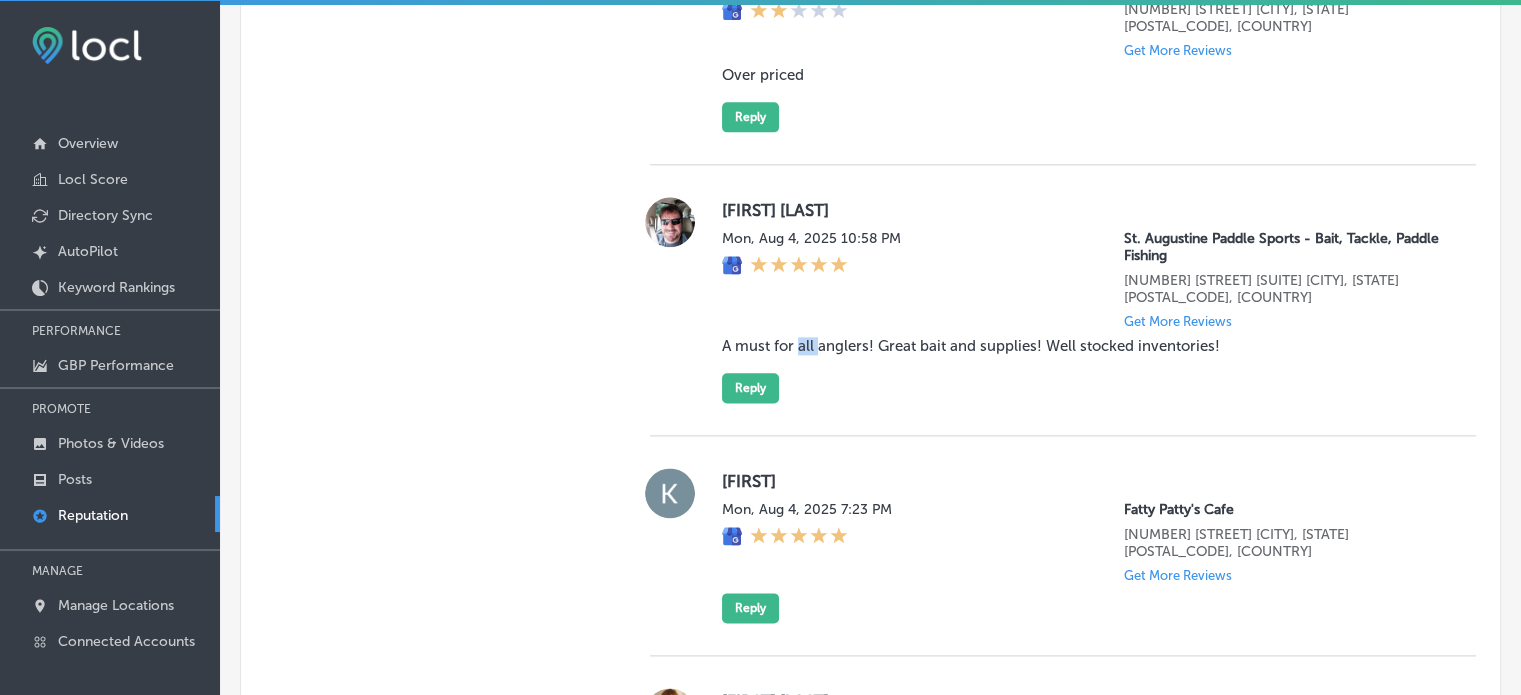 click on "A must for all anglers! Great bait and supplies! Well stocked inventories!" at bounding box center (1083, 346) 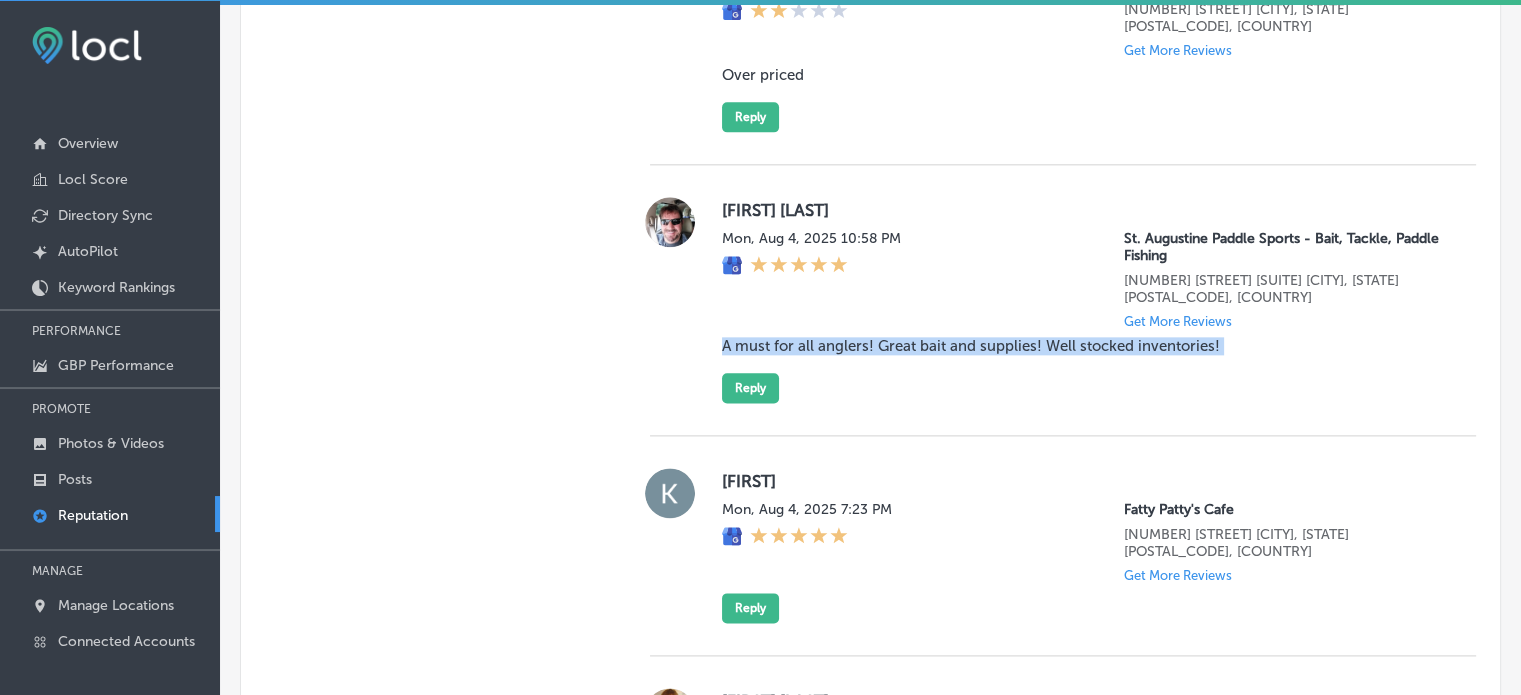 click on "A must for all anglers! Great bait and supplies! Well stocked inventories!" at bounding box center [1083, 346] 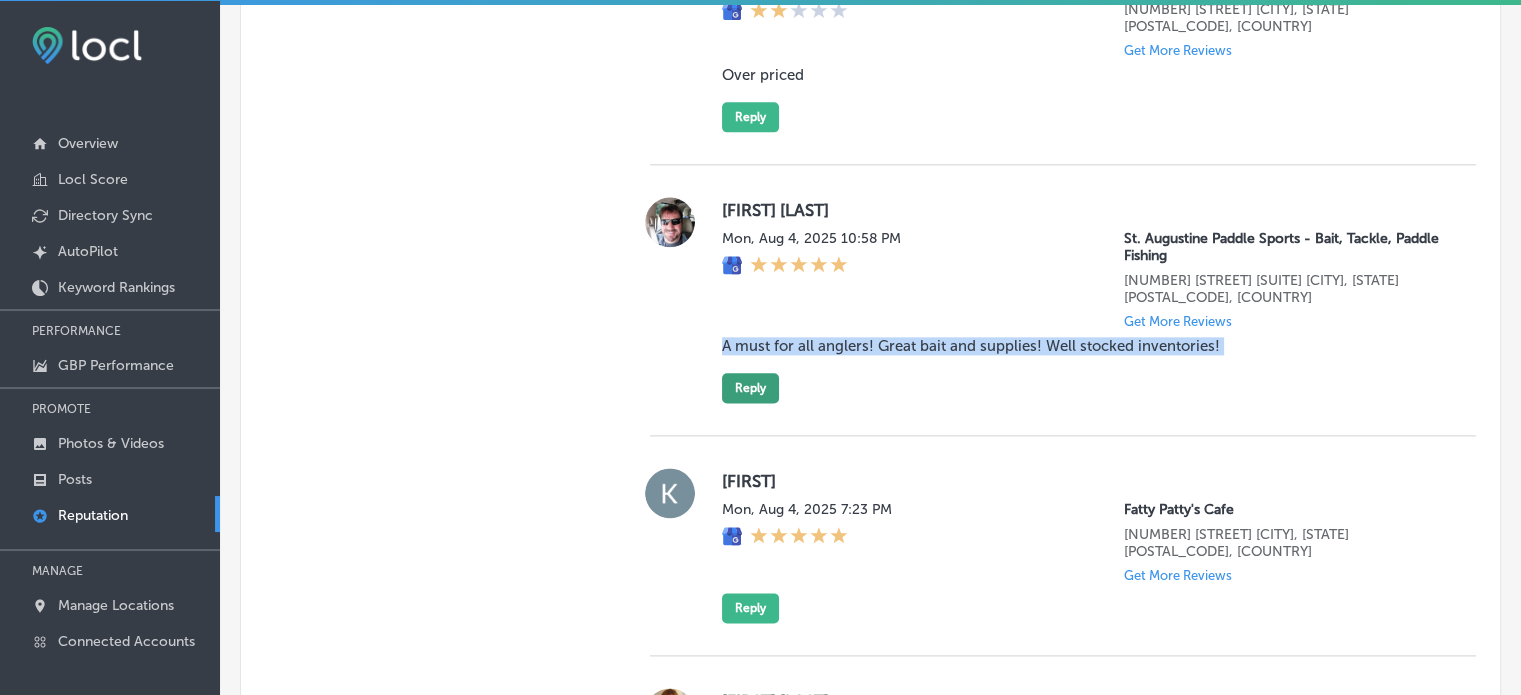 click on "Reply" at bounding box center (750, 388) 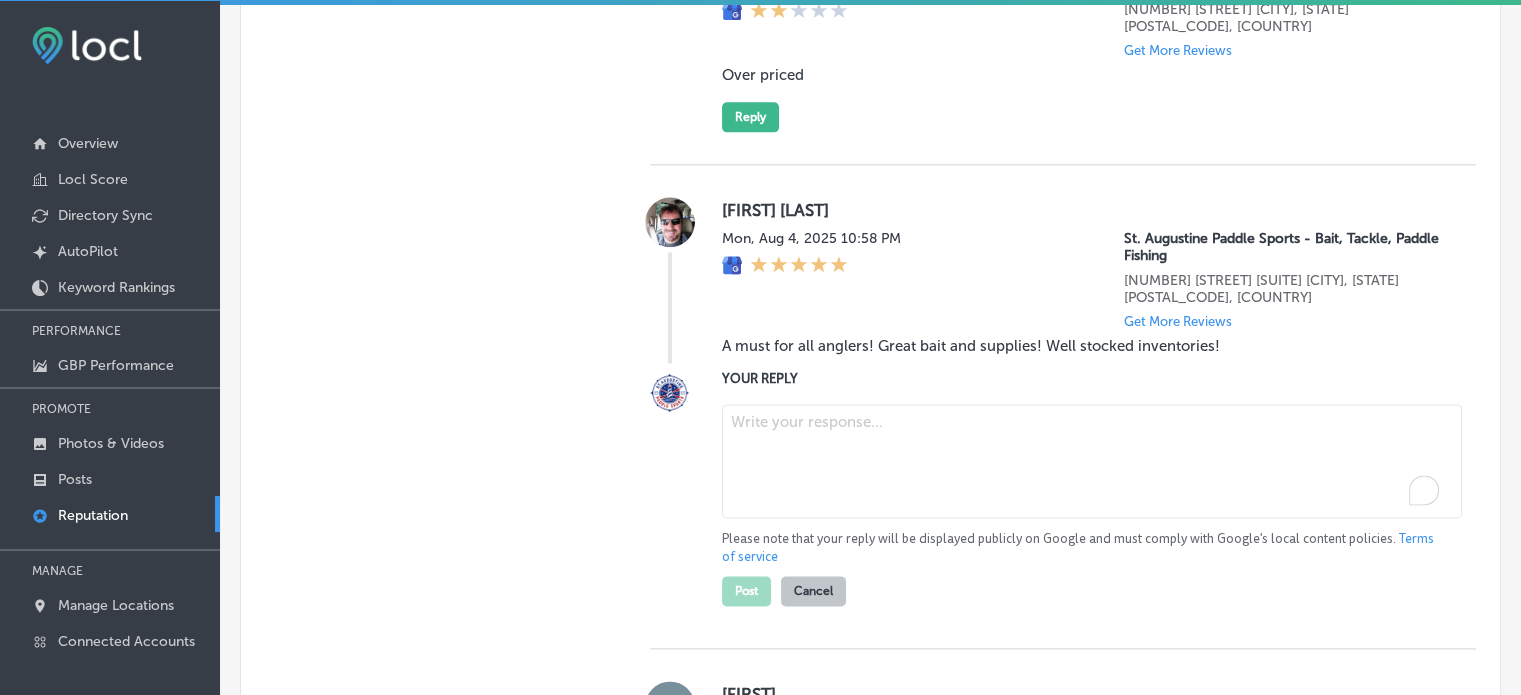 click at bounding box center [1092, 461] 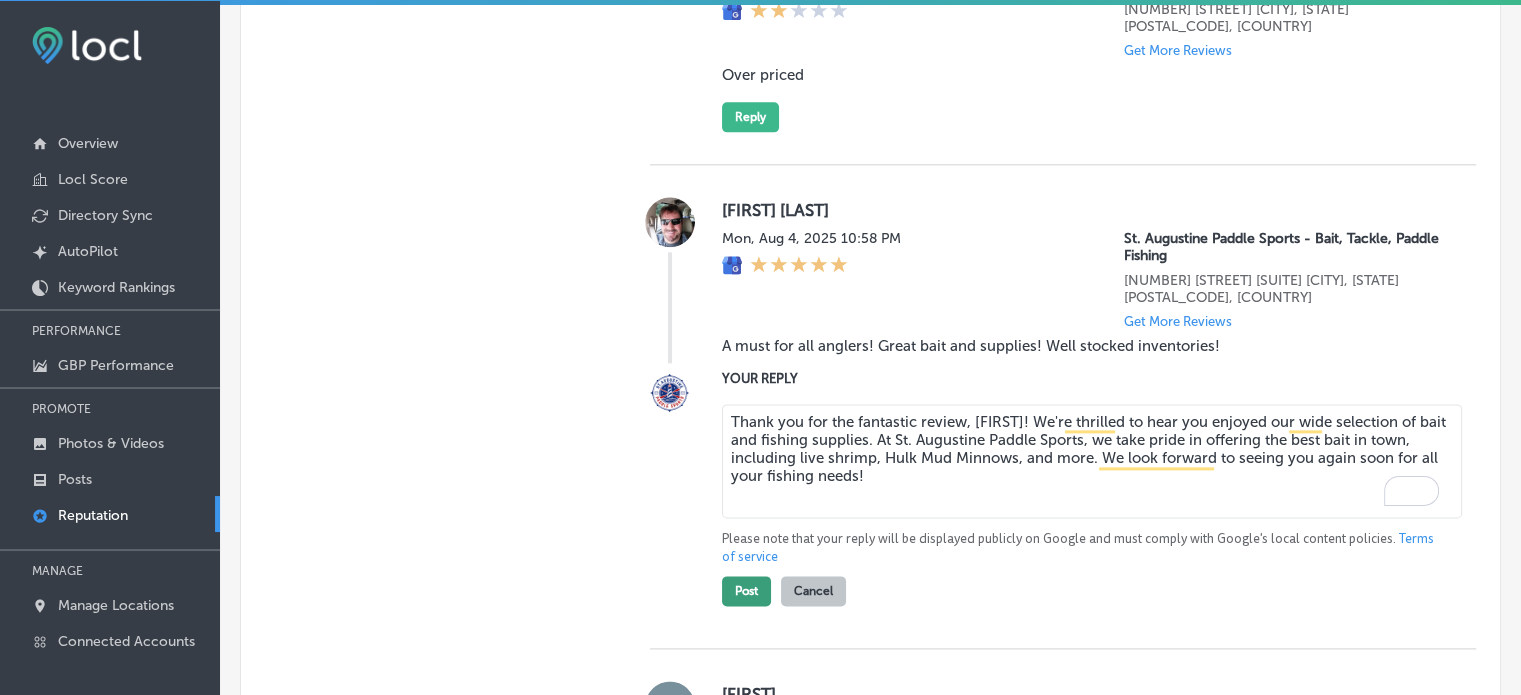 type on "Thank you for the fantastic review, David! We're thrilled to hear you enjoyed our wide selection of bait and fishing supplies. At St. Augustine Paddle Sports, we take pride in offering the best bait in town, including live shrimp, Hulk Mud Minnows, and more. We look forward to seeing you again soon for all your fishing needs!" 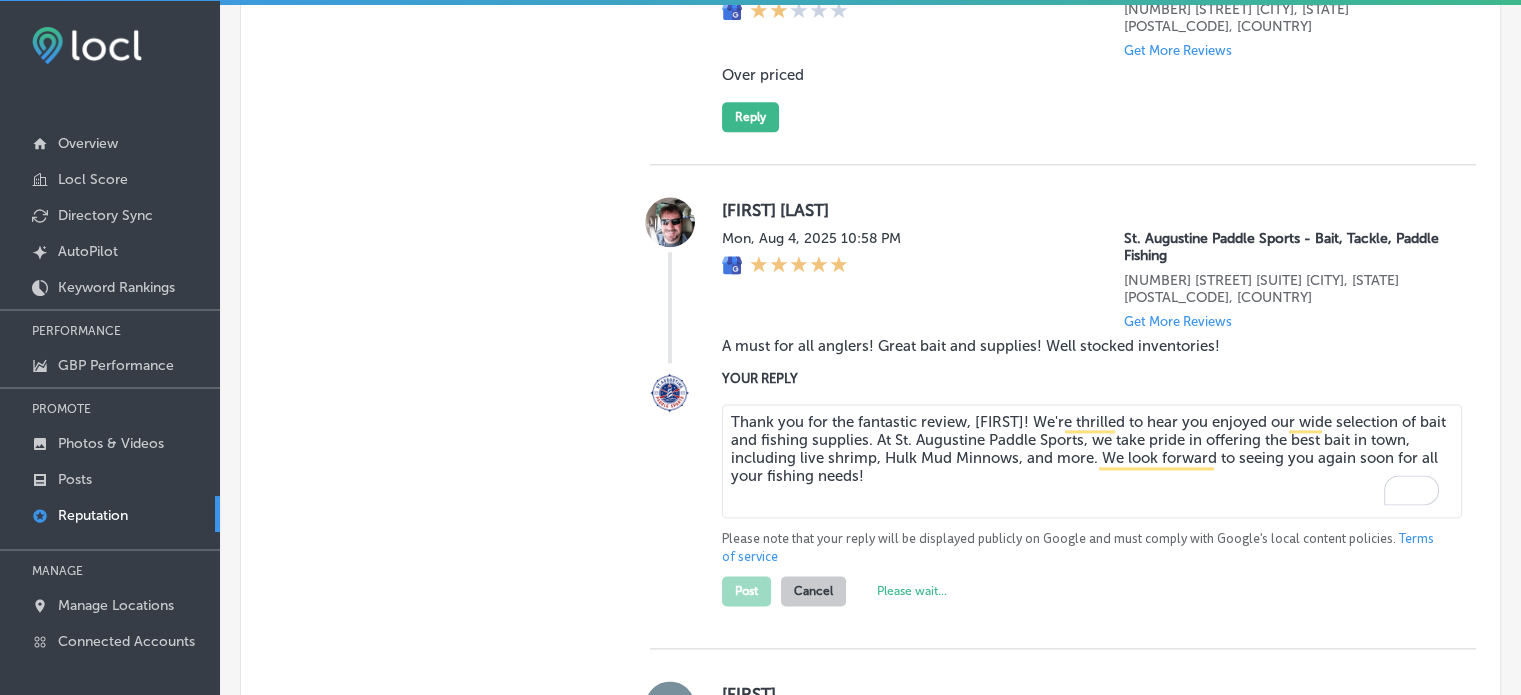 type on "x" 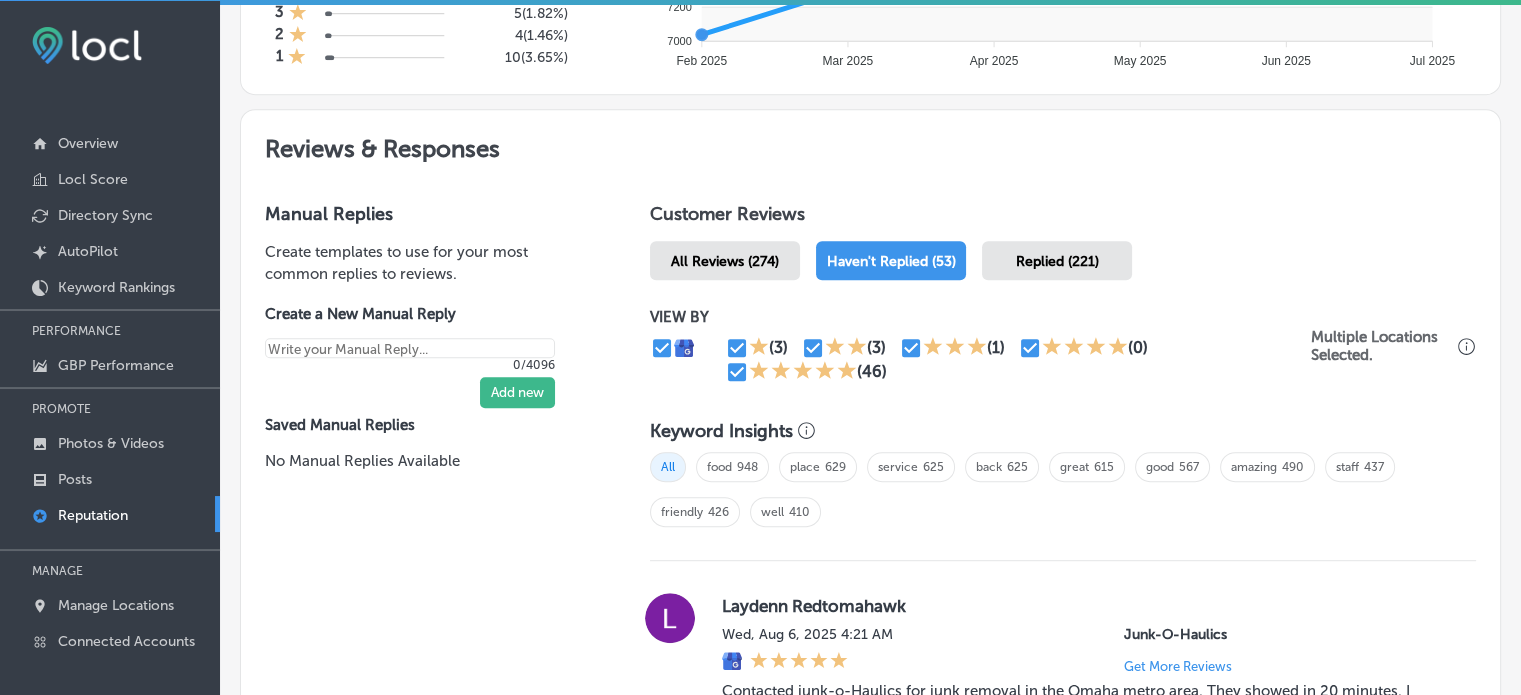scroll, scrollTop: 1010, scrollLeft: 0, axis: vertical 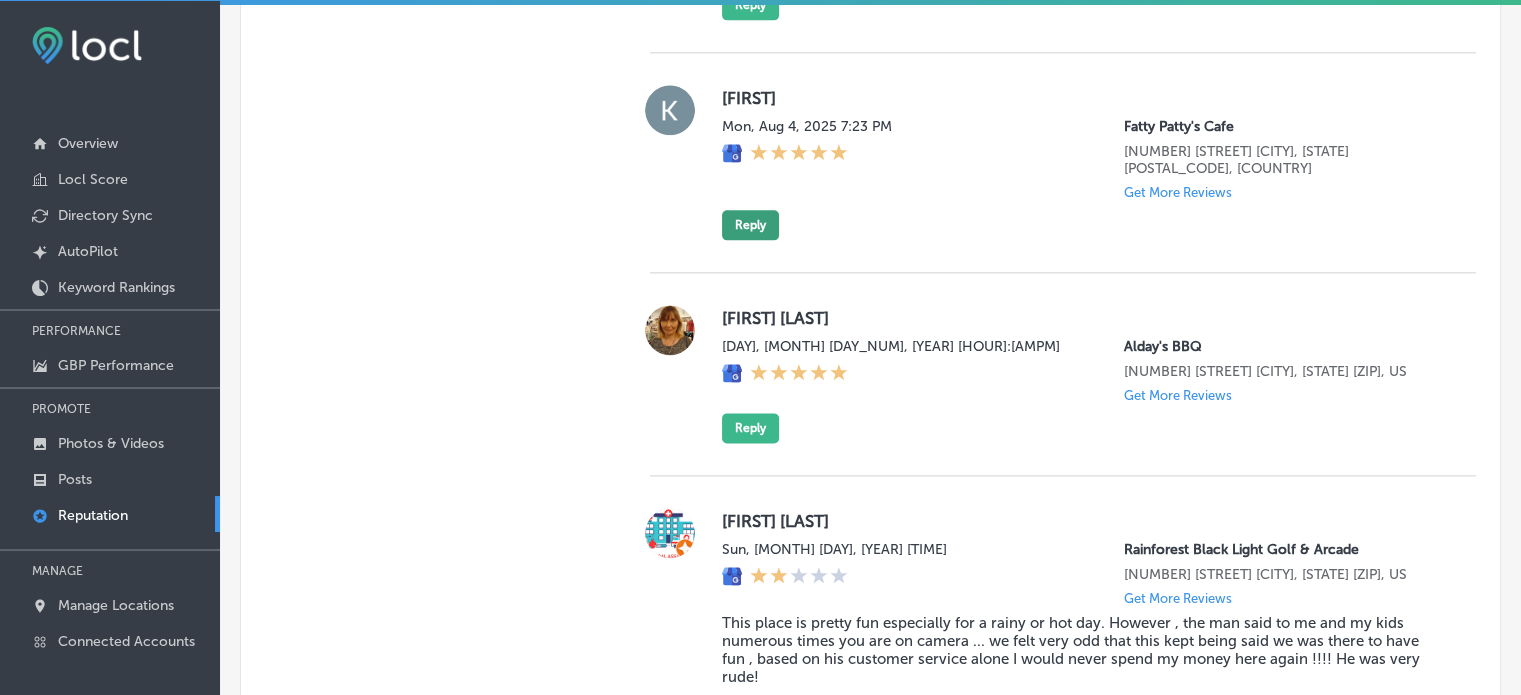 click on "Reply" at bounding box center [750, 225] 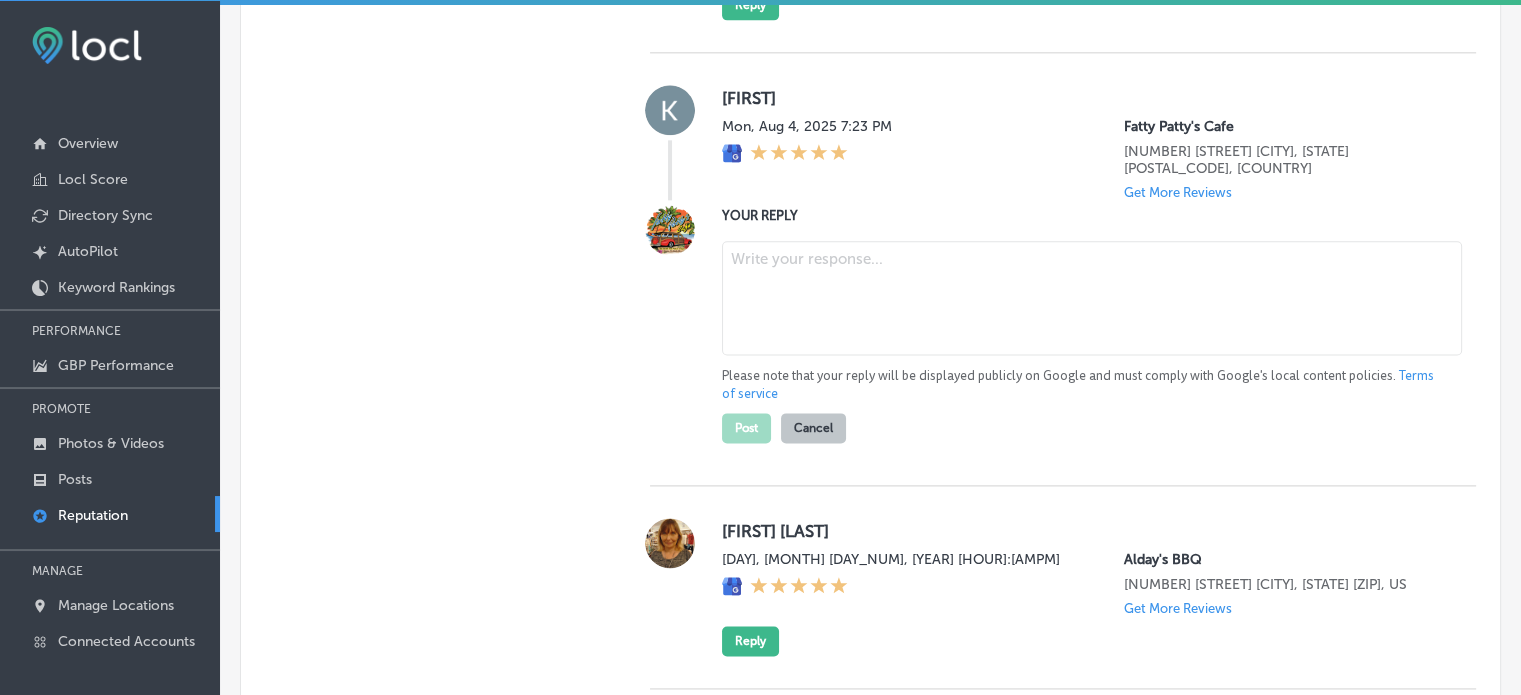 click at bounding box center (1092, 298) 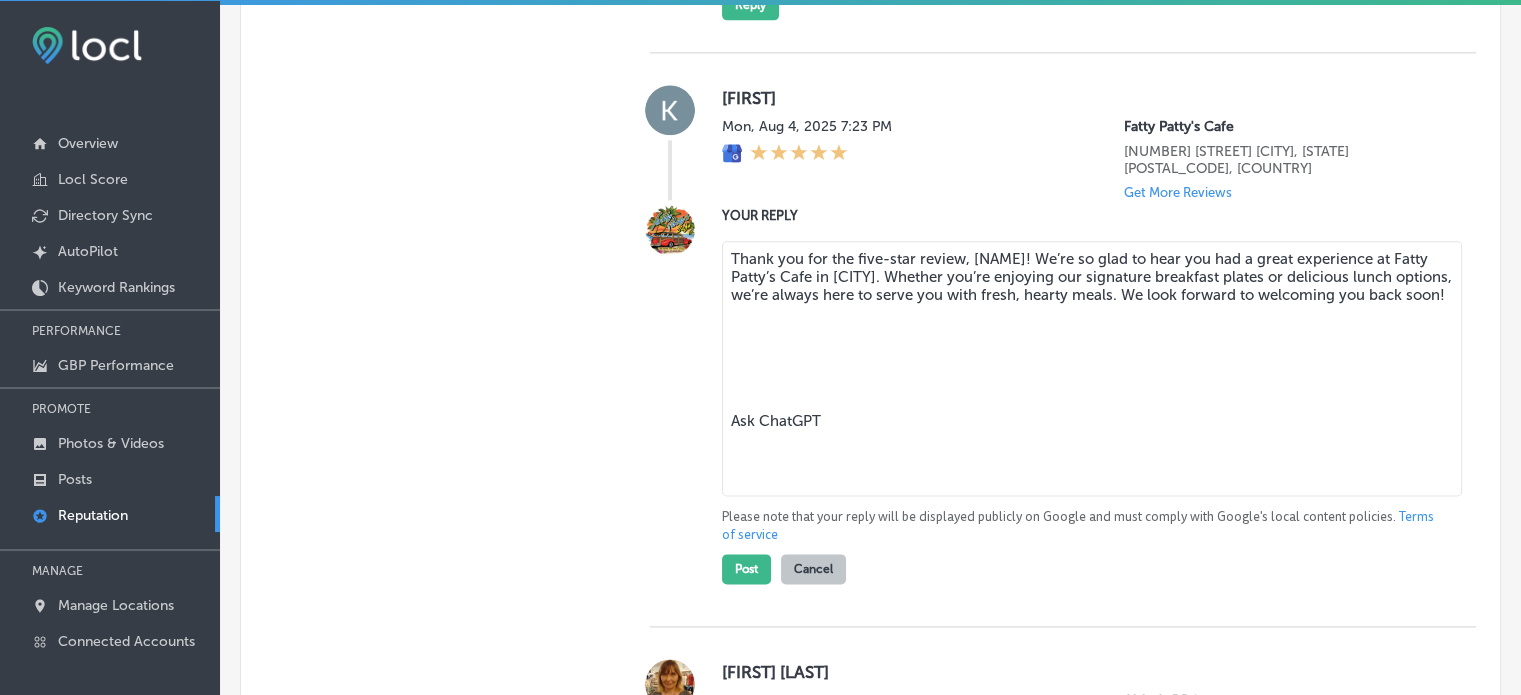 type on "Thank you for the five-star review, Elaine! We’re so glad to hear you had a great experience at Fatty Patty’s Cafe in Panama City Beach. Whether you’re enjoying our signature breakfast plates or delicious lunch options, we’re always here to serve you with fresh, hearty meals. We look forward to welcoming you back soon!
Ask ChatGPT" 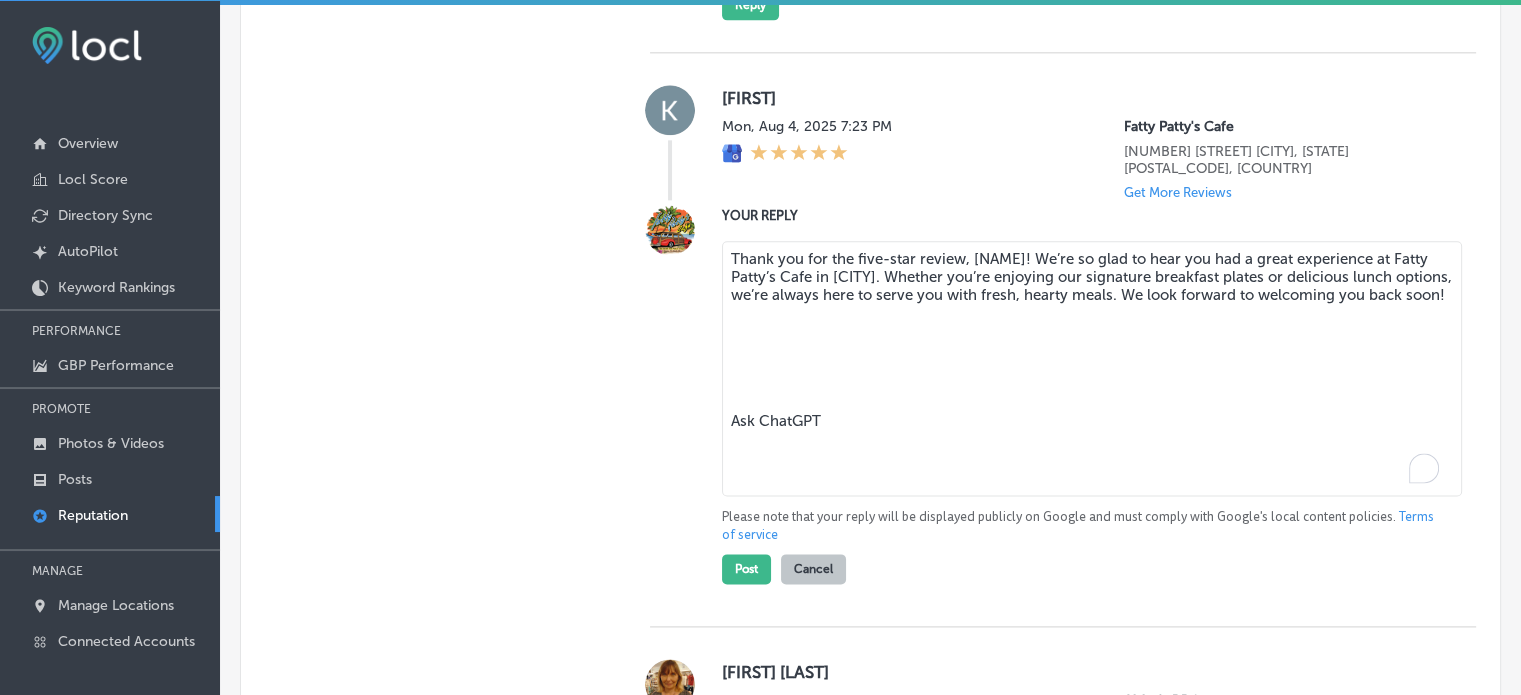 type on "x" 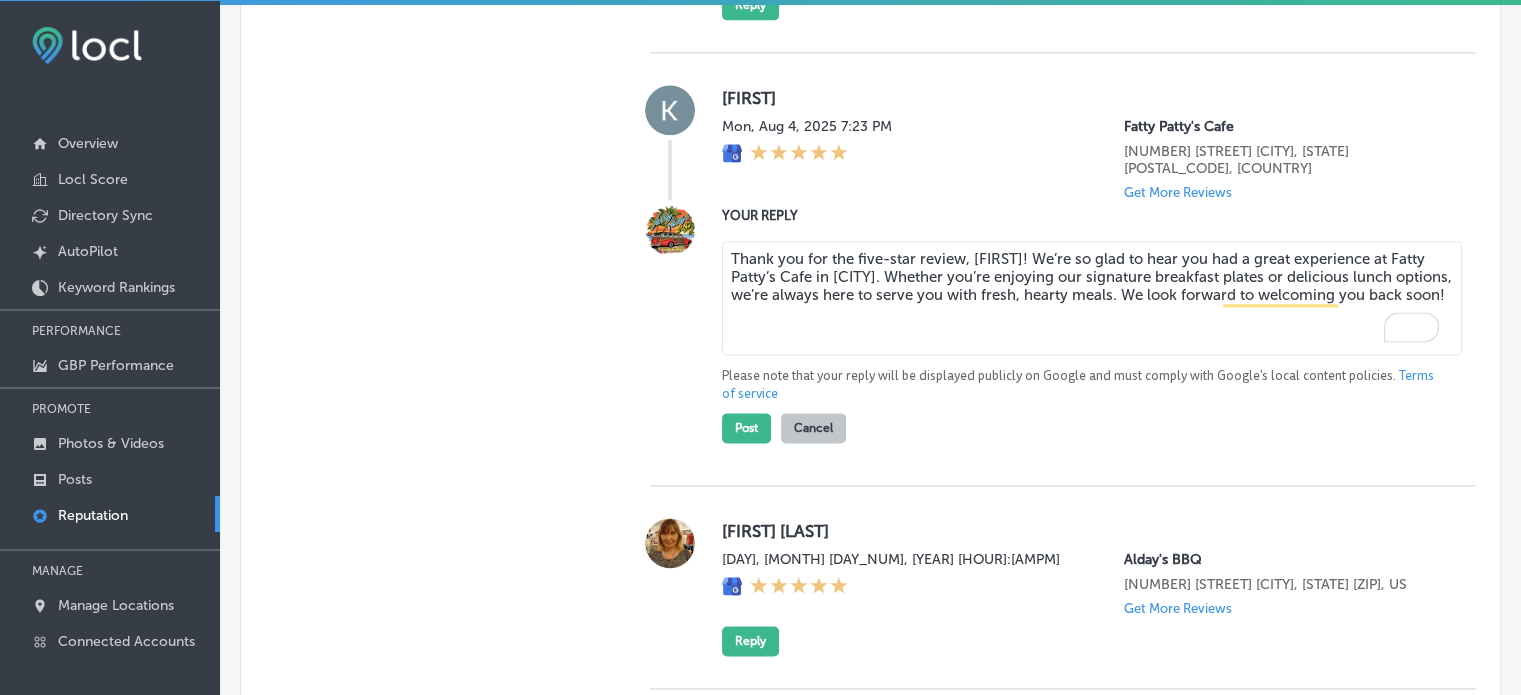 drag, startPoint x: 1007, startPoint y: 297, endPoint x: 964, endPoint y: 295, distance: 43.046486 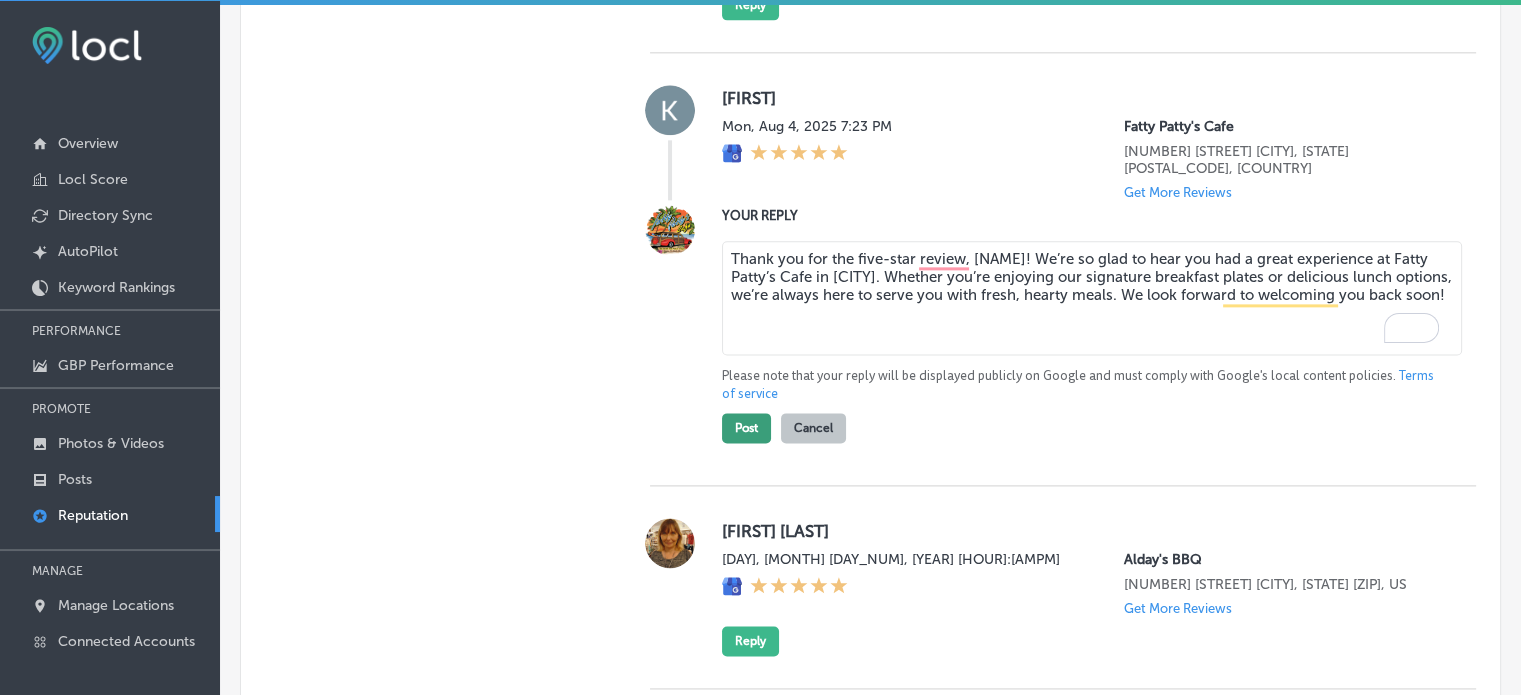 type on "Thank you for the five-star review, Katlin! We’re so glad to hear you had a great experience at Fatty Patty’s Cafe in Panama City Beach. Whether you’re enjoying our signature breakfast plates or delicious lunch options, we’re always here to serve you with fresh, hearty meals. We look forward to welcoming you back soon!" 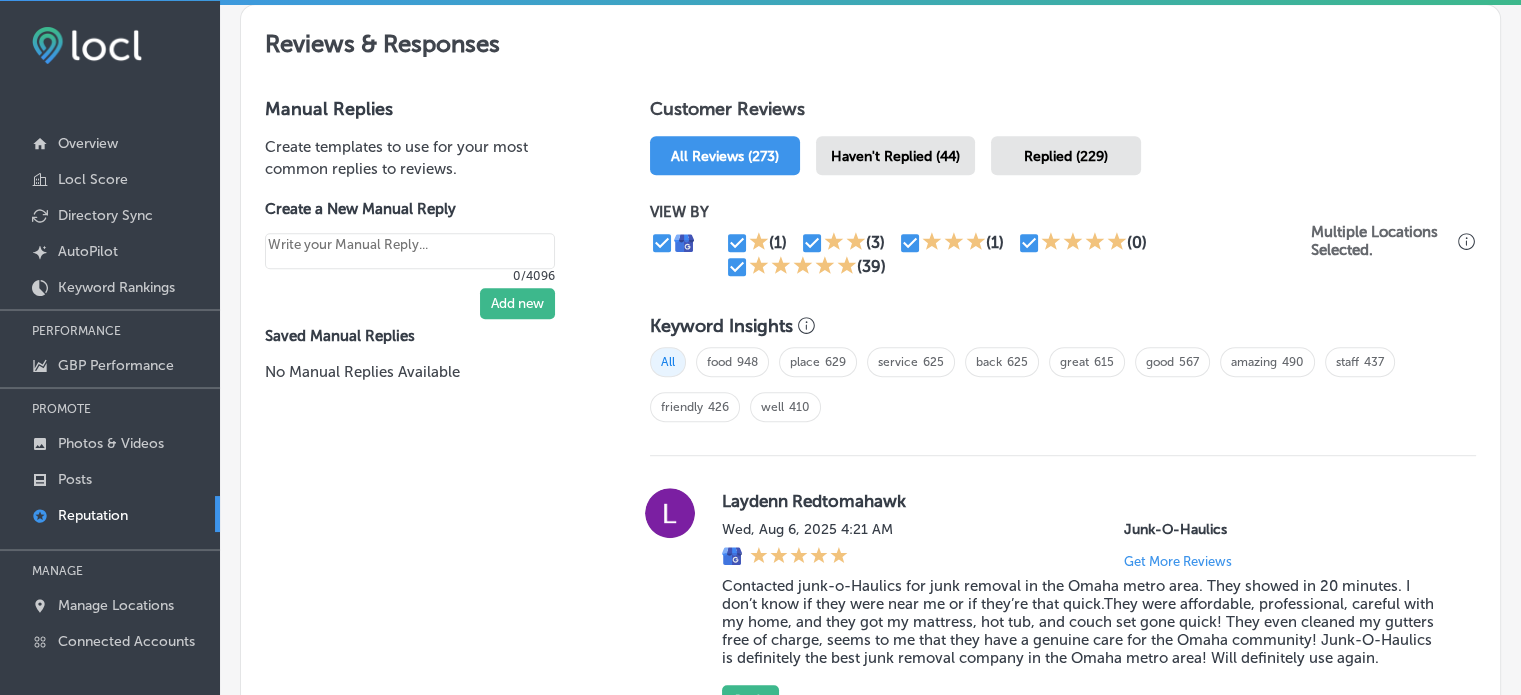 scroll, scrollTop: 1106, scrollLeft: 0, axis: vertical 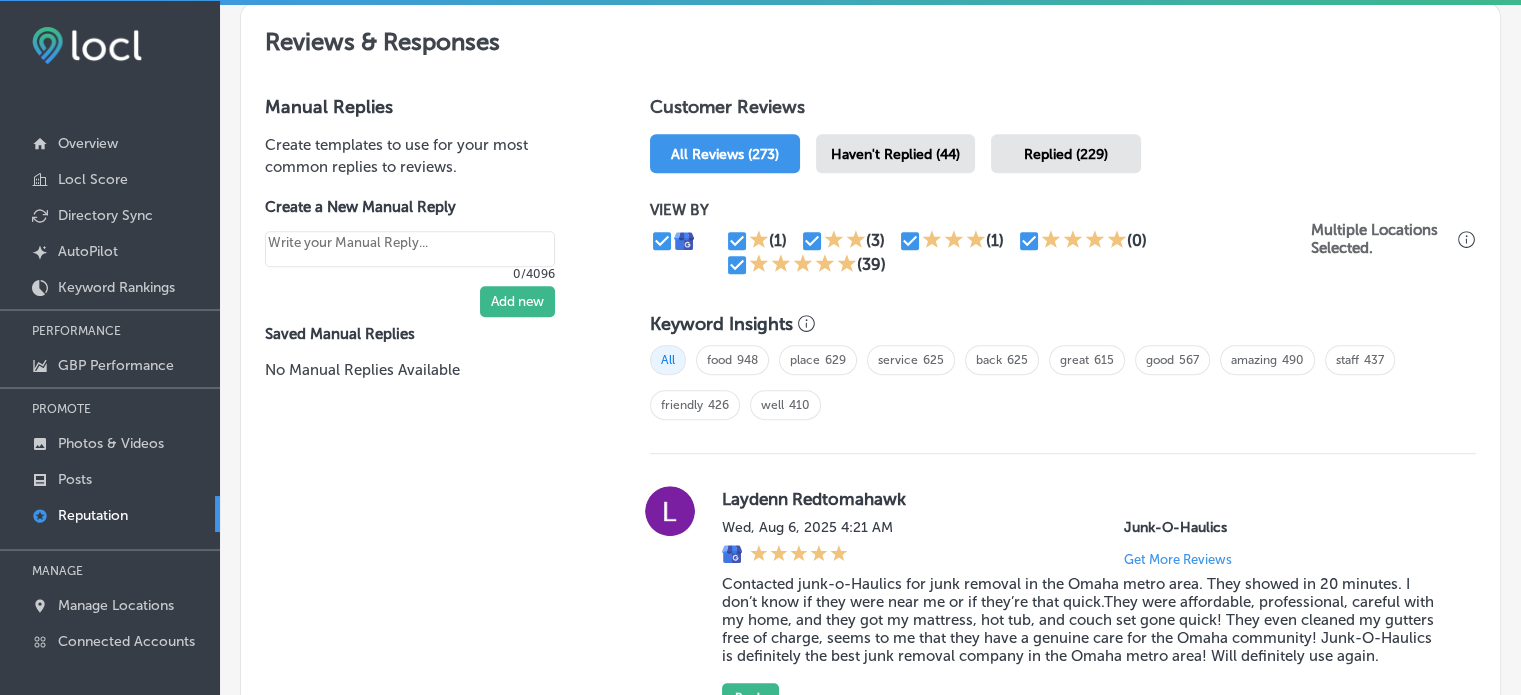 click on "Replied (229)" at bounding box center [1066, 154] 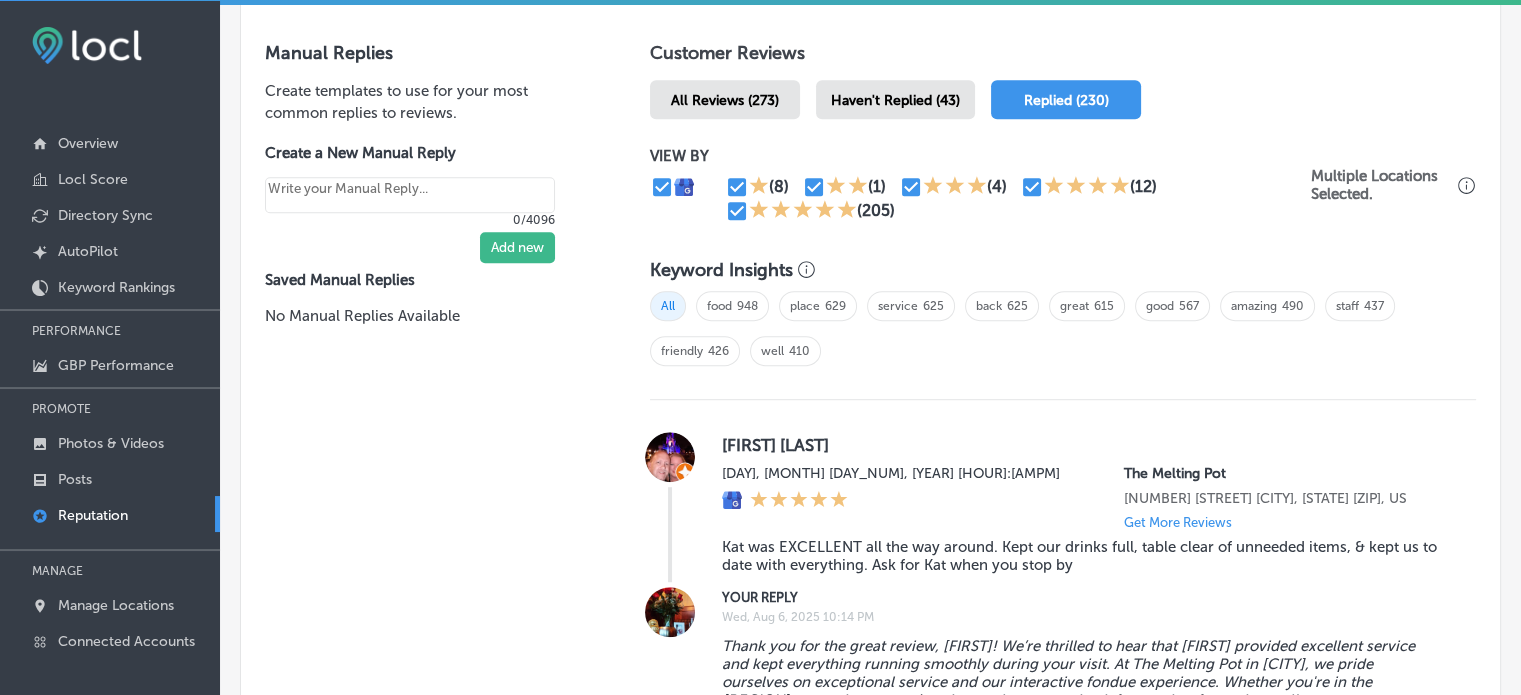scroll, scrollTop: 859, scrollLeft: 0, axis: vertical 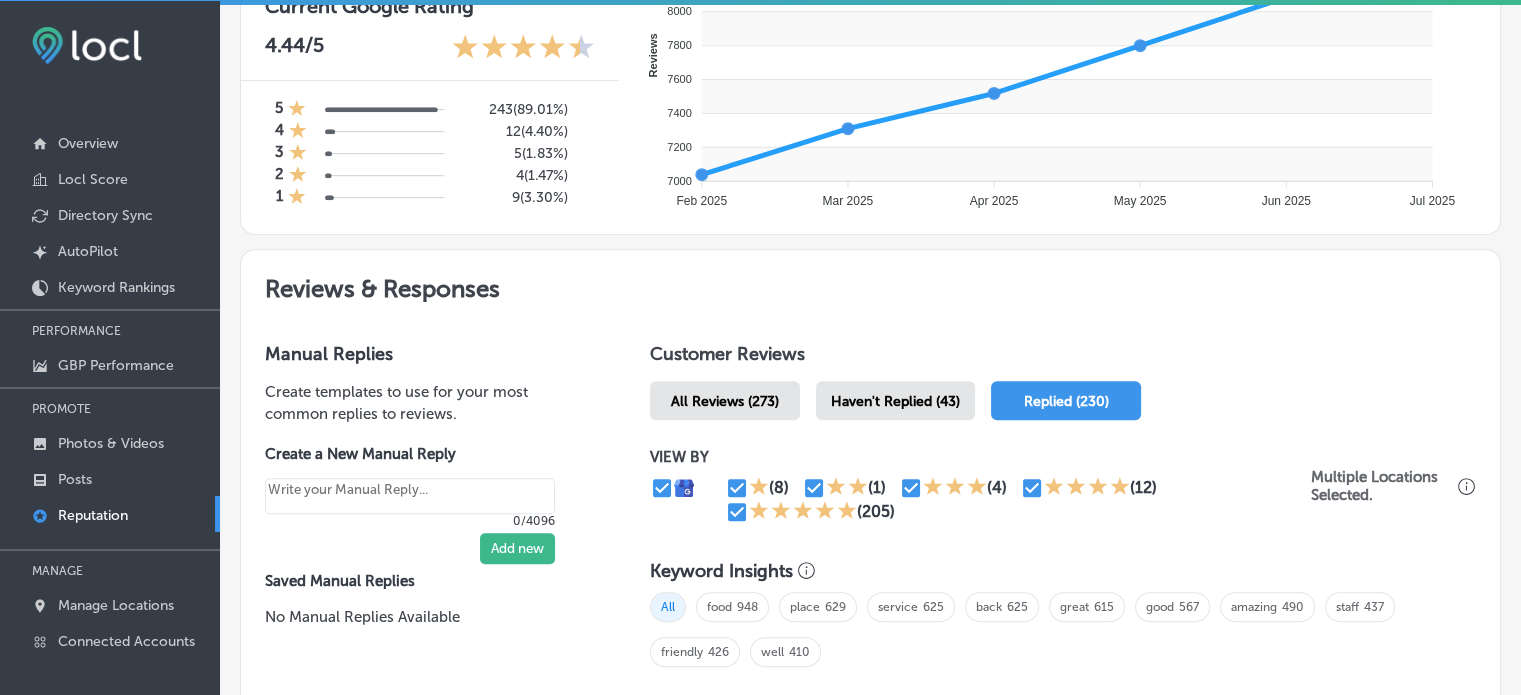 click on "Haven't Replied (43)" at bounding box center (895, 401) 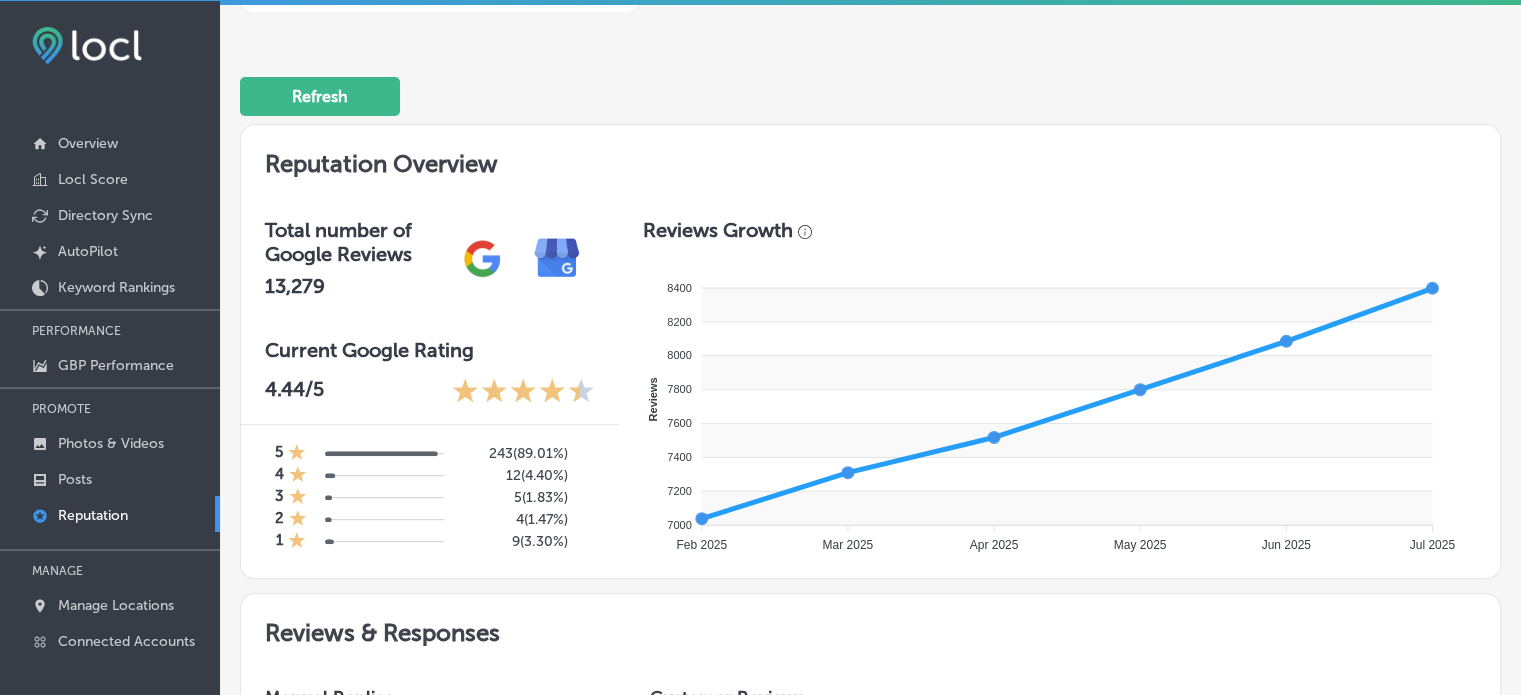 type on "x" 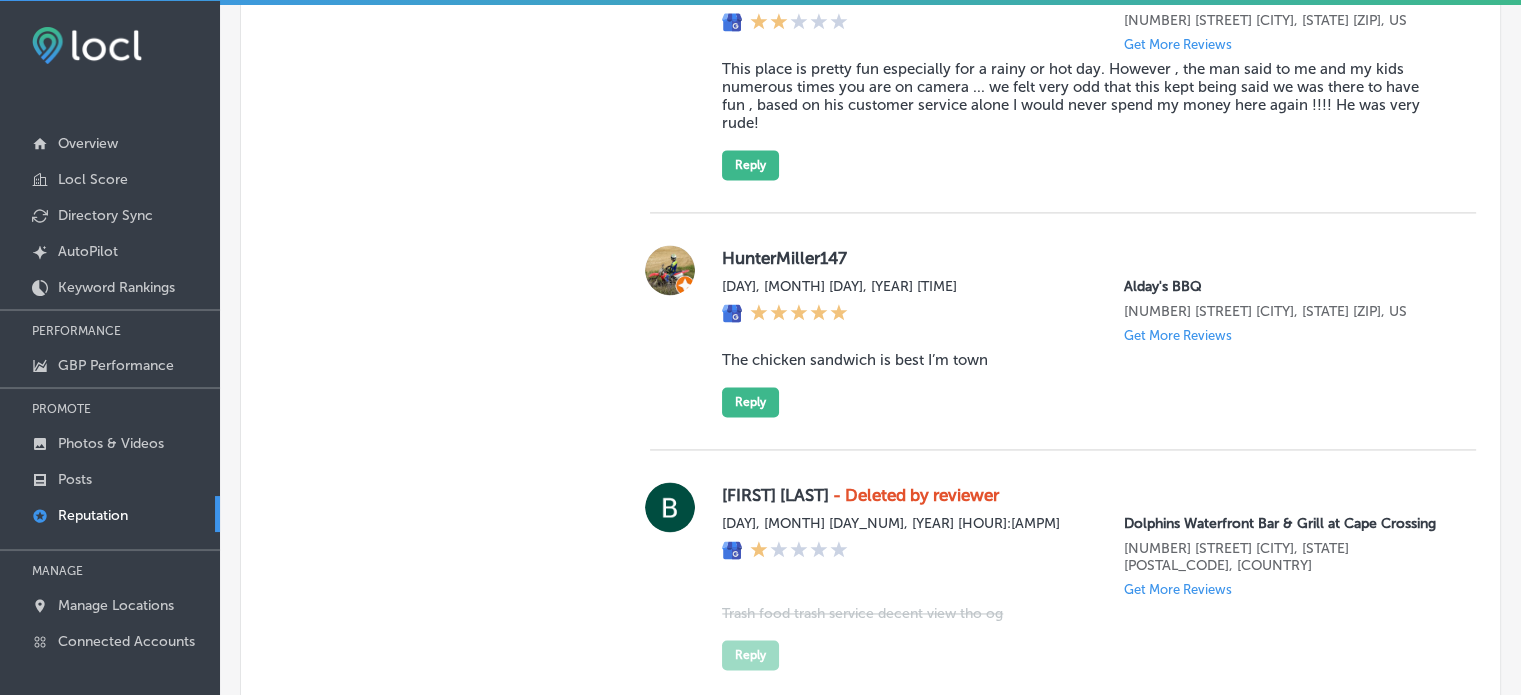 scroll, scrollTop: 2385, scrollLeft: 0, axis: vertical 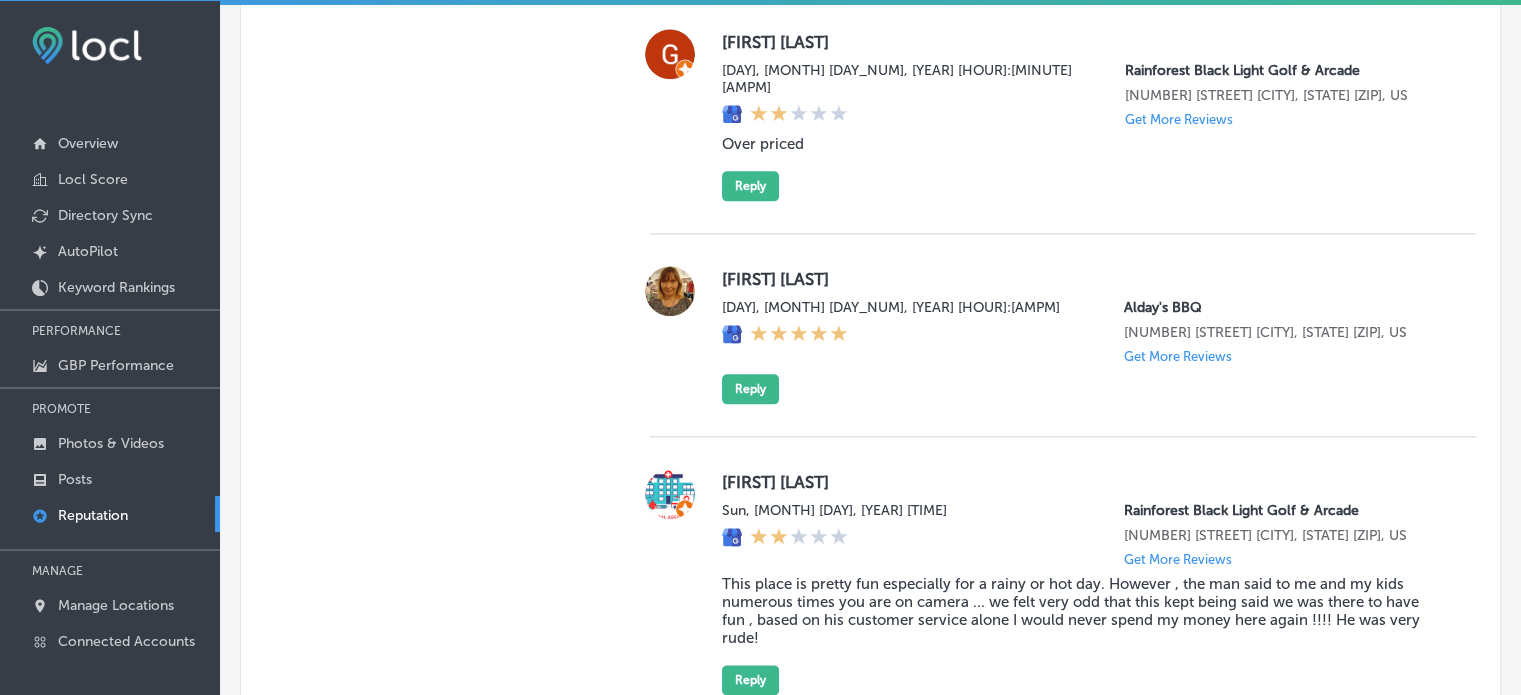 click on "[FIRST] [LAST]" at bounding box center (1083, 279) 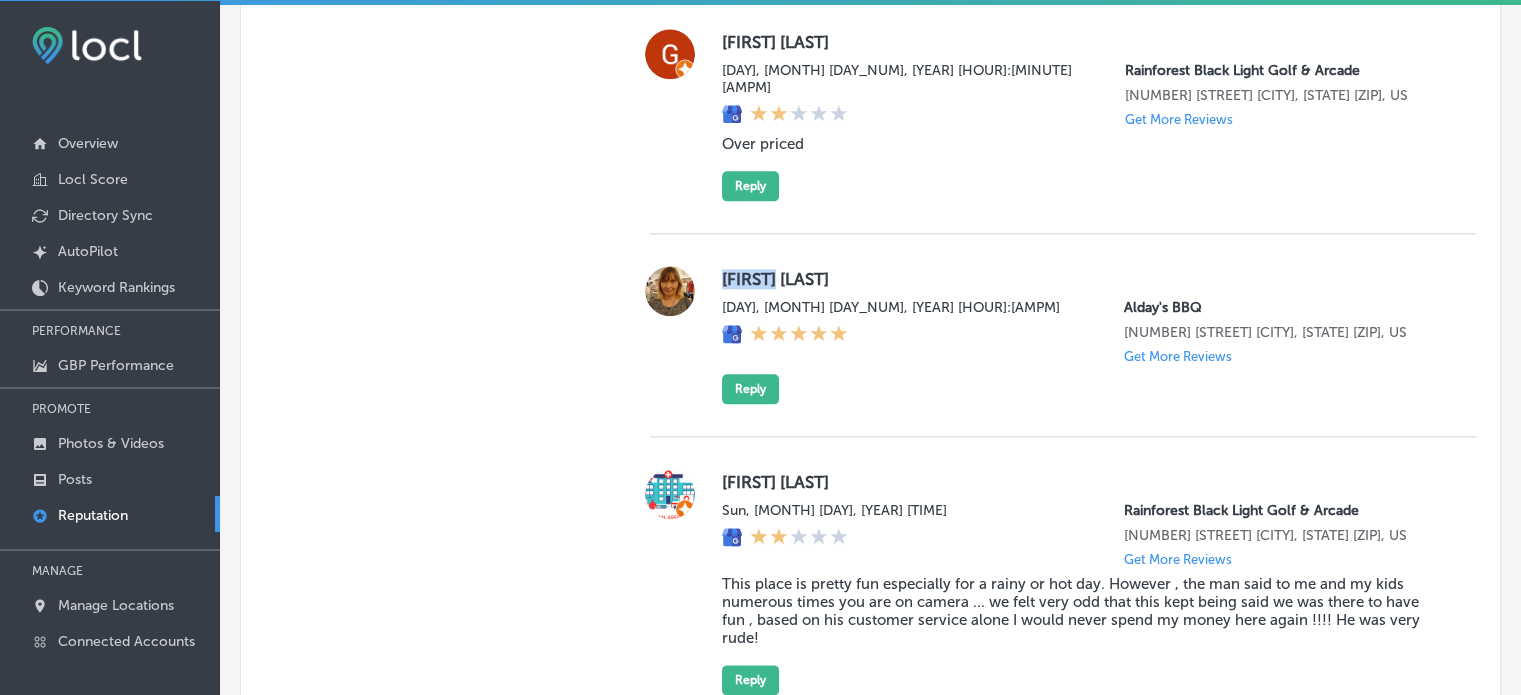 click on "[FIRST] [LAST]" at bounding box center (1083, 279) 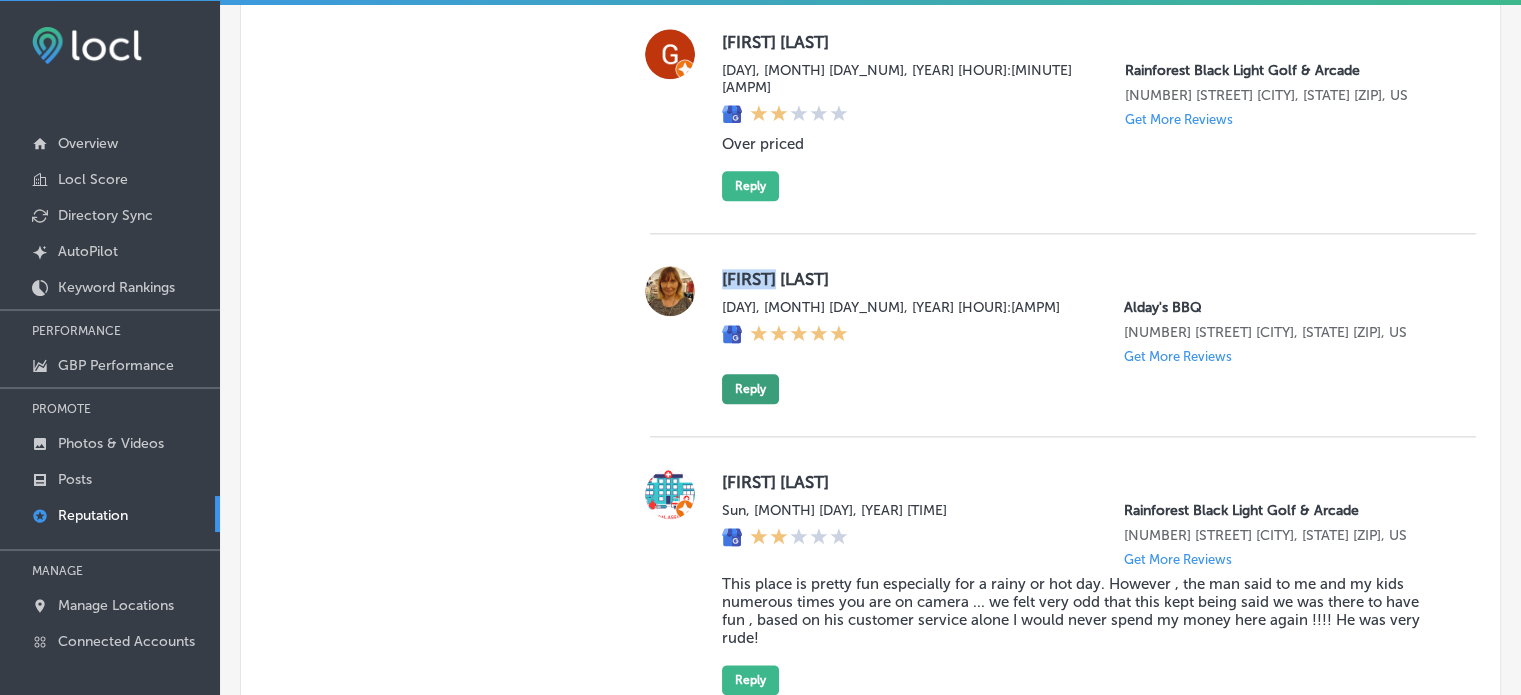 click on "Reply" at bounding box center (750, 389) 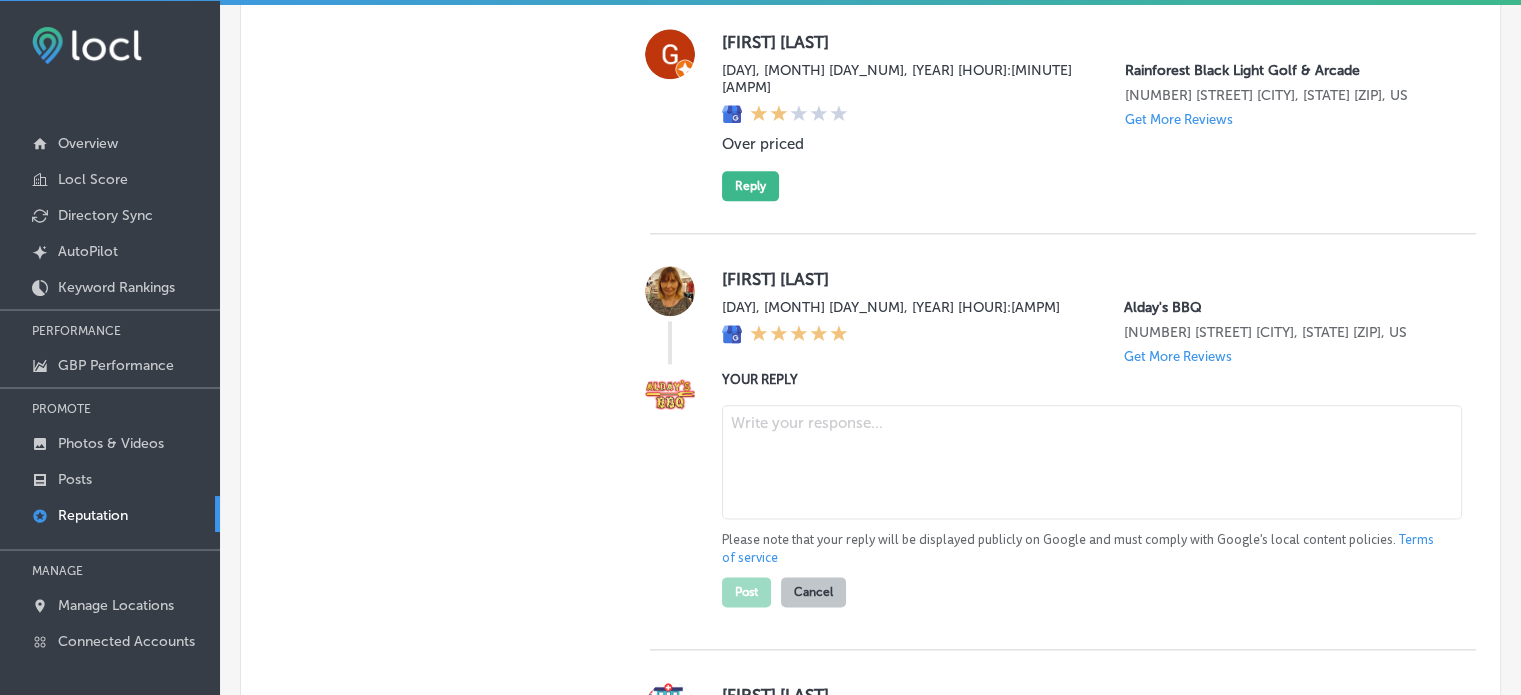 click at bounding box center (1092, 462) 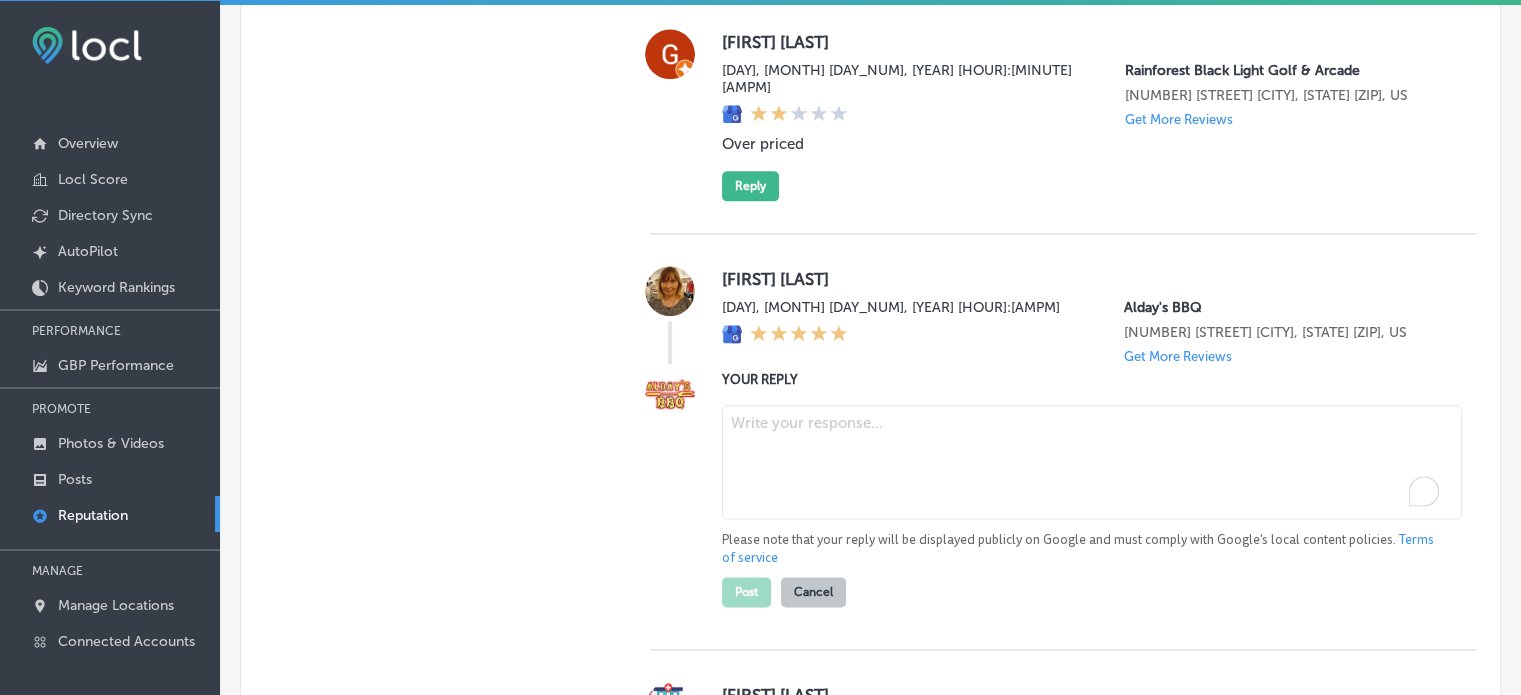 paste on "Thank you for the five-star review, Elaine! We truly appreciate your support. At Alday's BBQ in Sarasota, FL, we’re dedicated to serving top-notch BBQ, from our slow-cooked meats to our delicious sides. Whether you're in Osprey, Bradenton, or Venice, we look forward to serving you again soon!" 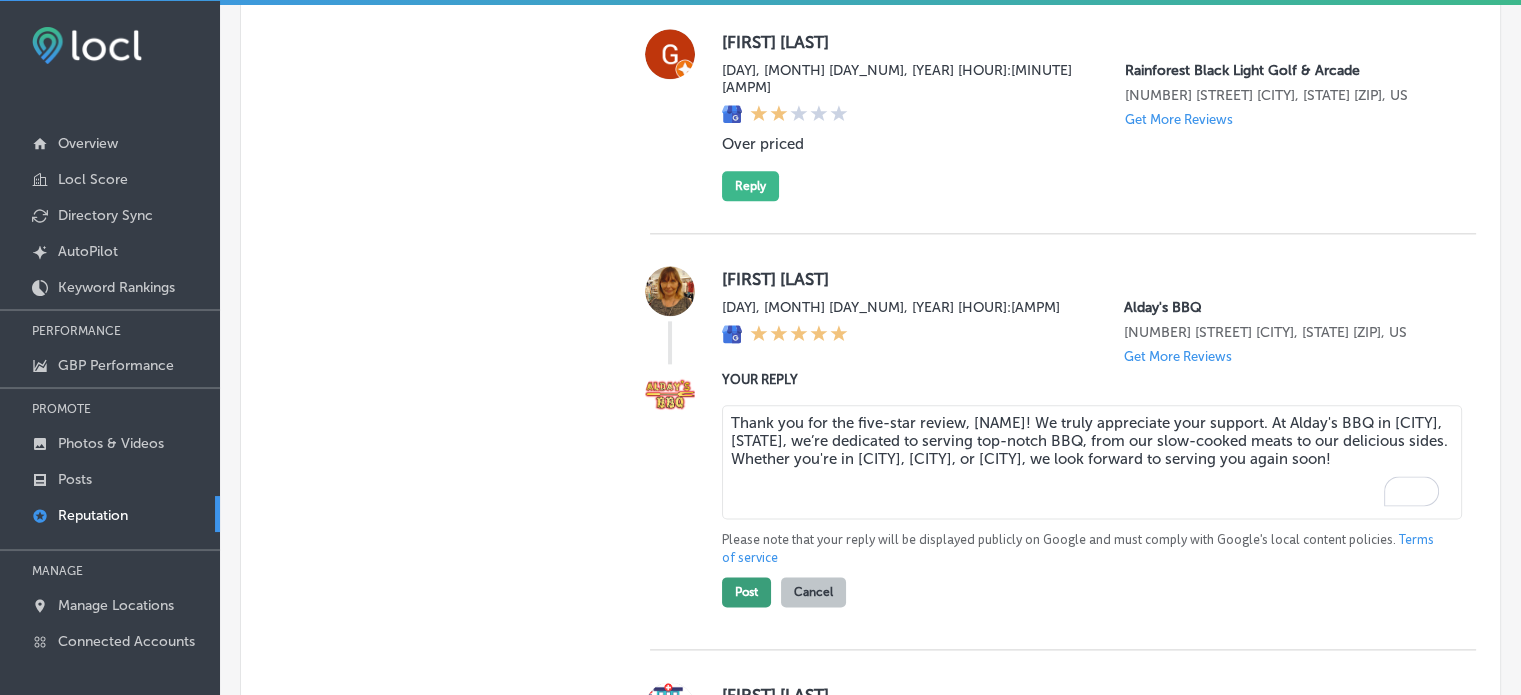 type on "Thank you for the five-star review, Elaine! We truly appreciate your support. At Alday's BBQ in Sarasota, FL, we’re dedicated to serving top-notch BBQ, from our slow-cooked meats to our delicious sides. Whether you're in Osprey, Bradenton, or Venice, we look forward to serving you again soon!" 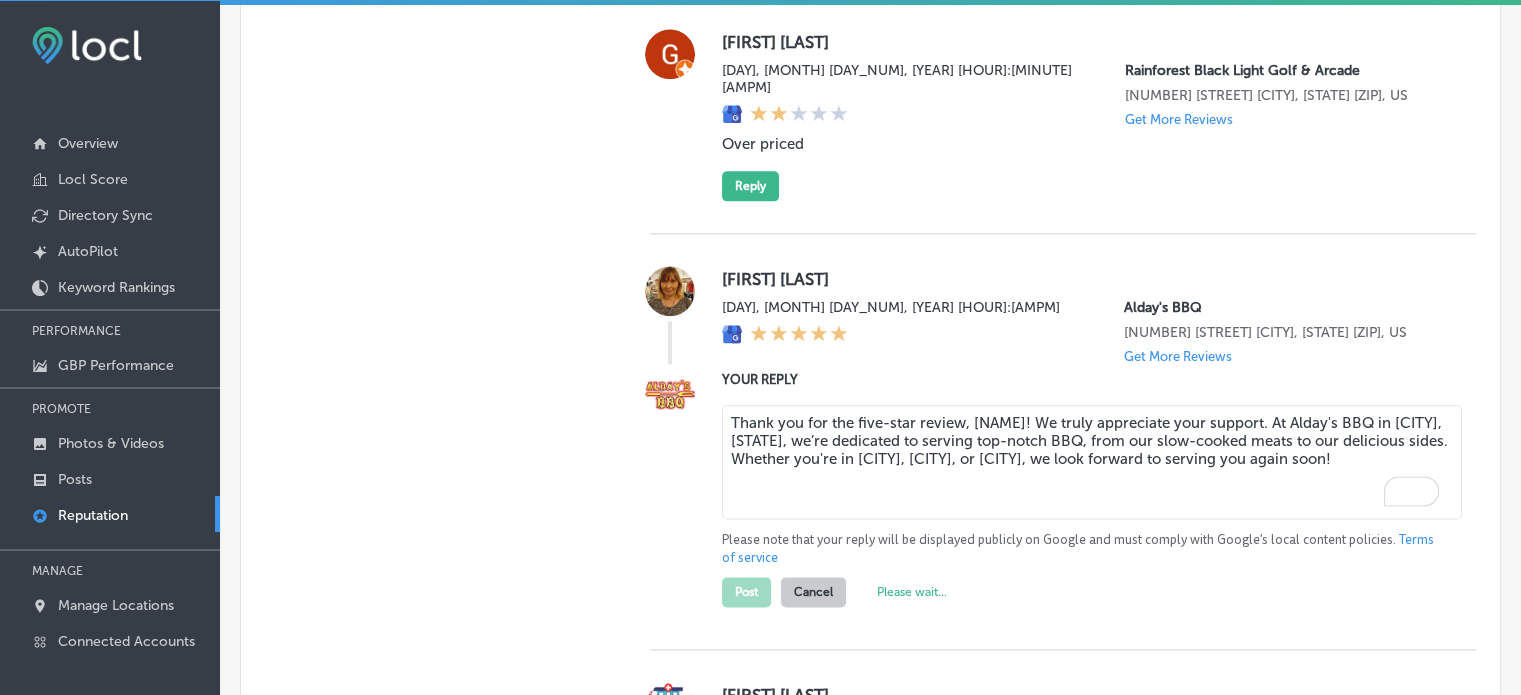 type on "x" 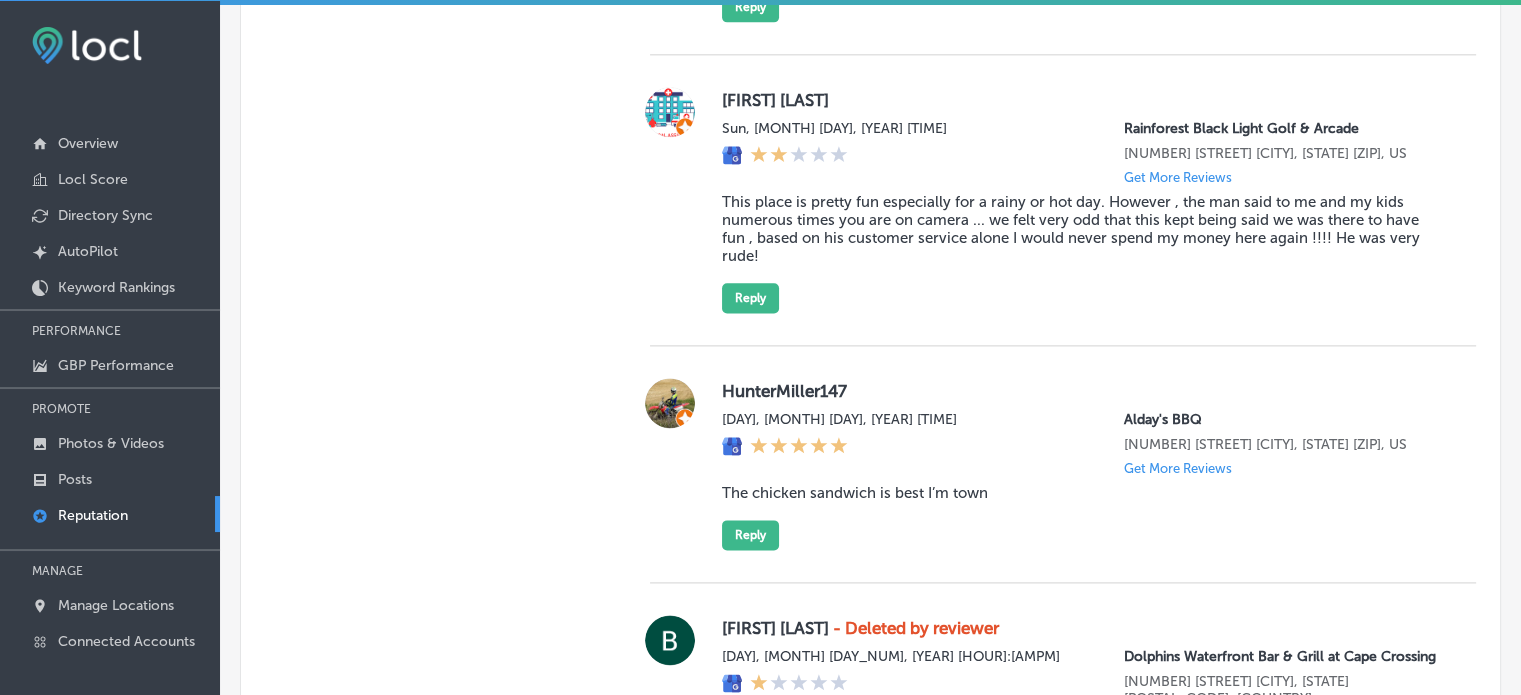 scroll, scrollTop: 2701, scrollLeft: 0, axis: vertical 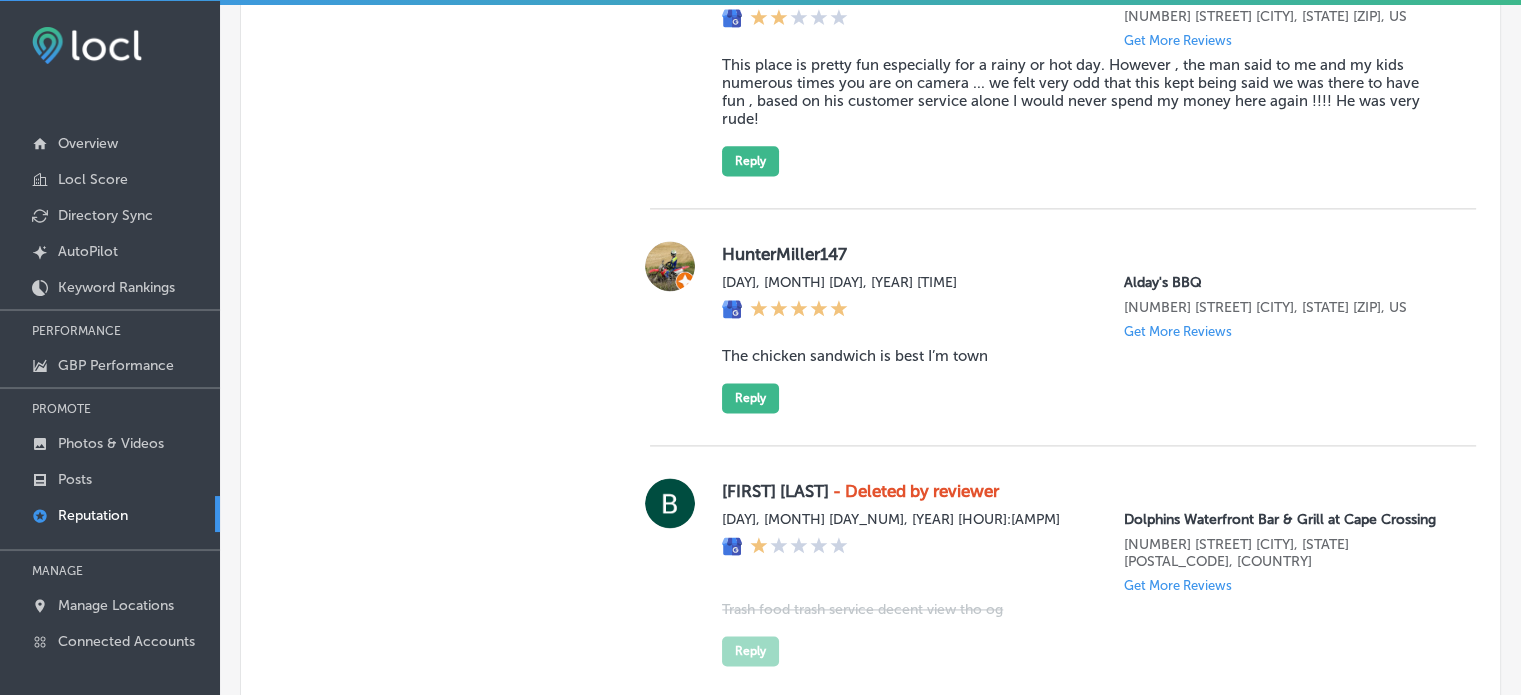 click on "The chicken sandwich is best I’m town" at bounding box center [1083, 356] 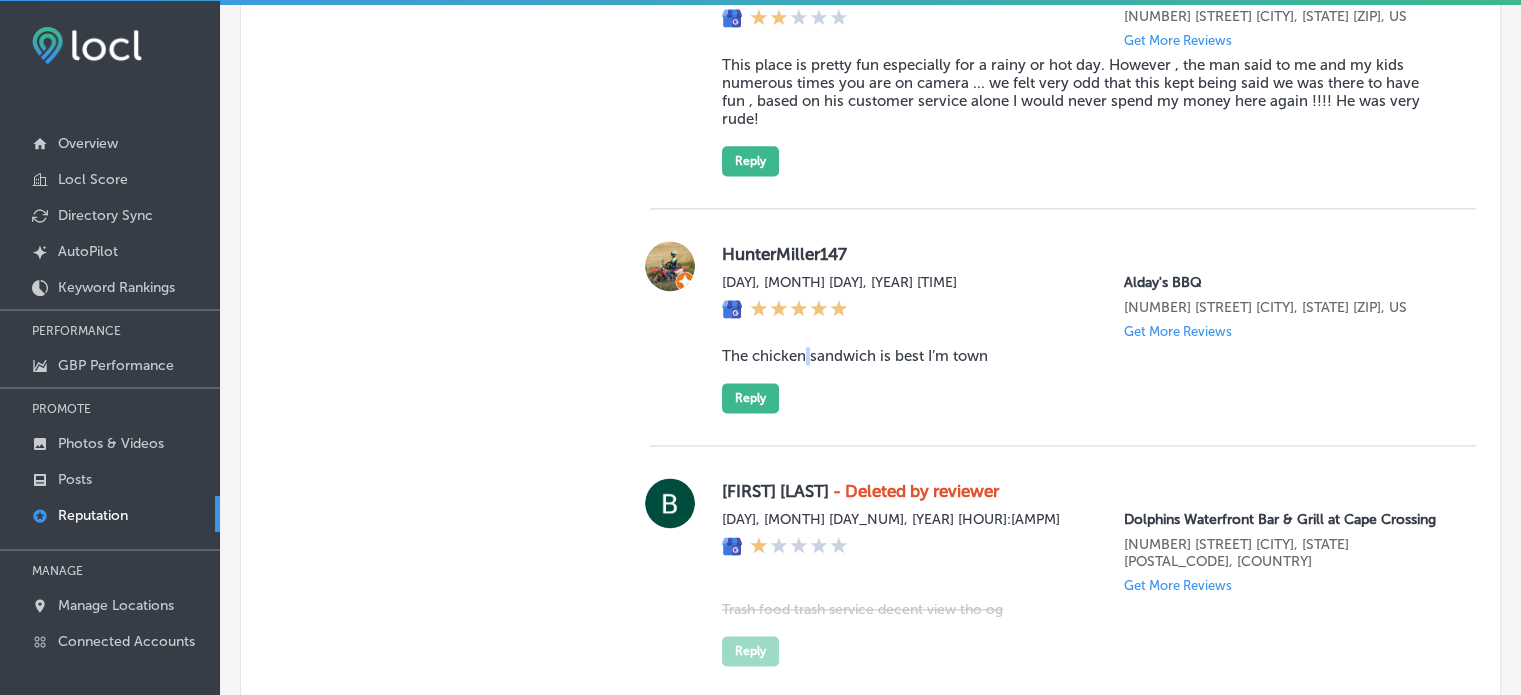 click on "The chicken sandwich is best I’m town" at bounding box center (1083, 356) 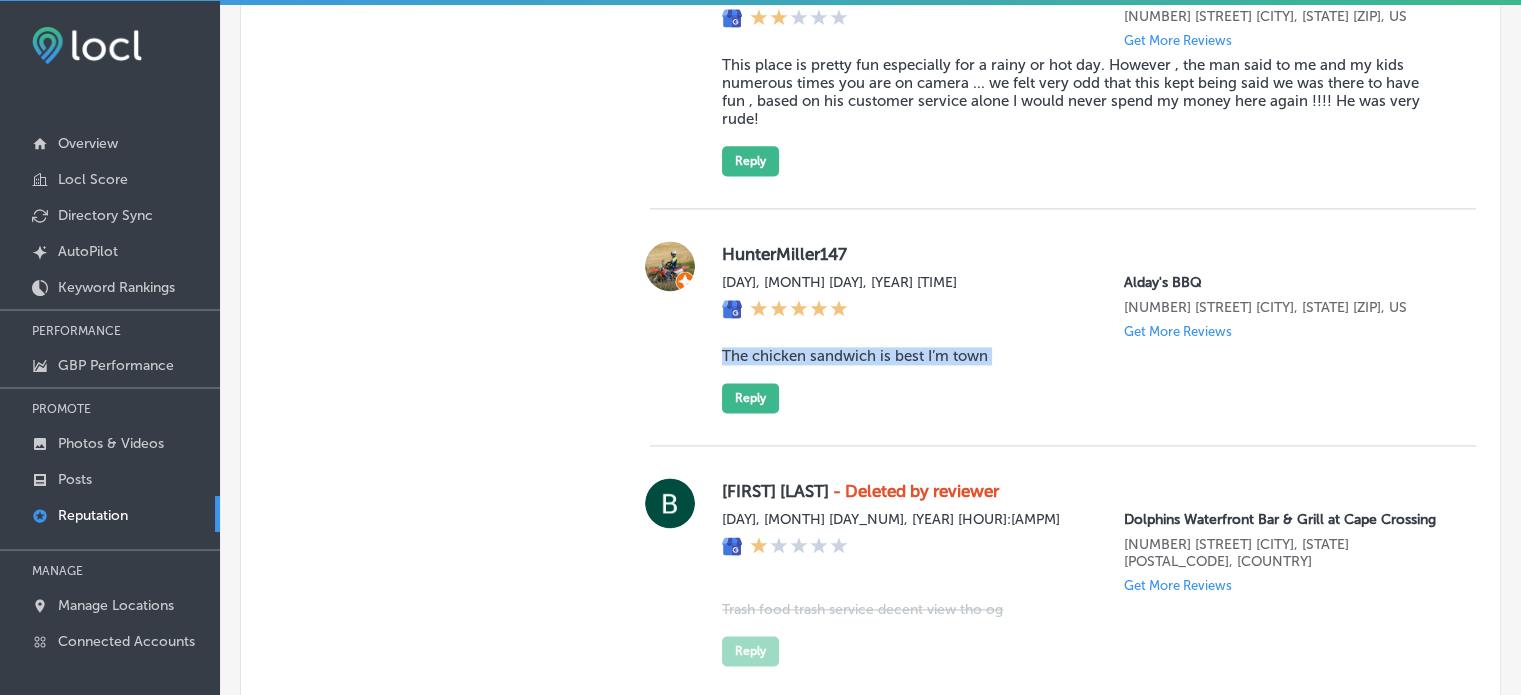 click on "The chicken sandwich is best I’m town" at bounding box center (1083, 356) 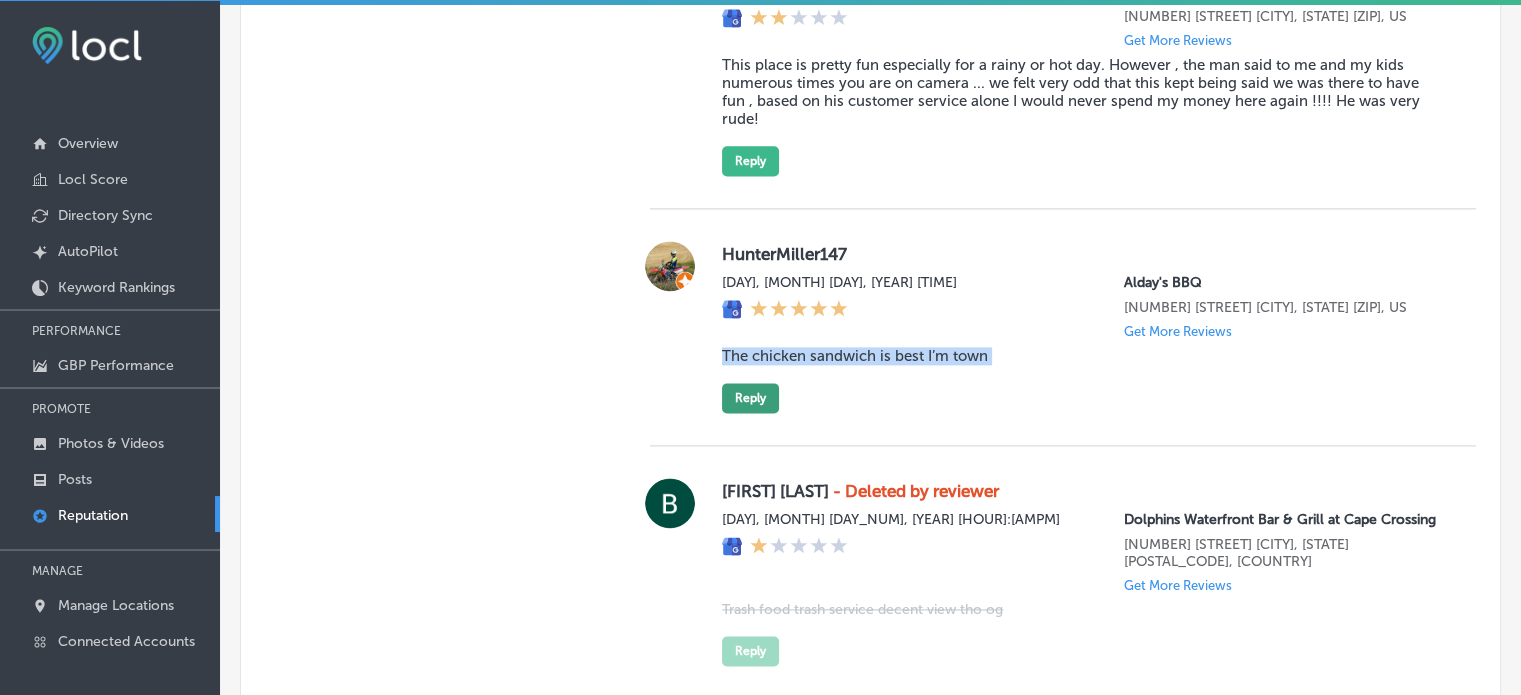 click on "Reply" at bounding box center (750, 398) 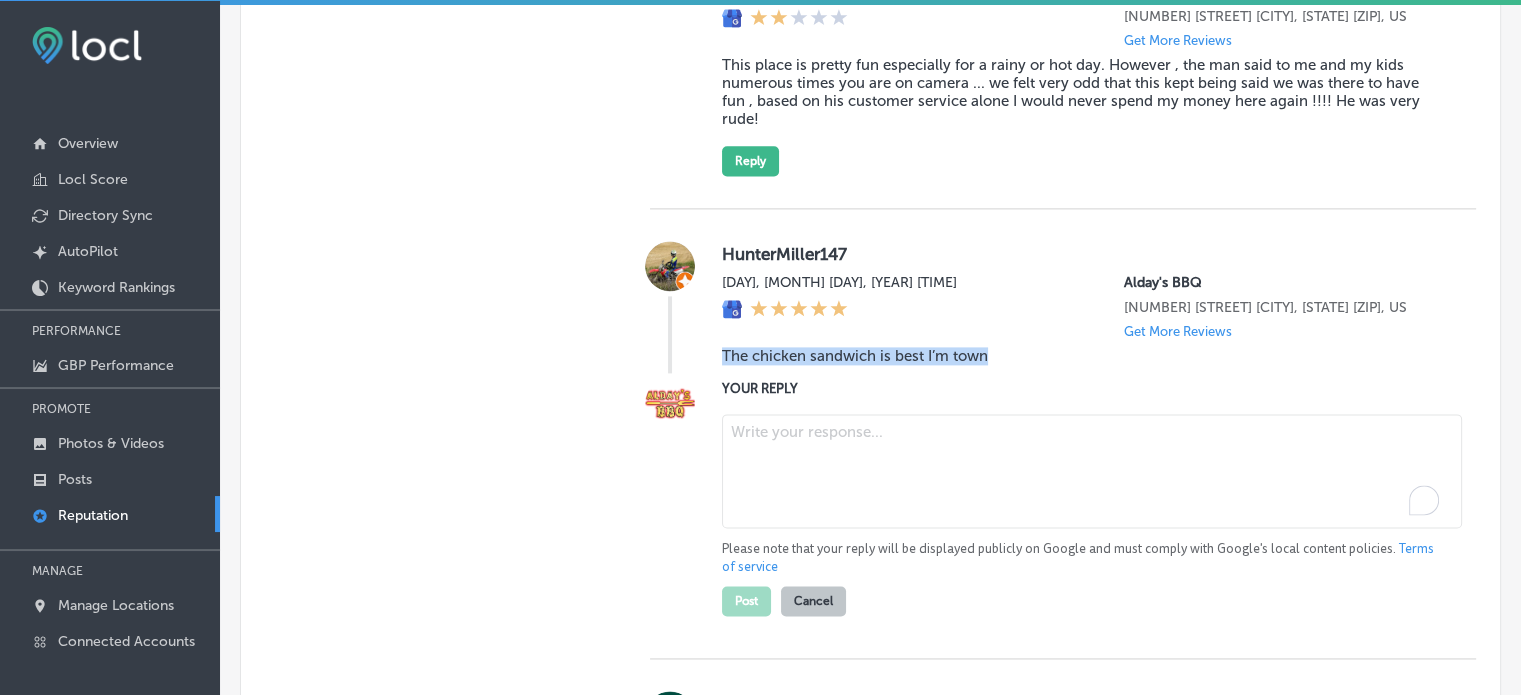 click at bounding box center [1092, 471] 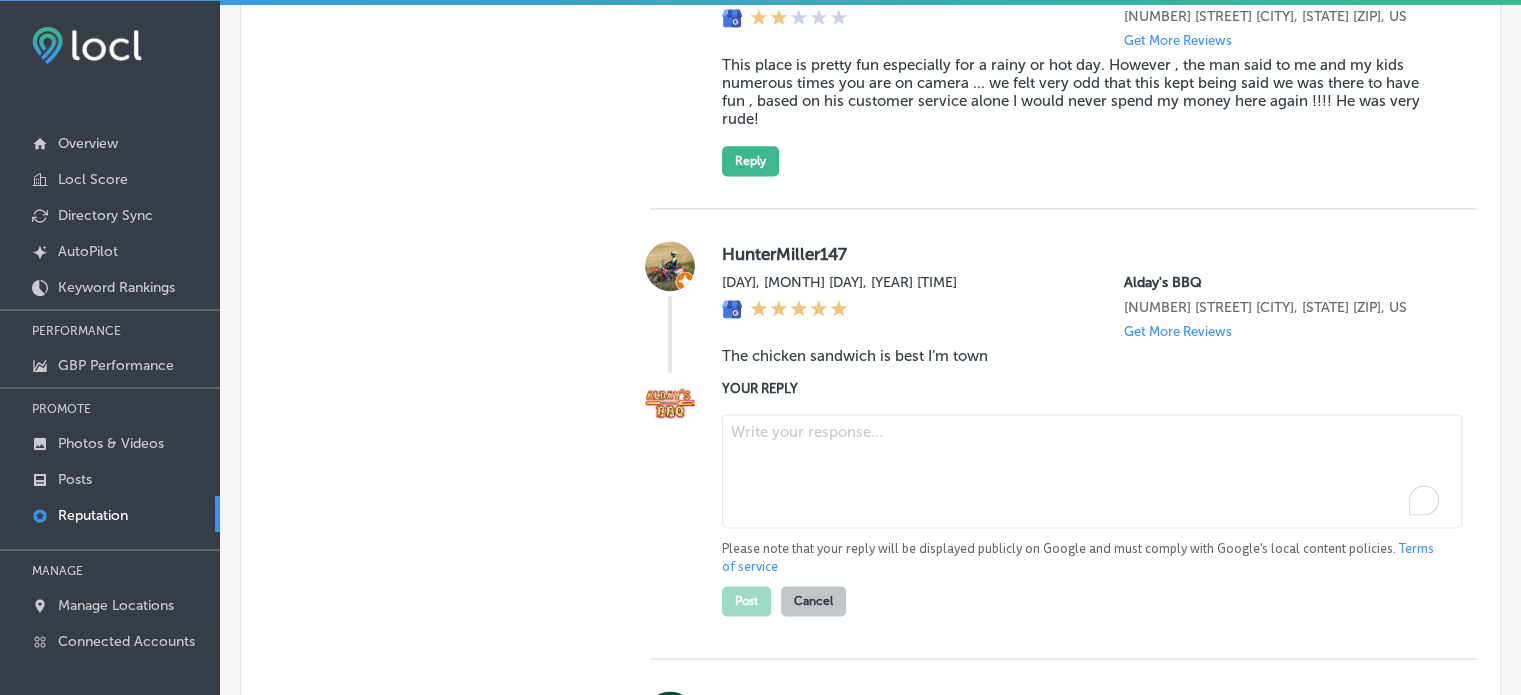 paste on "ChatGPT said:
Thank you for the five-star review, Miller! We’re so happy to hear you think our chicken sandwich is the best in town! At Alday's BBQ in Sarasota, FL, we take pride in serving up mouth-watering BBQ and sandwiches with that perfect Southern touch. Whether you’re in Siesta Key, Bradenton, or Osprey, we can’t wait to serve you again soon!" 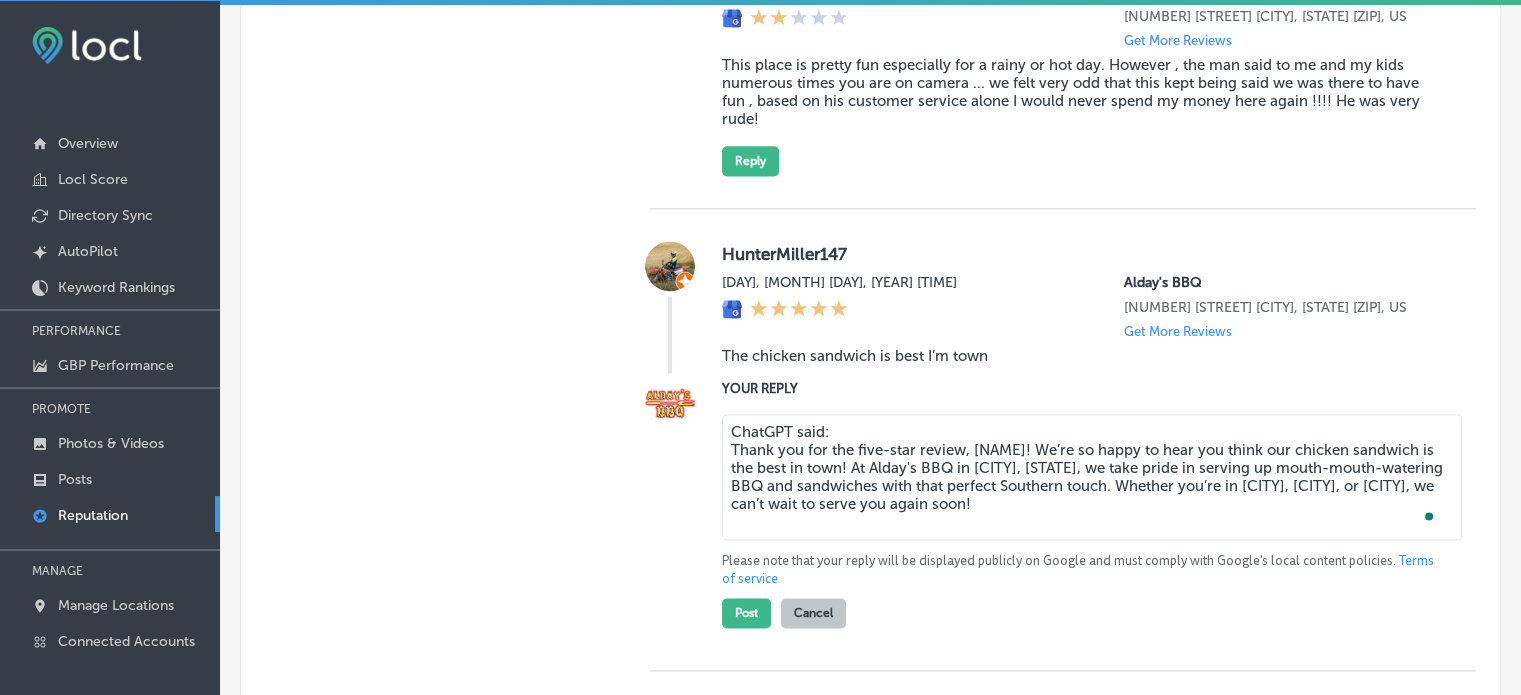 drag, startPoint x: 851, startPoint y: 487, endPoint x: 668, endPoint y: 480, distance: 183.13383 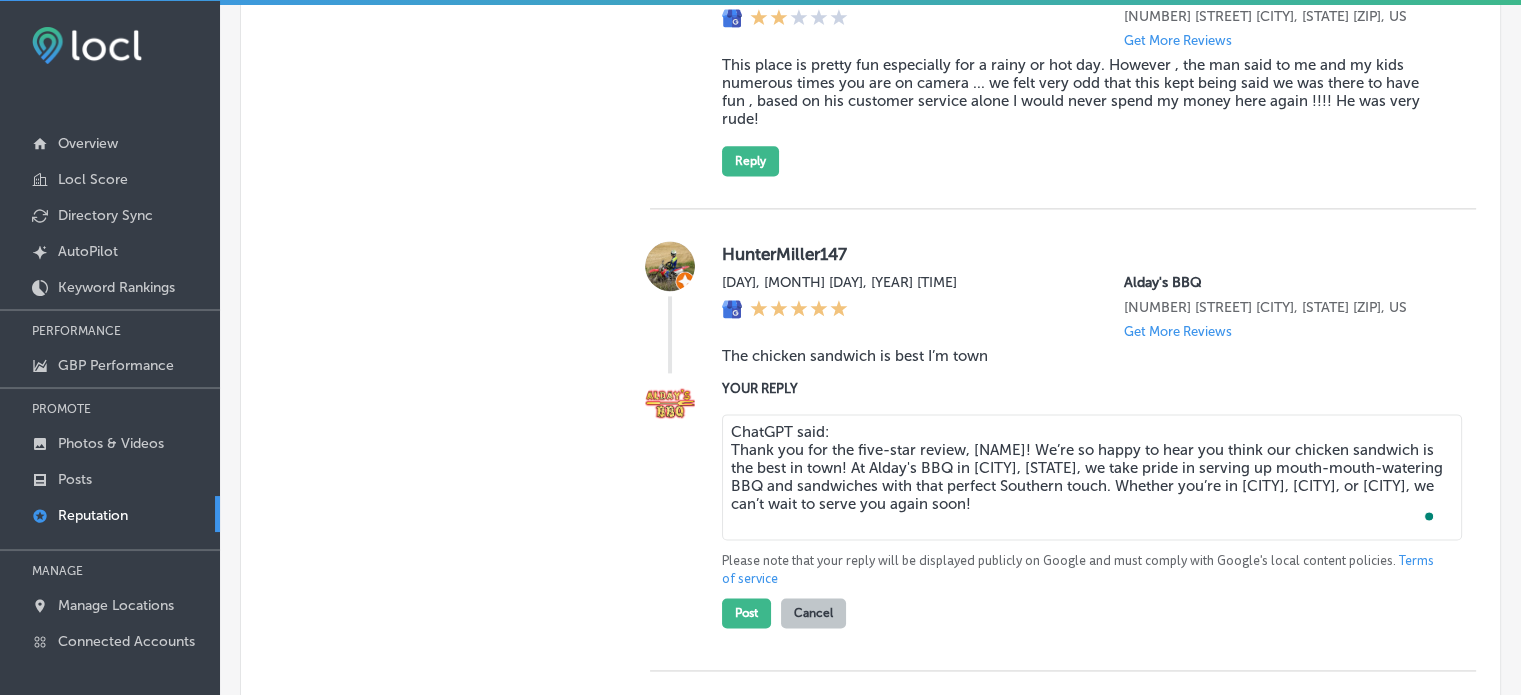 click on "YOUR REPLY ChatGPT said:
Thank you for the five-star review, Miller! We’re so happy to hear you think our chicken sandwich is the best in town! At Alday's BBQ in Sarasota, FL, we take pride in serving up mouth-watering BBQ and sandwiches with that perfect Southern touch. Whether you’re in Siesta Key, Bradenton, or Osprey, we can’t wait to serve you again soon! Please note that your reply will be displayed publicly on Google and must comply with Google's local content policies.    Terms of service Post Cancel" at bounding box center [1063, 503] 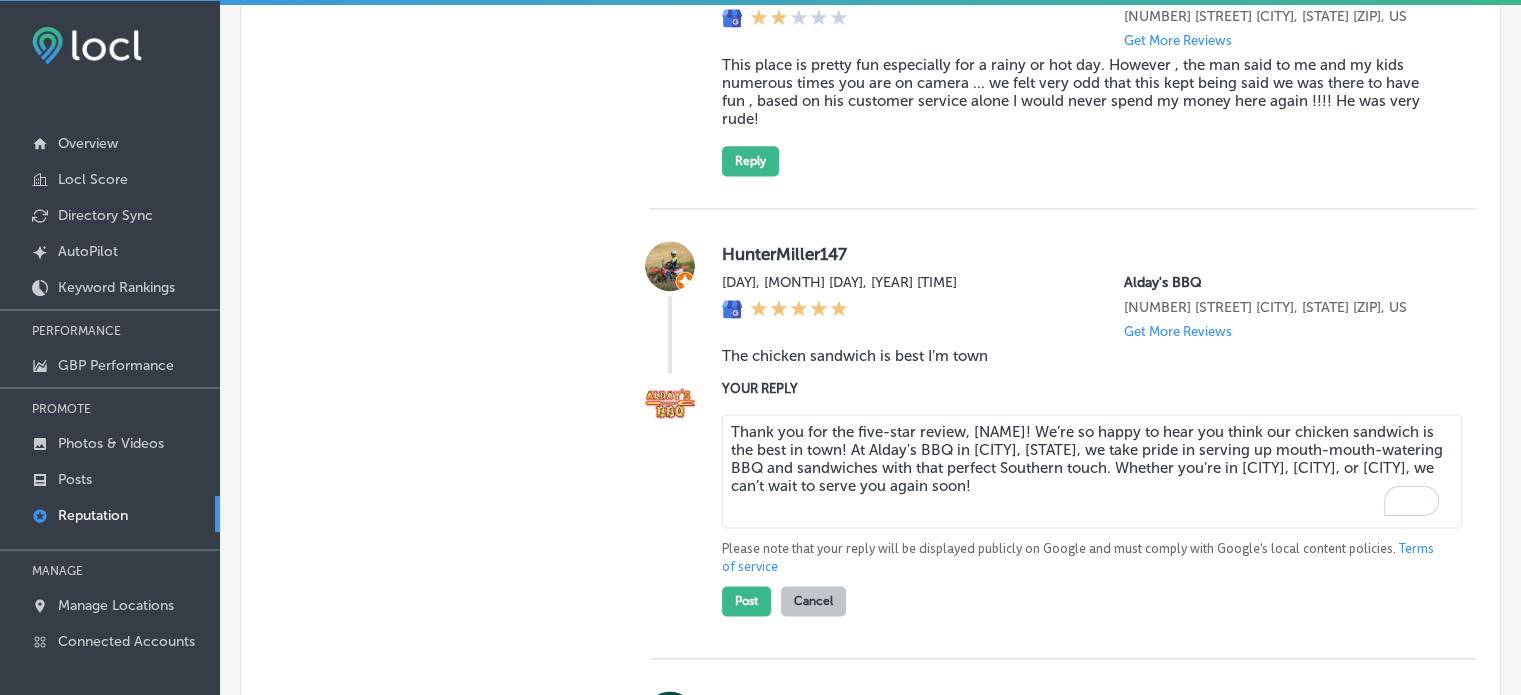 click on "Thank you for the five-star review, Miller! We’re so happy to hear you think our chicken sandwich is the best in town! At Alday's BBQ in Sarasota, FL, we take pride in serving up mouth-watering BBQ and sandwiches with that perfect Southern touch. Whether you’re in Siesta Key, Bradenton, or Osprey, we can’t wait to serve you again soon!" at bounding box center [1092, 471] 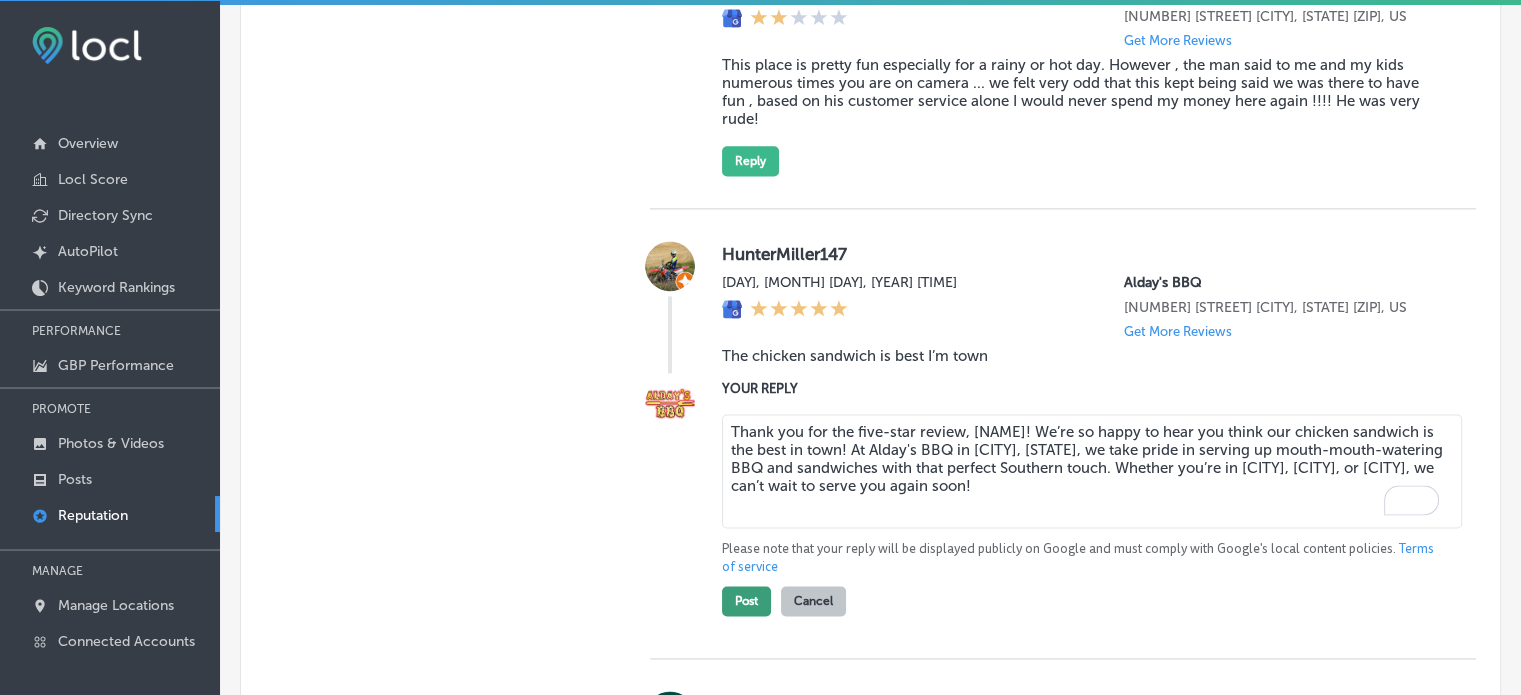 type on "Thank you for the five-star review, Miller! We’re so happy to hear you think our chicken sandwich is the best in town! At Alday's BBQ in Sarasota, FL, we take pride in serving up mouth-watering BBQ and sandwiches with that perfect Southern touch. Whether you’re in Siesta Key, Bradenton, or Osprey, we can’t wait to serve you again soon!" 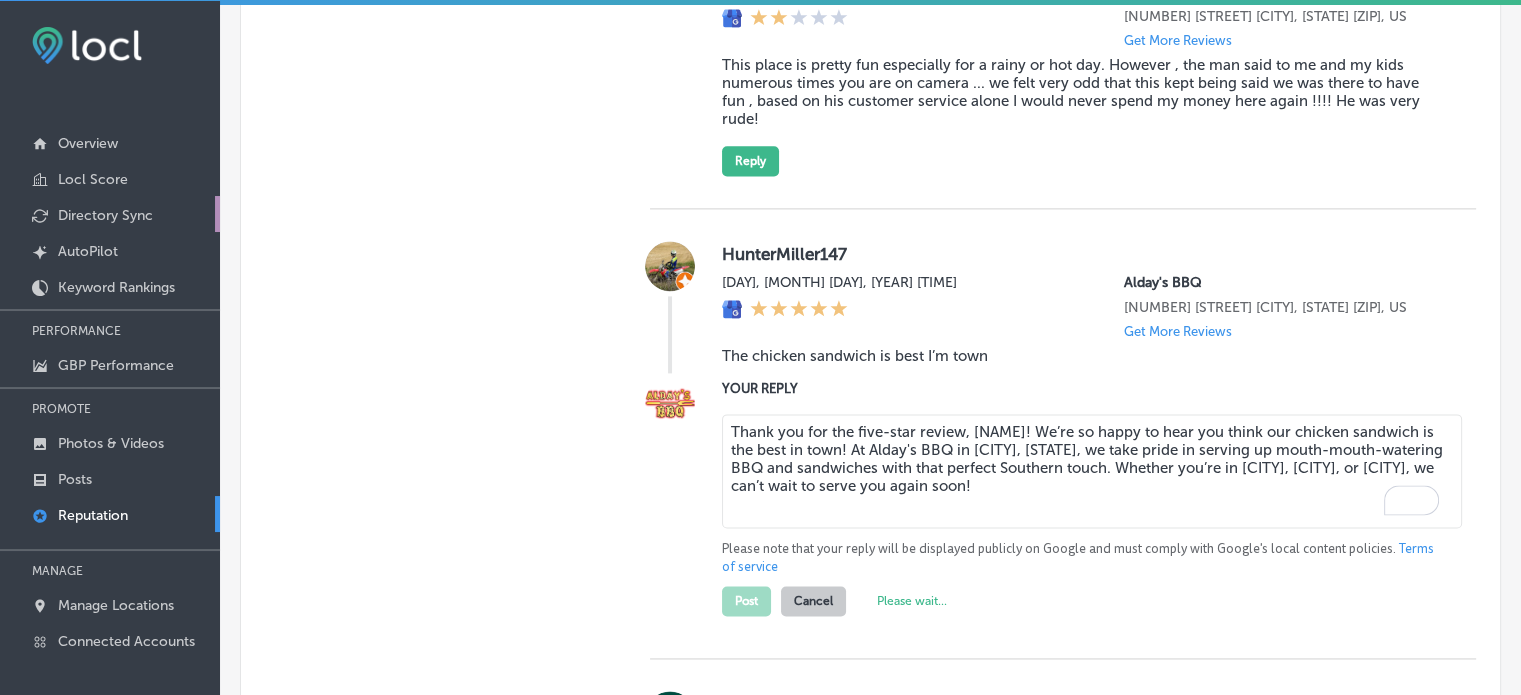 type on "x" 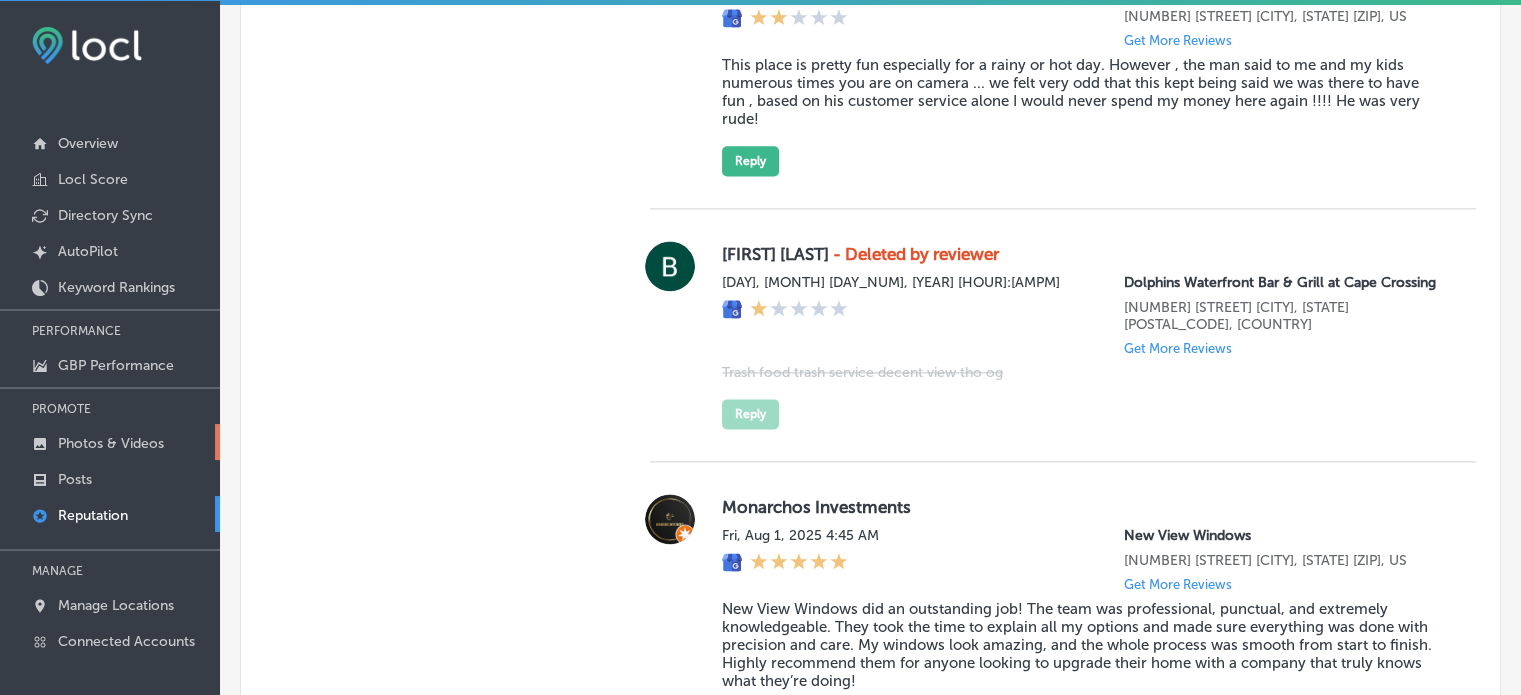 click on "Photos & Videos" at bounding box center [110, 442] 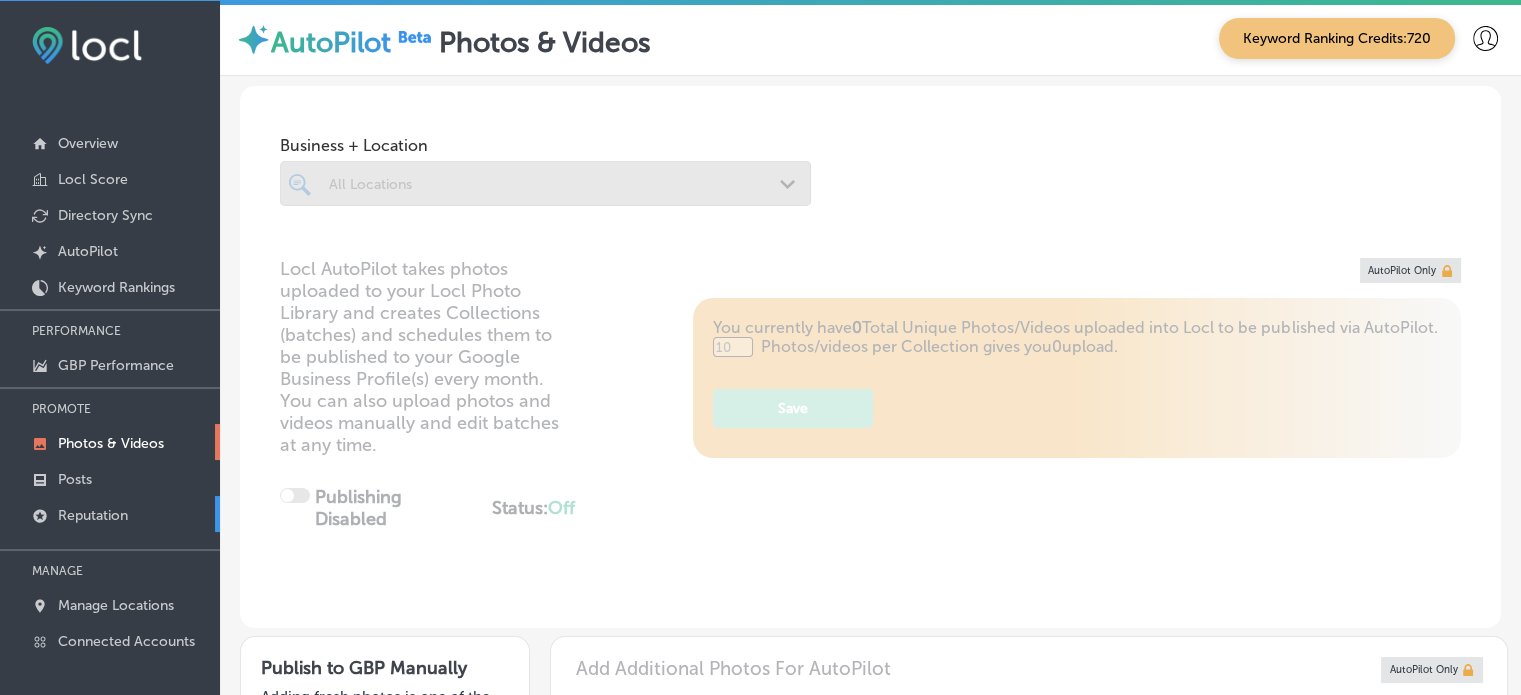 type on "0" 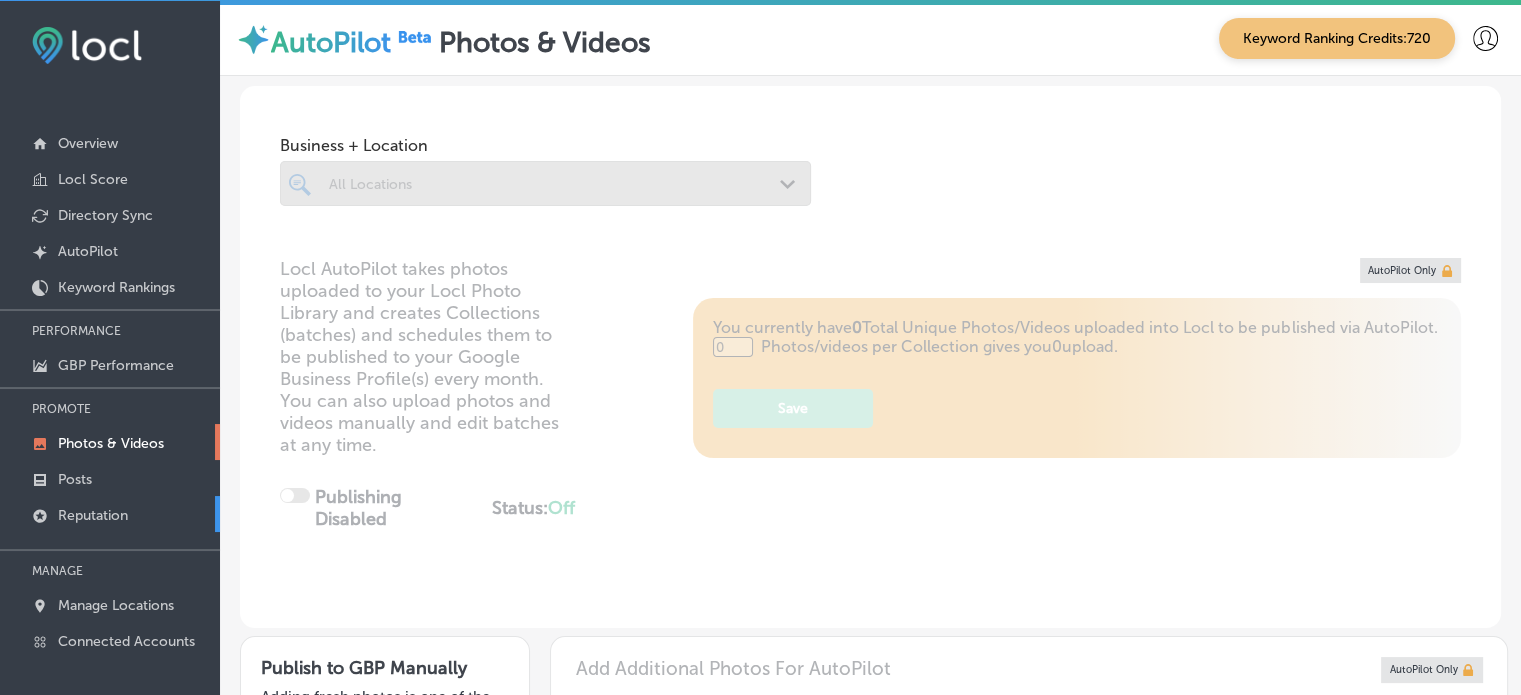 click on "Reputation" at bounding box center [93, 515] 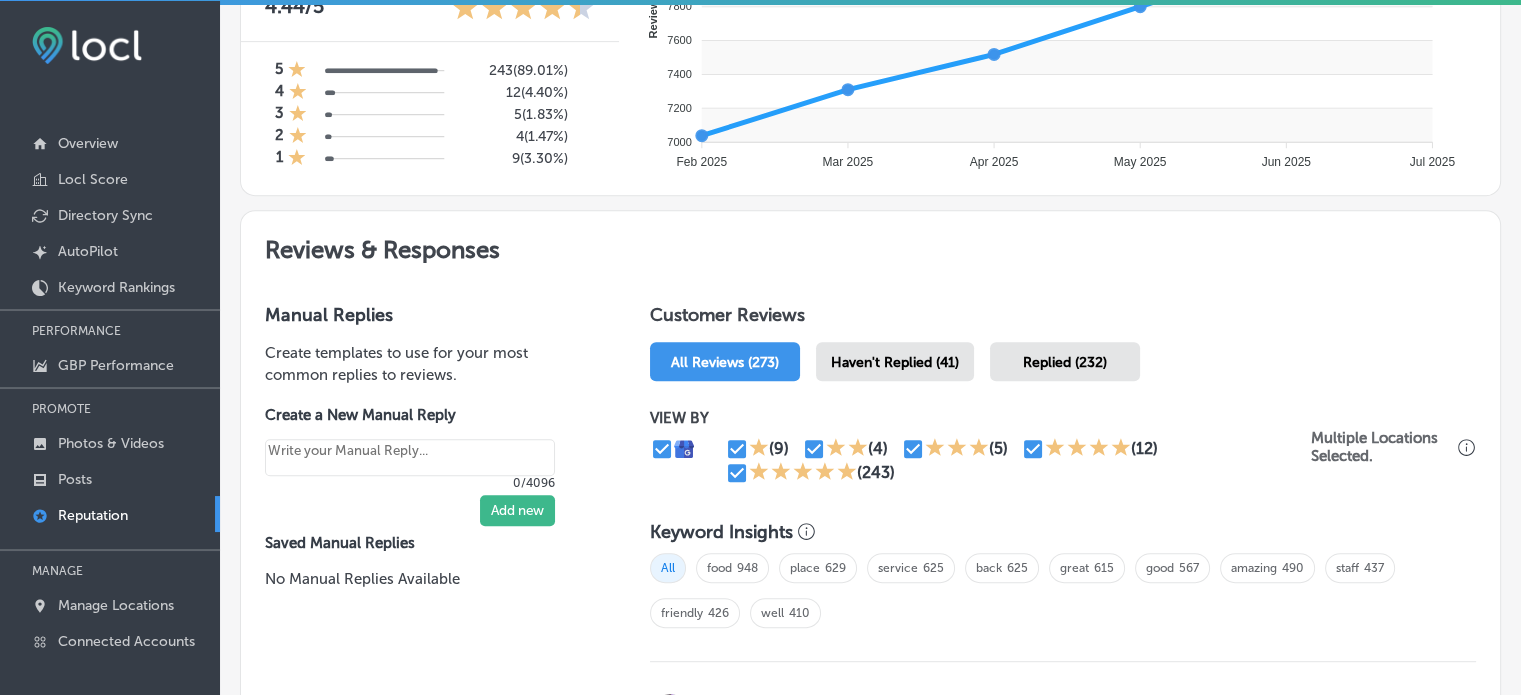 scroll, scrollTop: 900, scrollLeft: 0, axis: vertical 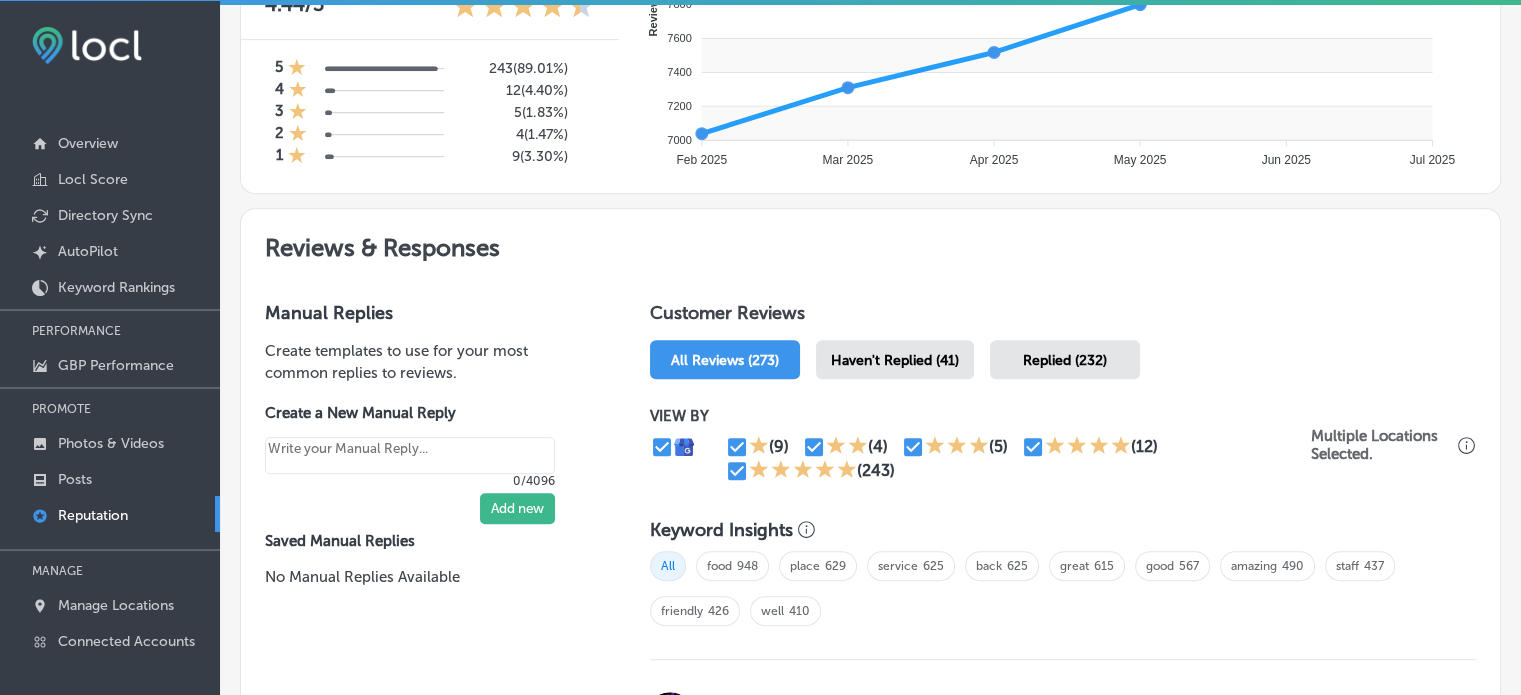 click on "Haven't Replied (41)" at bounding box center (895, 359) 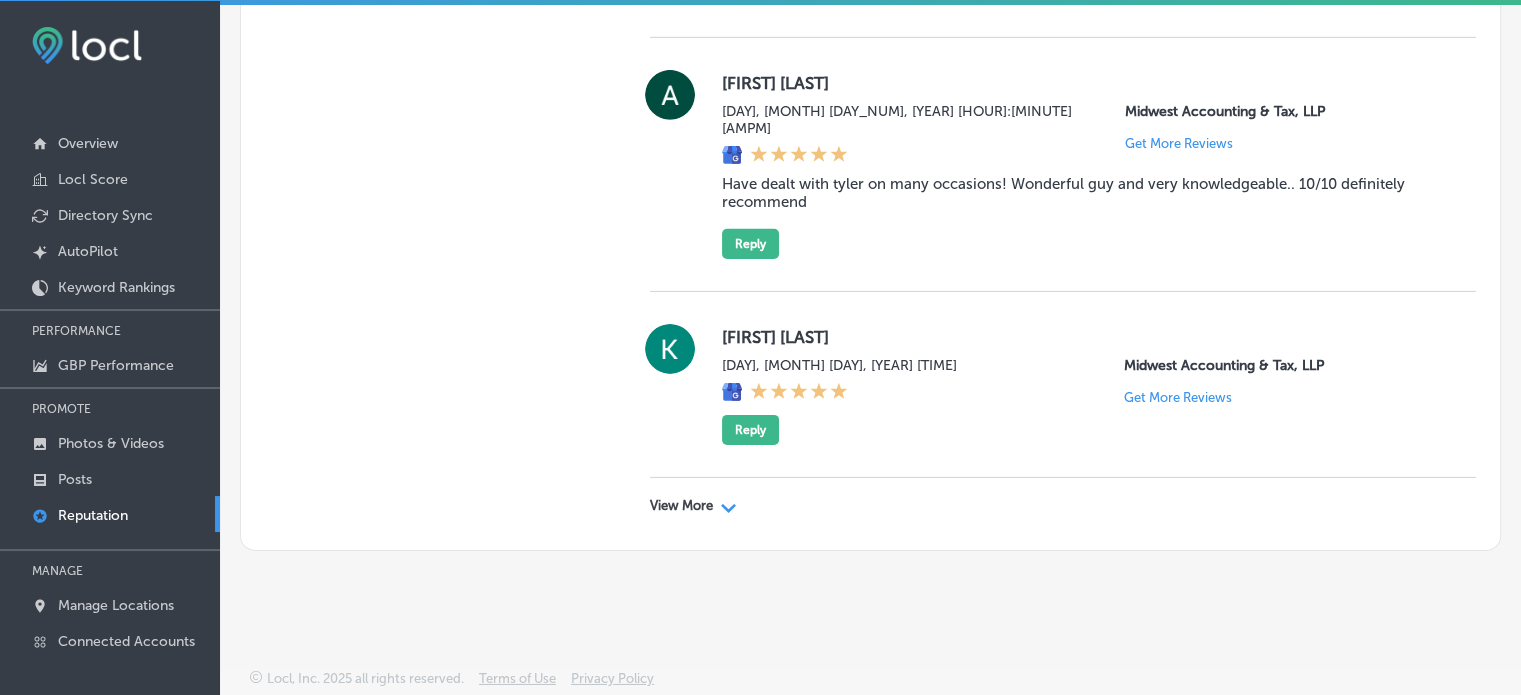 scroll, scrollTop: 6487, scrollLeft: 0, axis: vertical 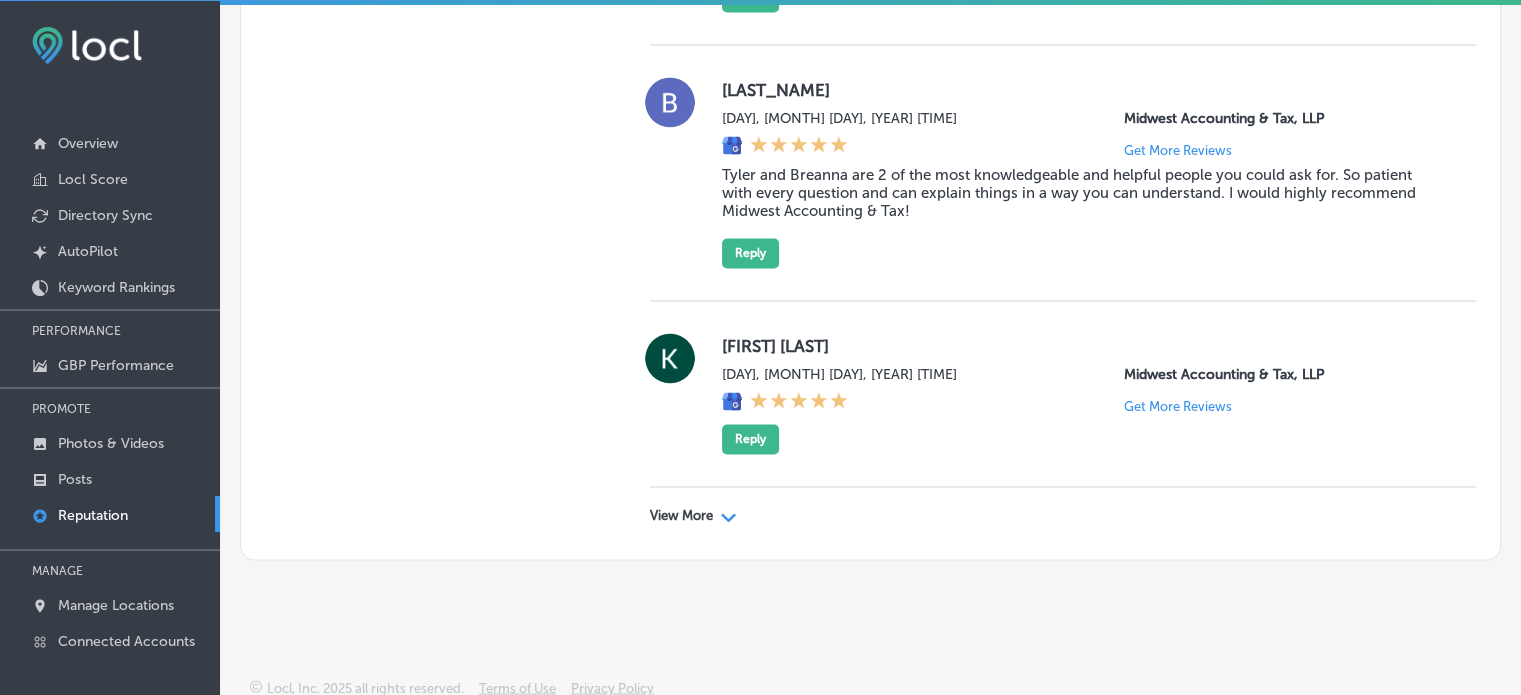 click on "View More" at bounding box center [681, 515] 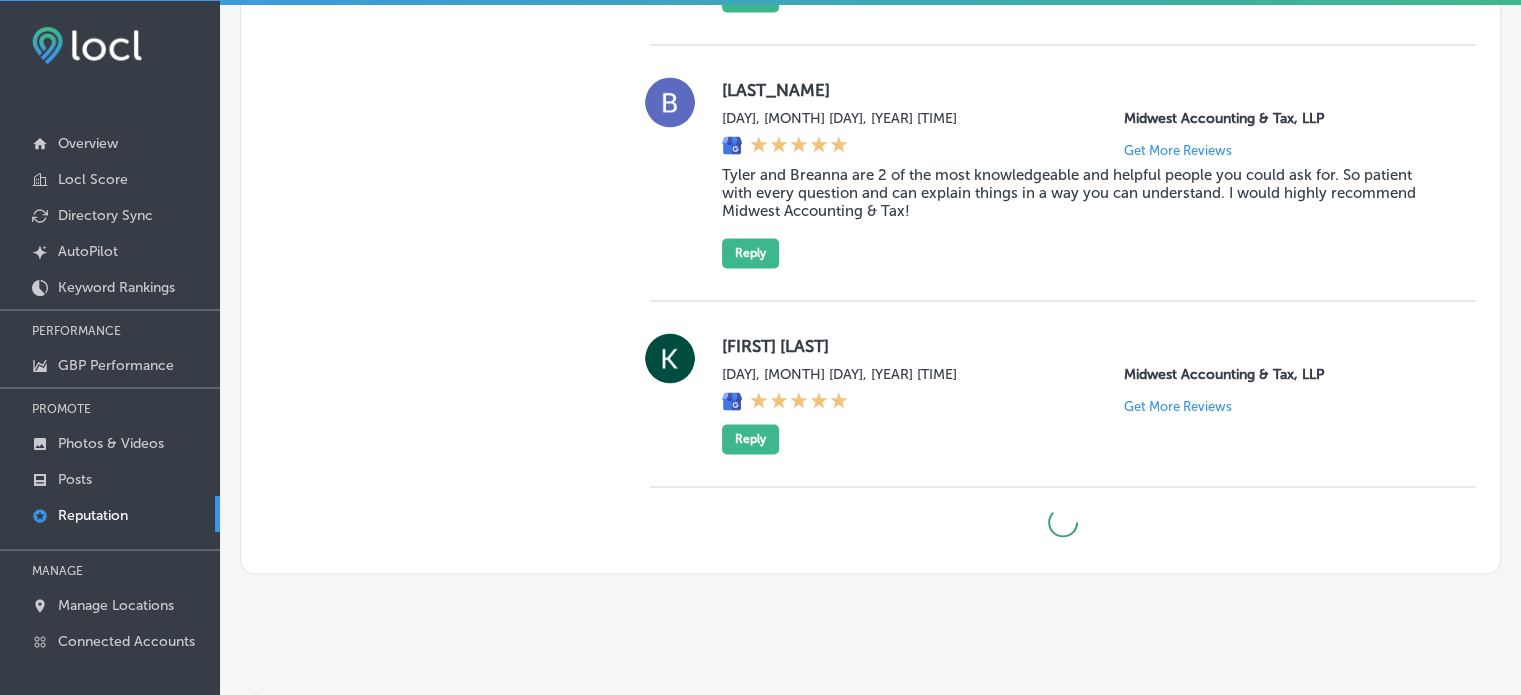 type on "x" 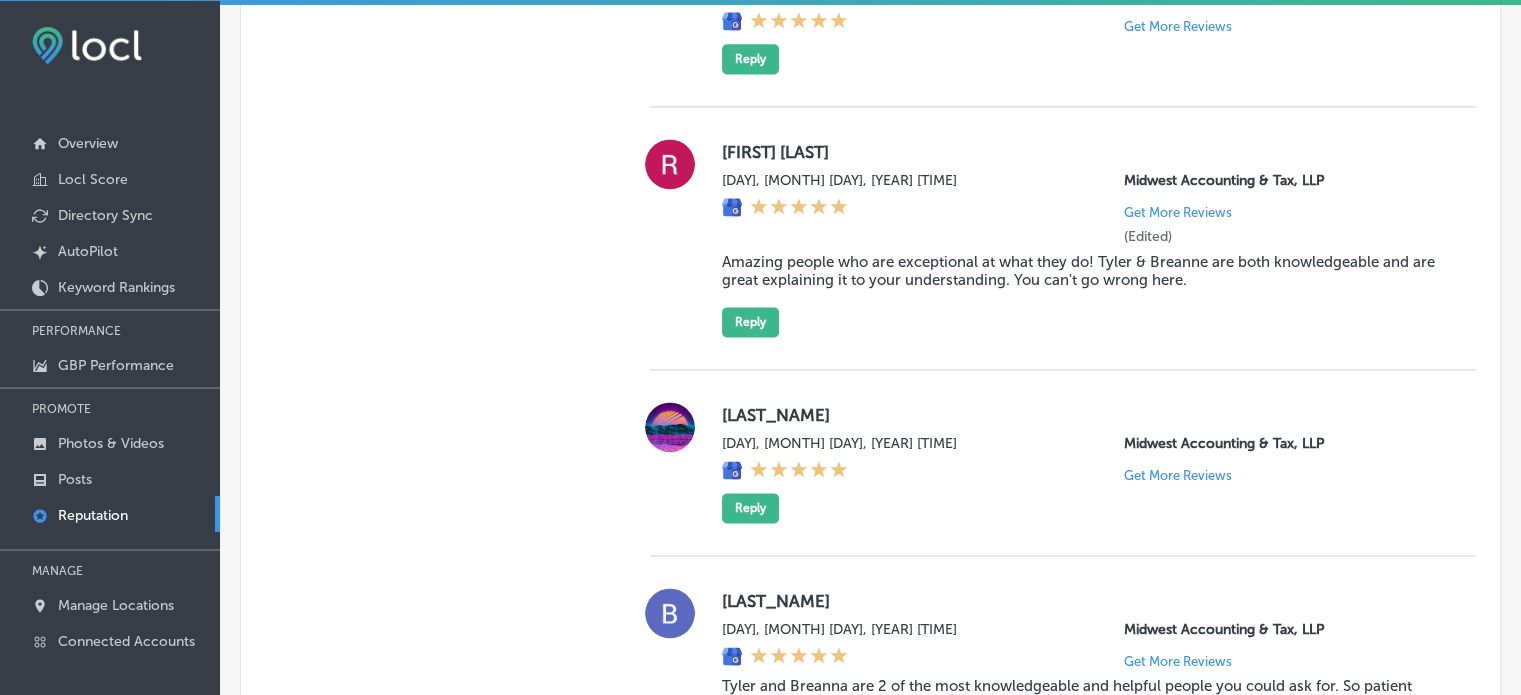 scroll, scrollTop: 11506, scrollLeft: 0, axis: vertical 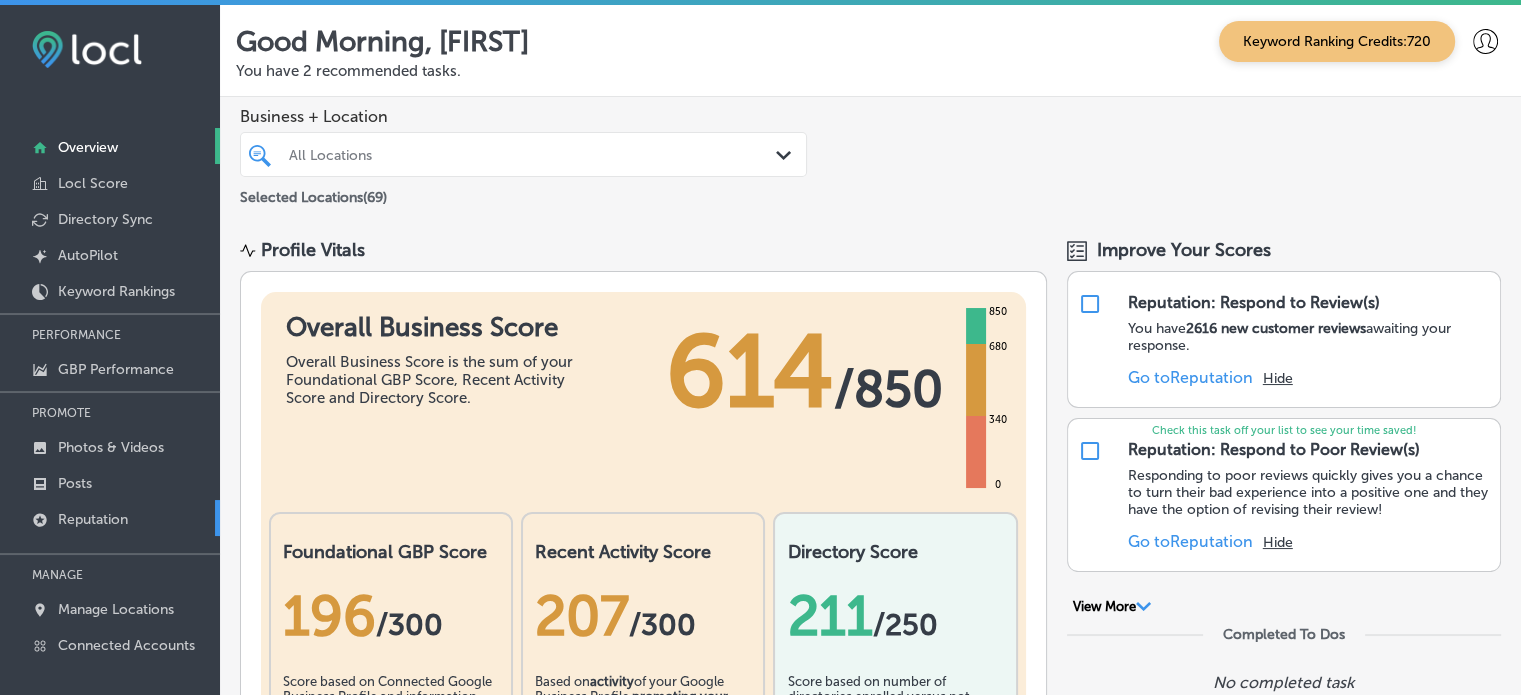 click on "Reputation" at bounding box center [93, 519] 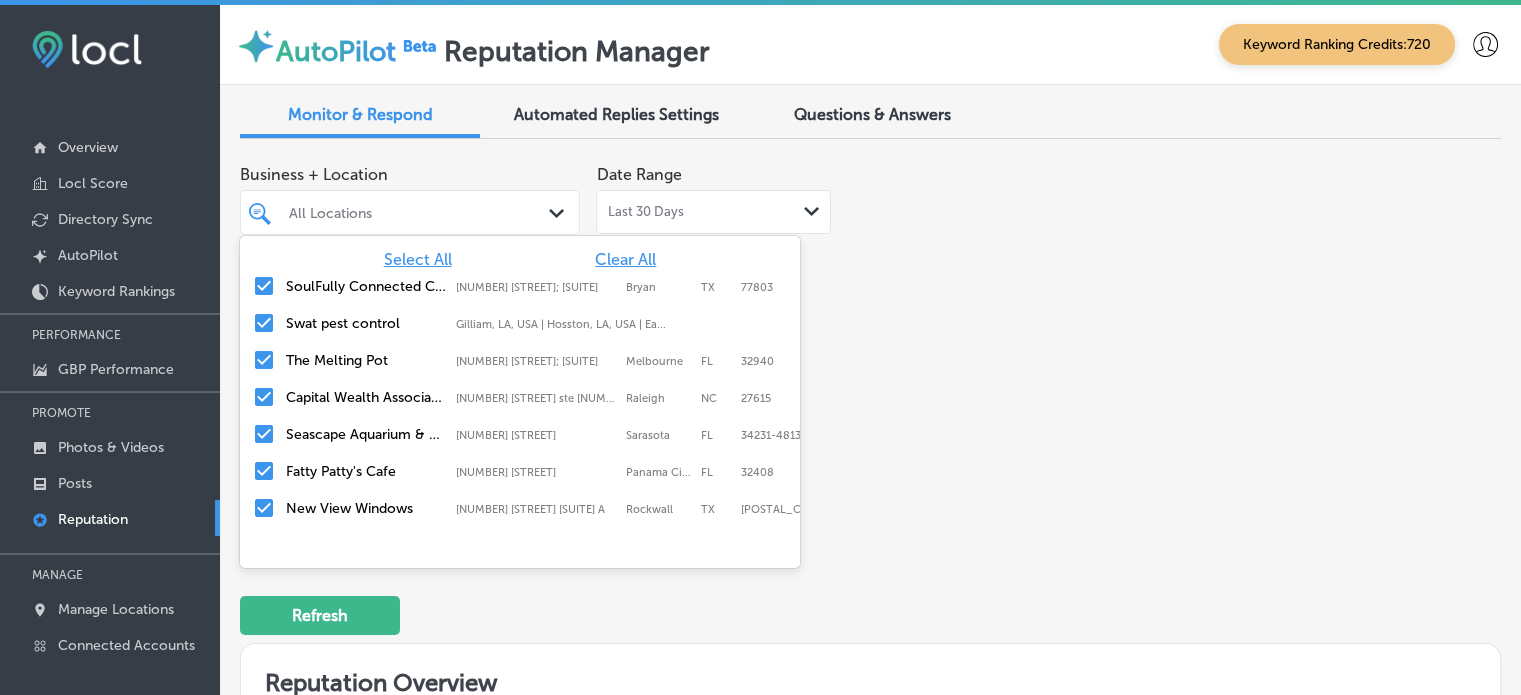 click on "All Locations
Path
Created with Sketch." at bounding box center [410, 212] 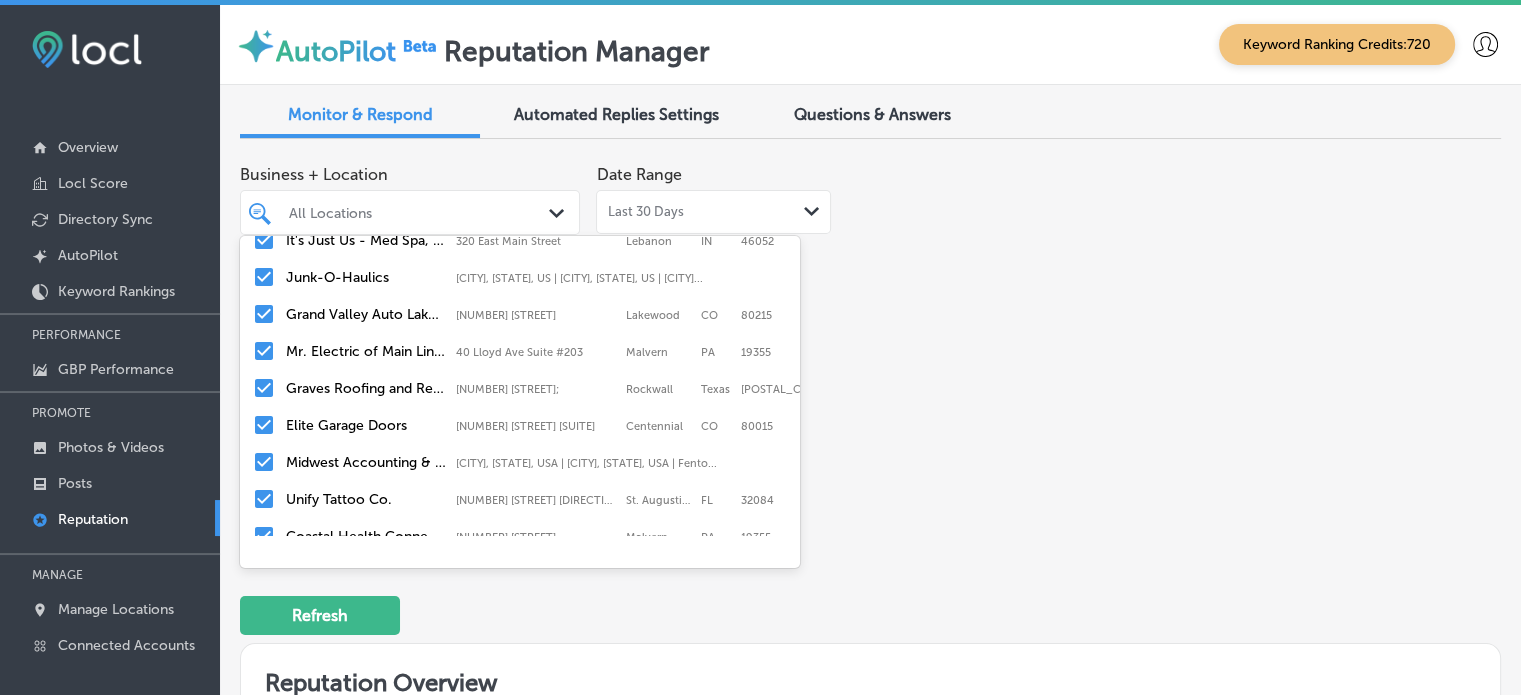 scroll, scrollTop: 1992, scrollLeft: 0, axis: vertical 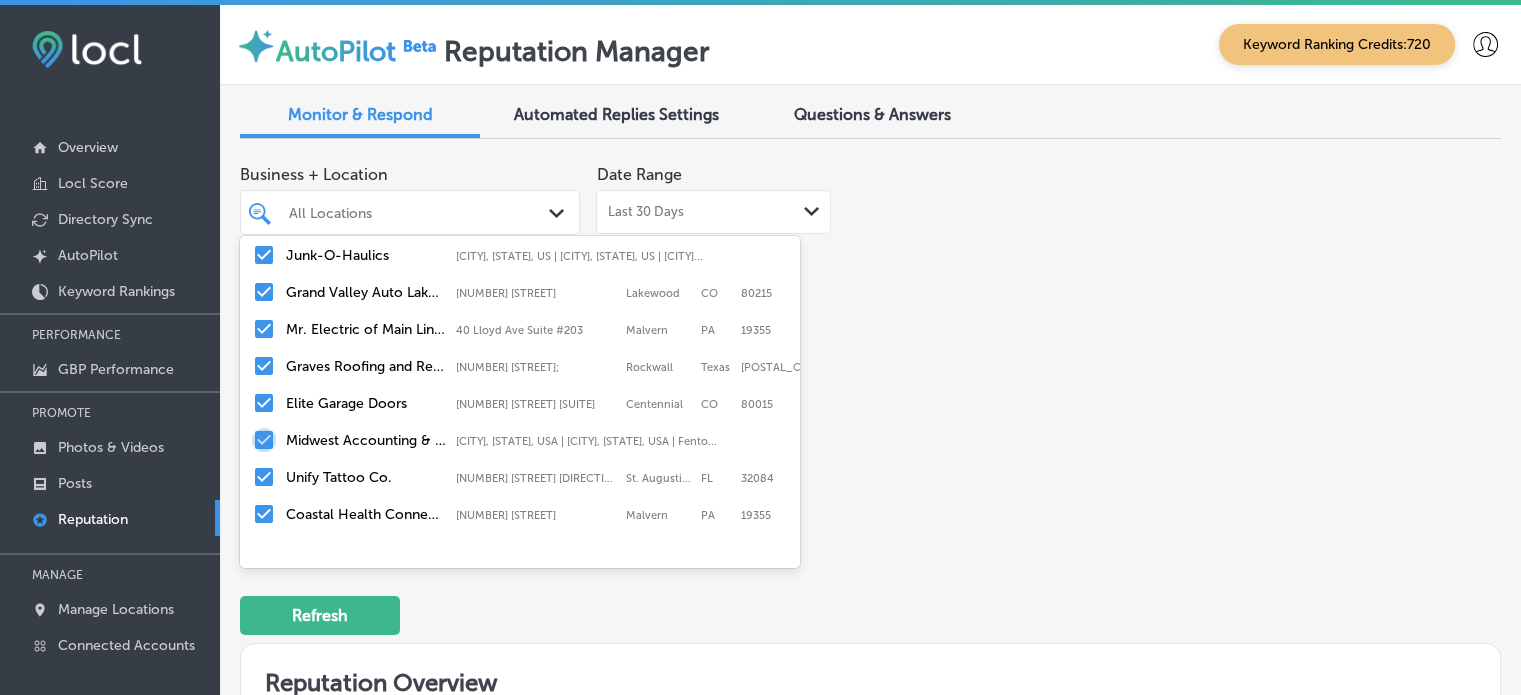 click at bounding box center [264, 440] 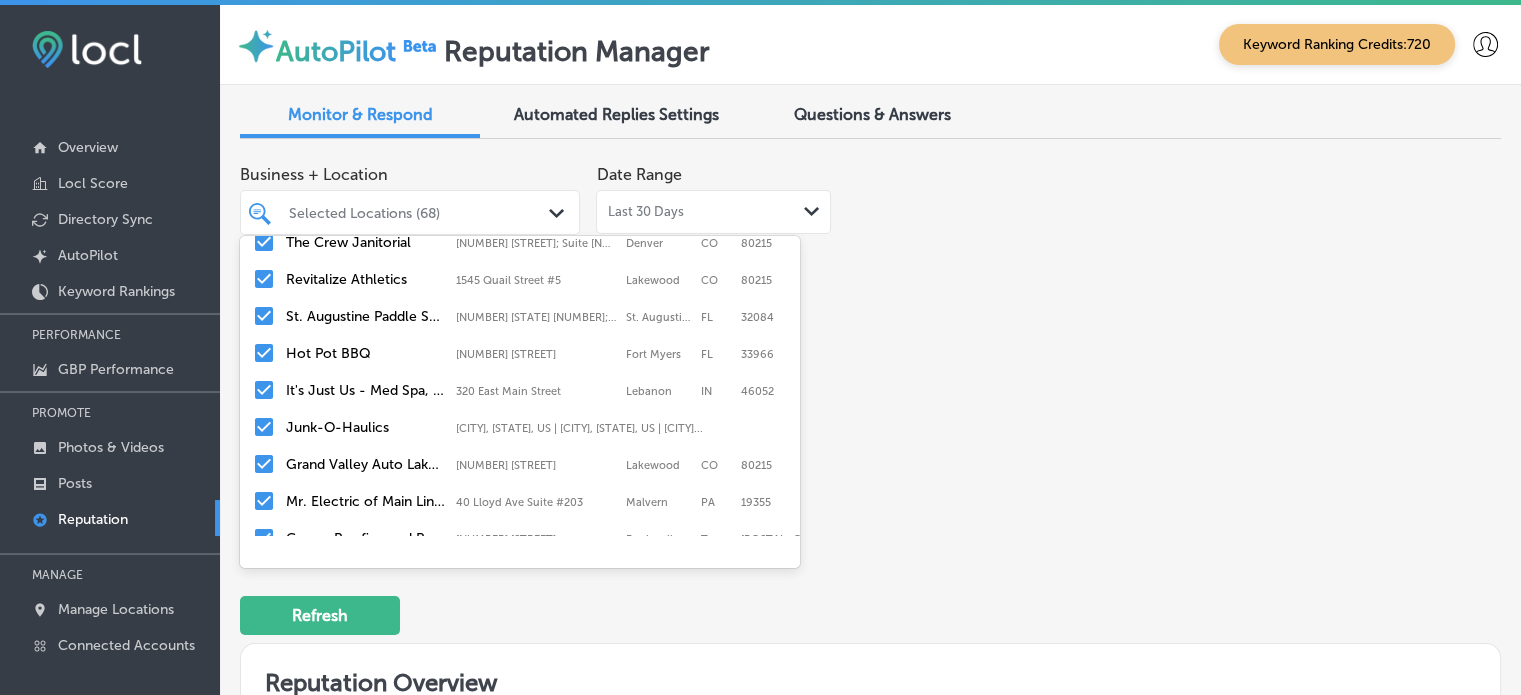 scroll, scrollTop: 2305, scrollLeft: 0, axis: vertical 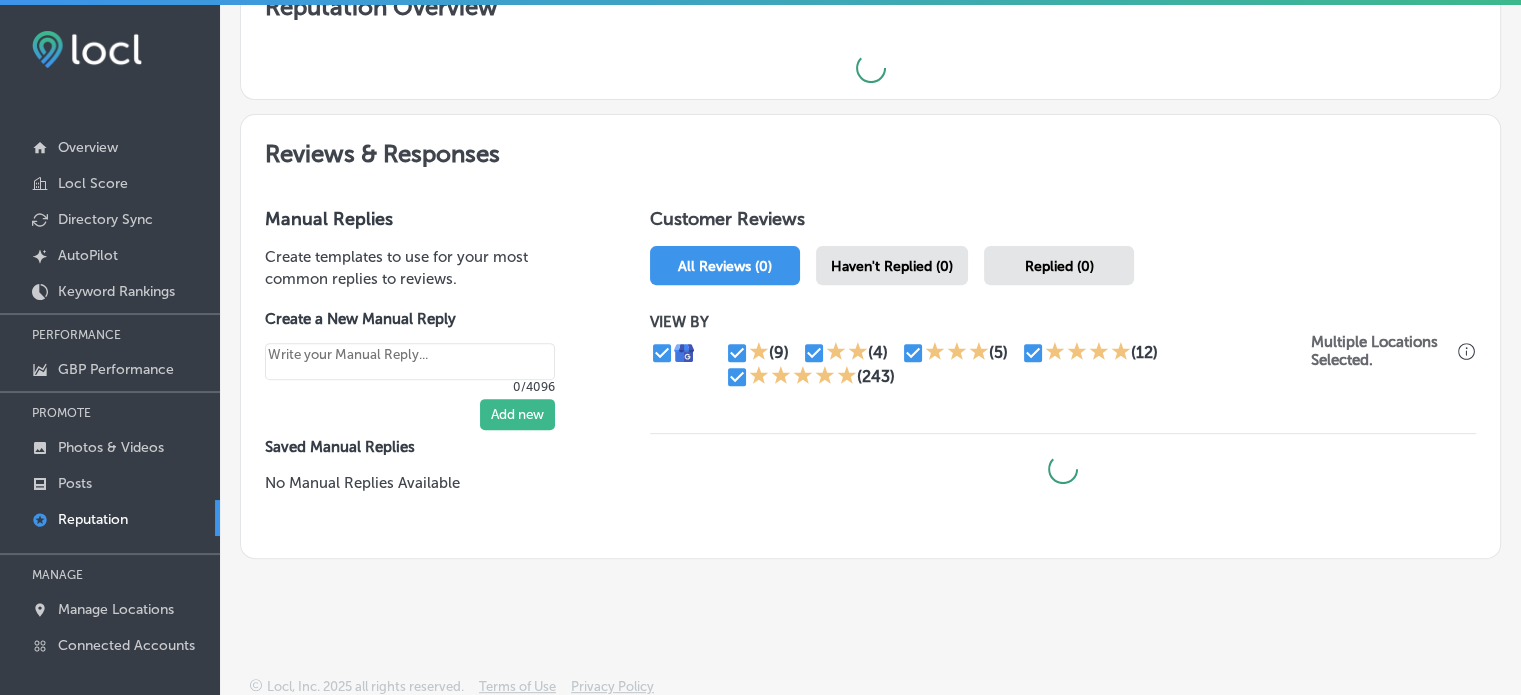 click on "Reviews & Responses Manual Replies Create templates to use for your most common replies to reviews. Create a New Manual Reply 0/4096 Add new Saved Manual Replies No Manual Replies Available Customer Reviews All Reviews (0) Haven't Replied (0) Replied (0) VIEW BY (9) (4) (5) (12) (243) Multiple Locations Selected." at bounding box center (870, 336) 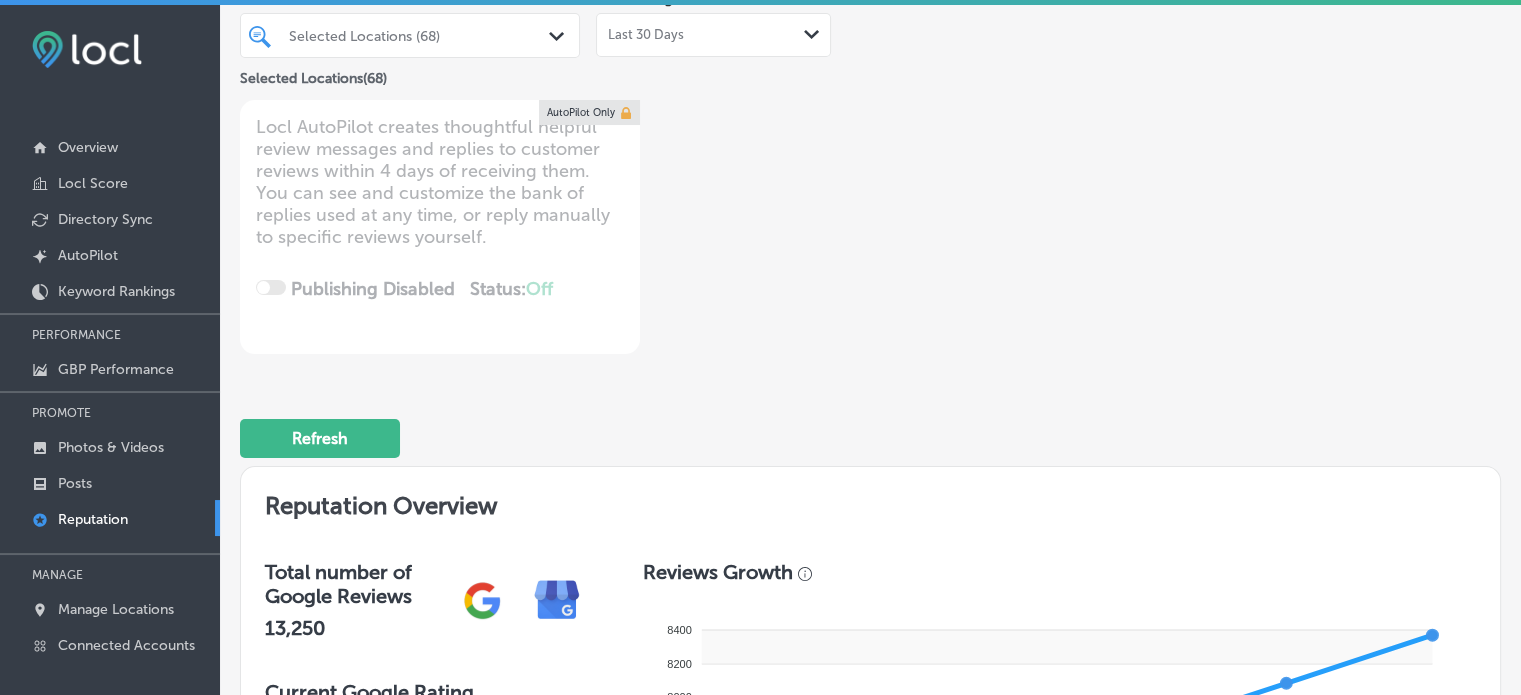 scroll, scrollTop: 0, scrollLeft: 0, axis: both 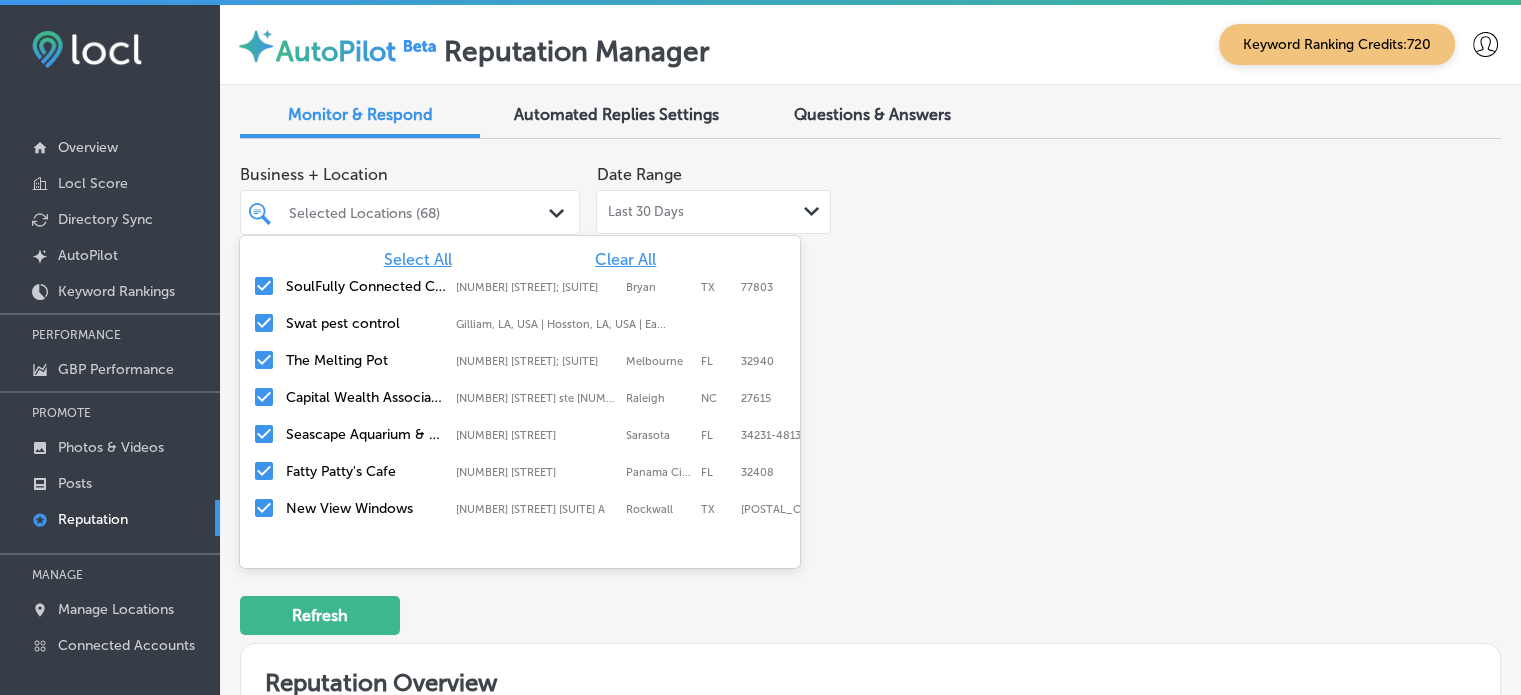 click at bounding box center [398, 212] 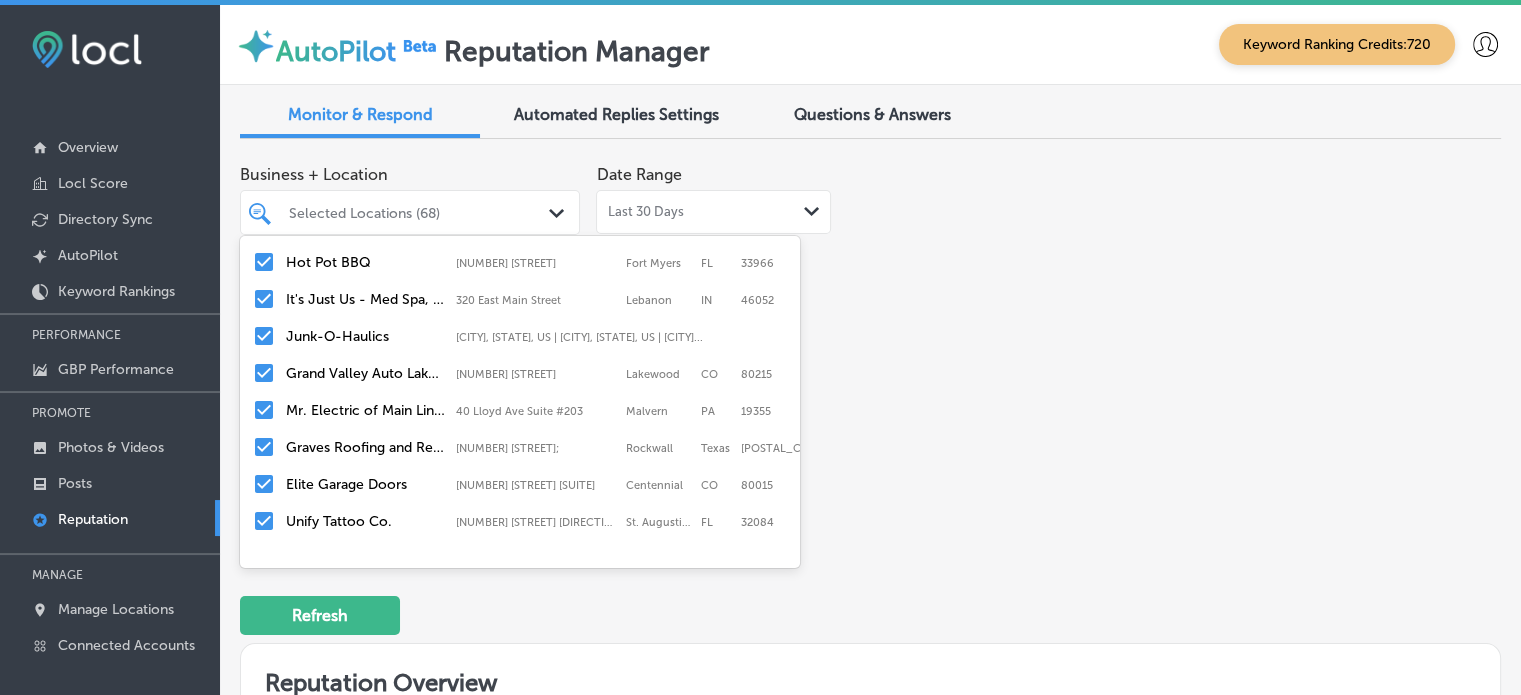 scroll, scrollTop: 2305, scrollLeft: 0, axis: vertical 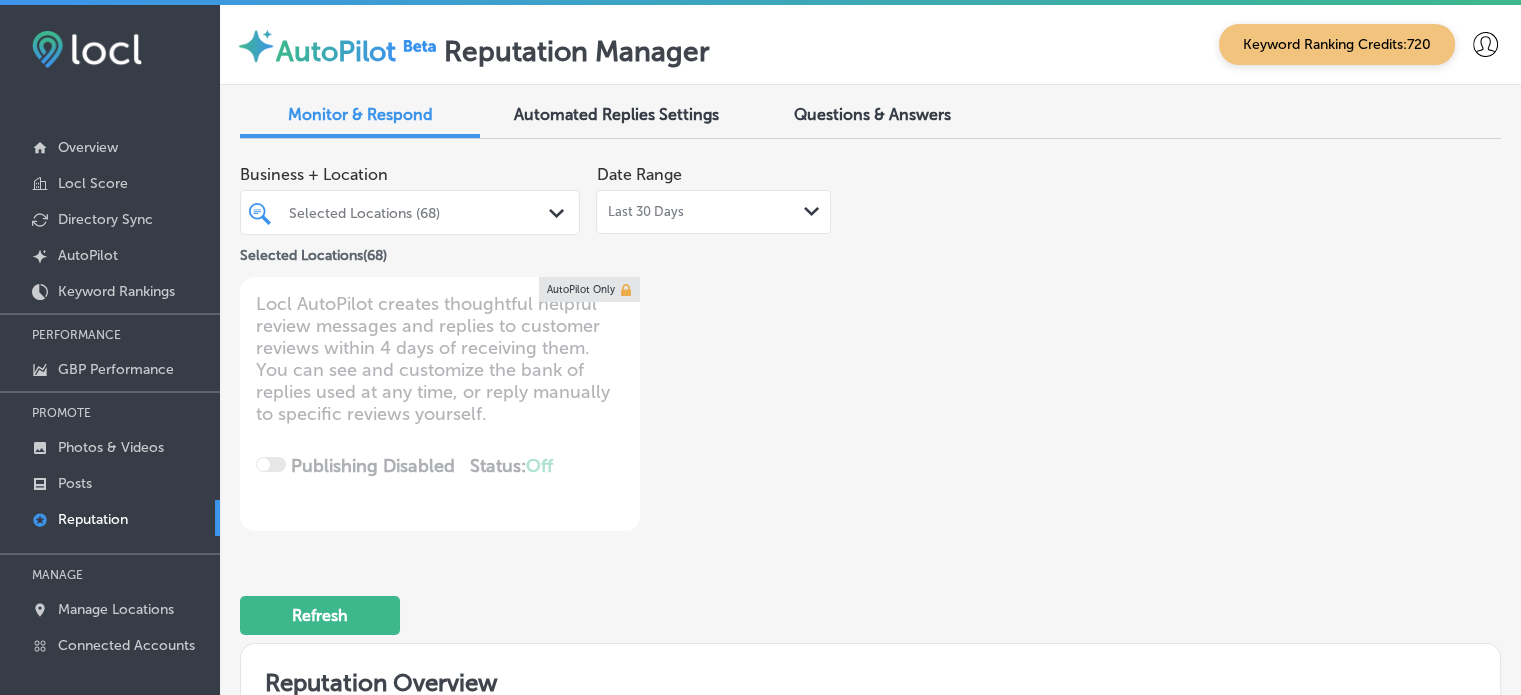 click on "Business + Location
Selected Locations (68)
Path
Created with Sketch.
Selected Locations  ( 68 ) Date Range Last 30 Days
Path
Created with Sketch.
Locl AutoPilot creates thoughtful helpful review messages and replies to customer reviews within 4 days of receiving them. You can see and customize the bank of replies used at any time, or reply manually to specific reviews yourself. Publishing Disabled Status:  Off 0 / 0  Location(s) Publishing AutoPilot Only" at bounding box center [870, 343] 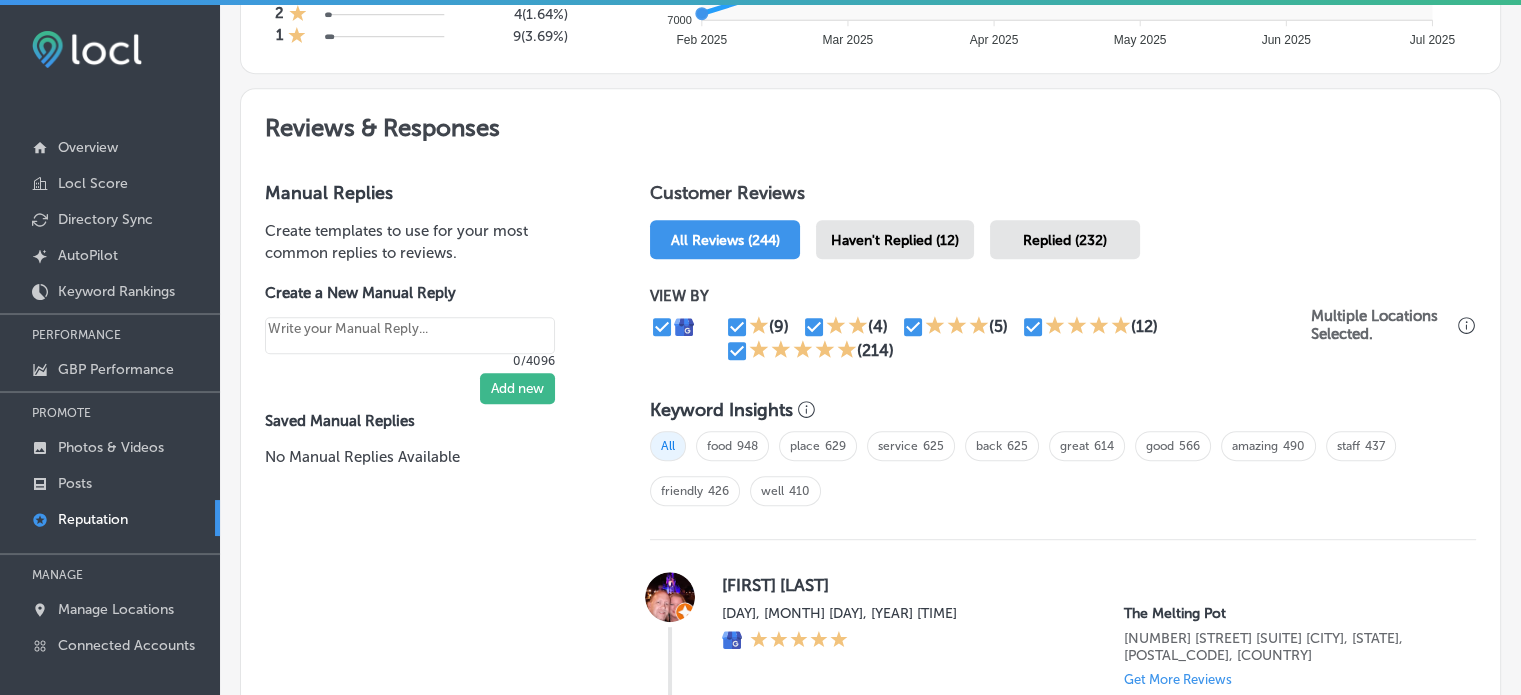 scroll, scrollTop: 1006, scrollLeft: 0, axis: vertical 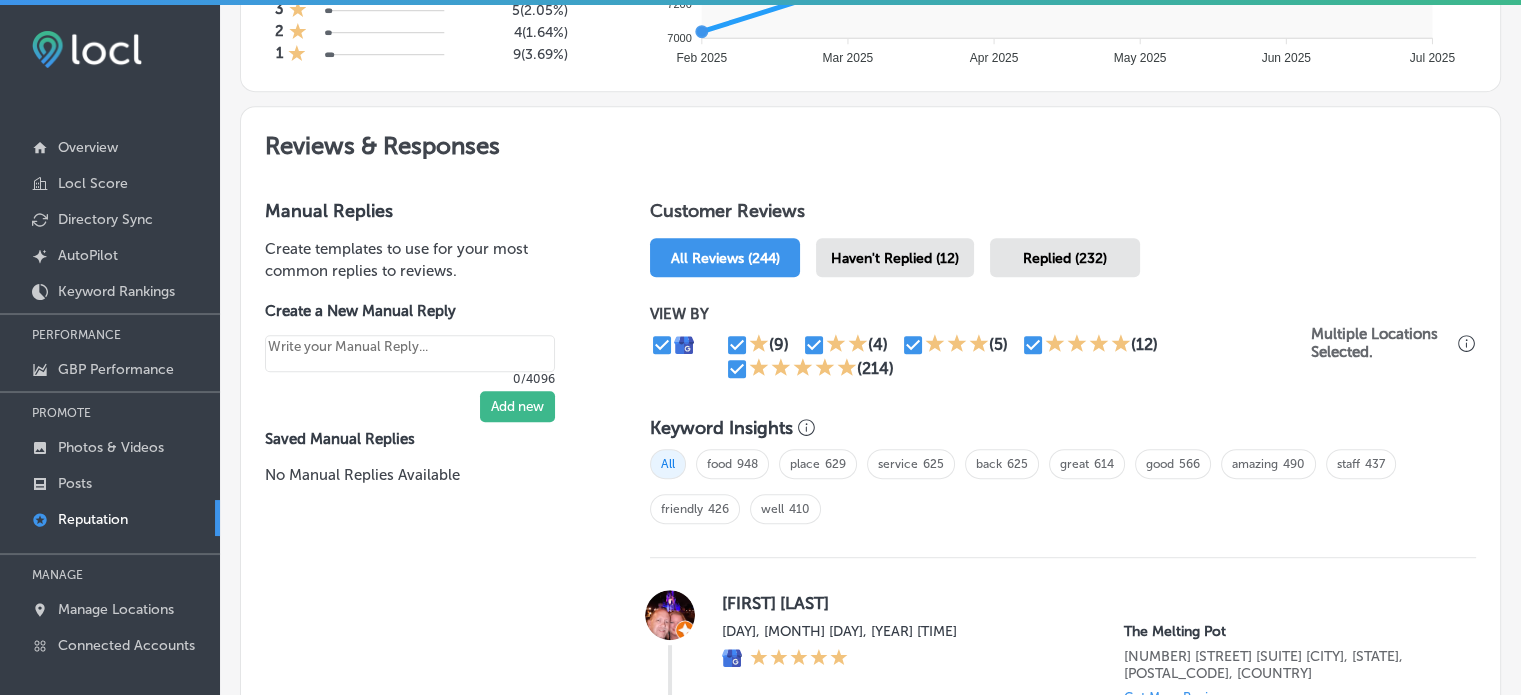 click on "Haven't Replied (12)" at bounding box center [895, 258] 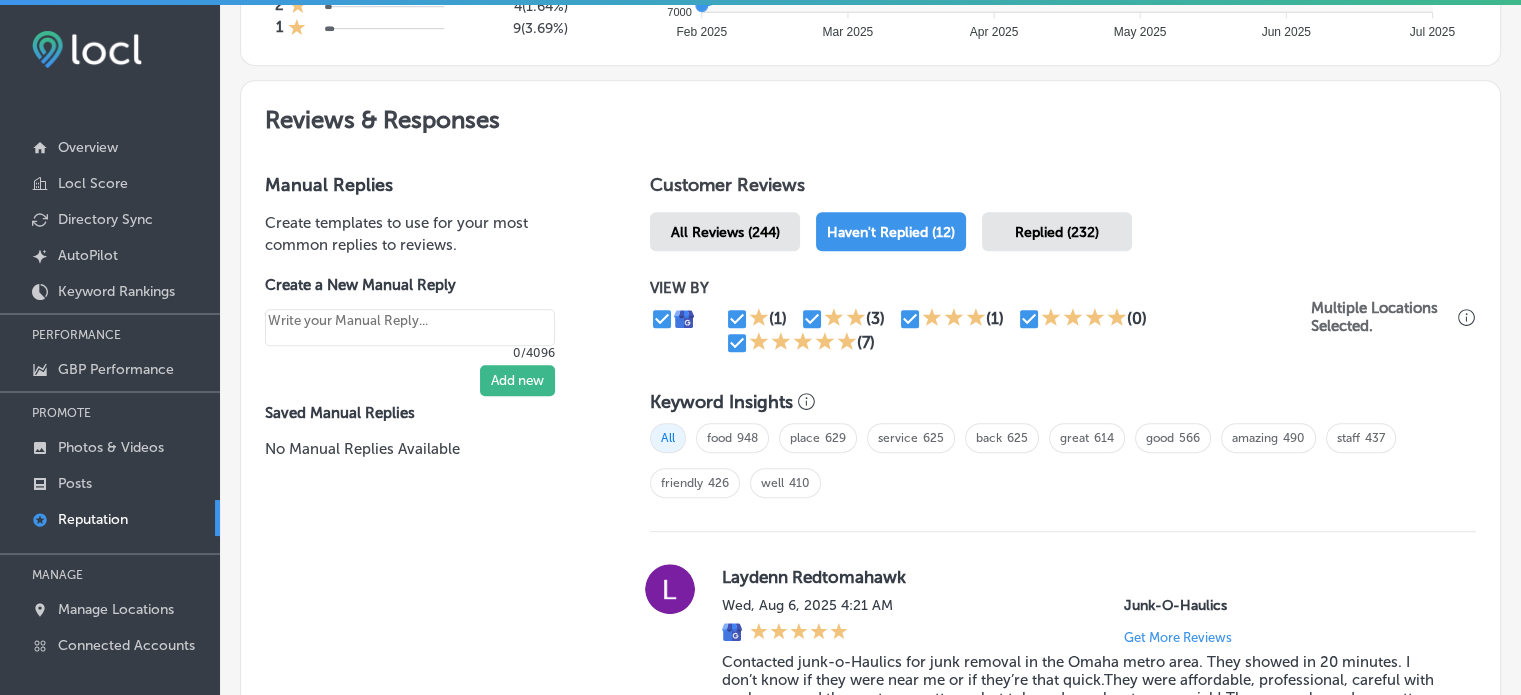 scroll, scrollTop: 1015, scrollLeft: 0, axis: vertical 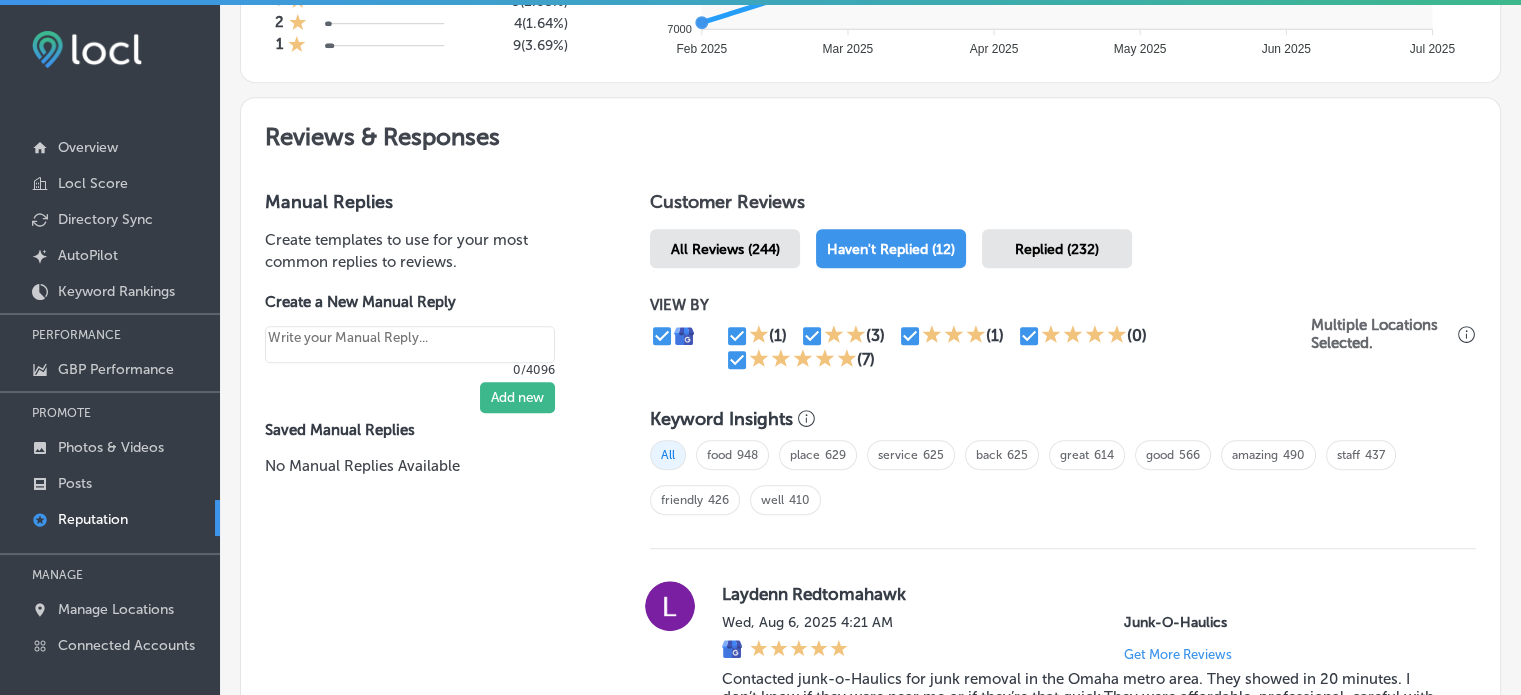 click on "Replied (232)" at bounding box center (1057, 249) 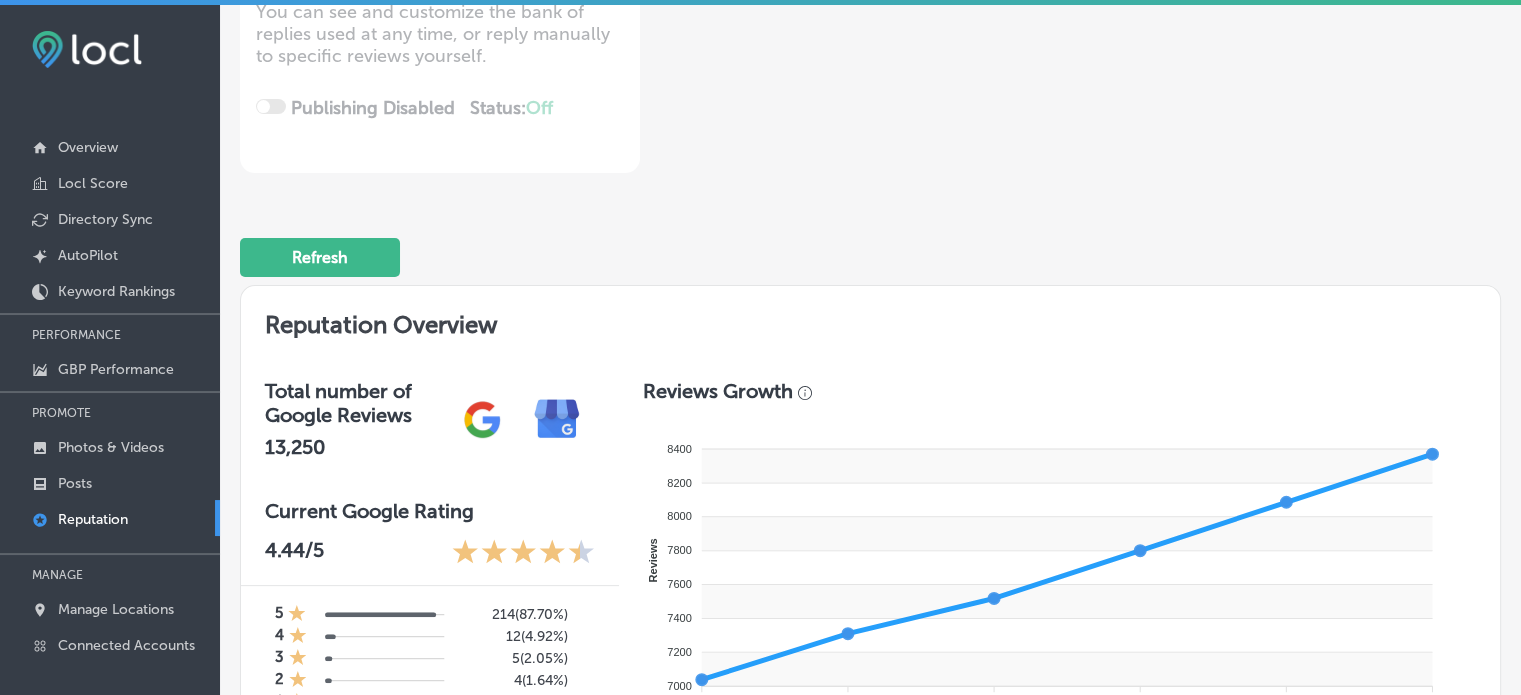 scroll, scrollTop: 0, scrollLeft: 0, axis: both 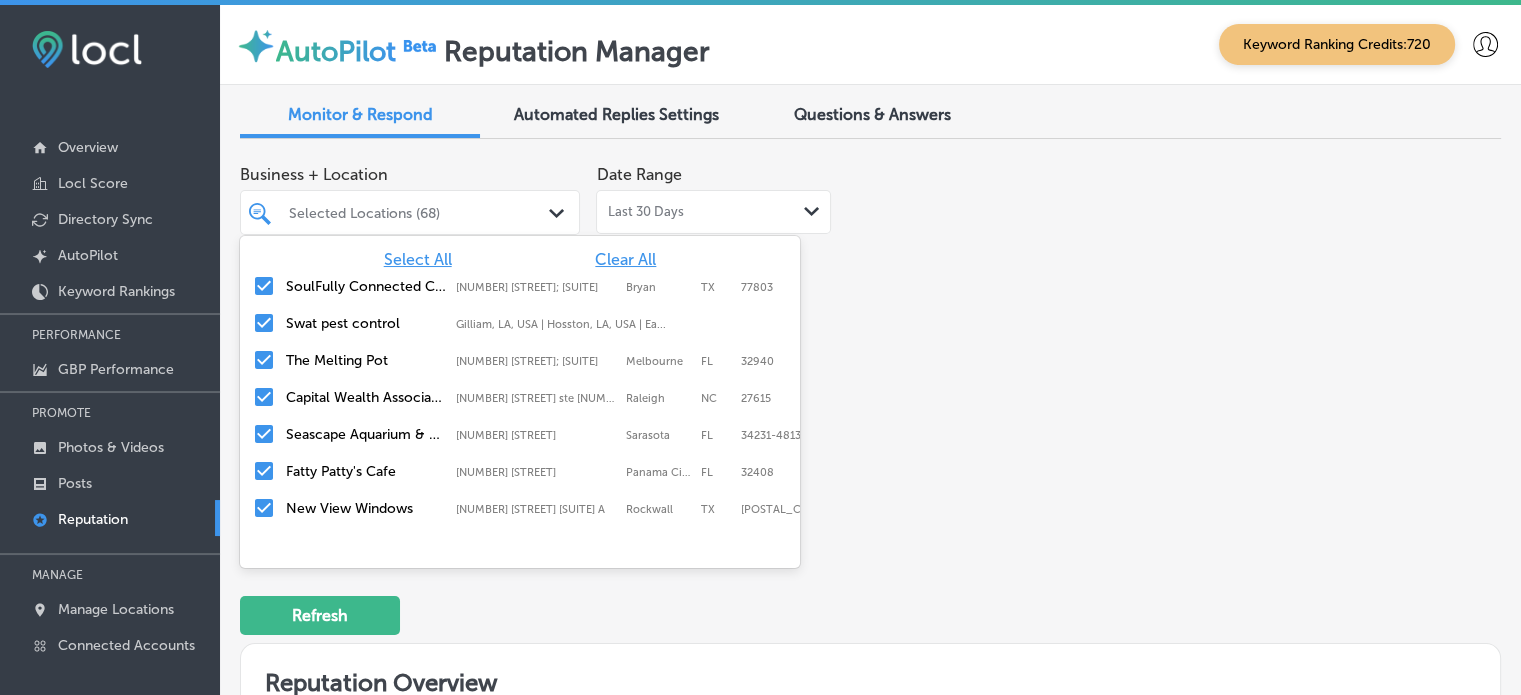 click on "Path
Created with Sketch." 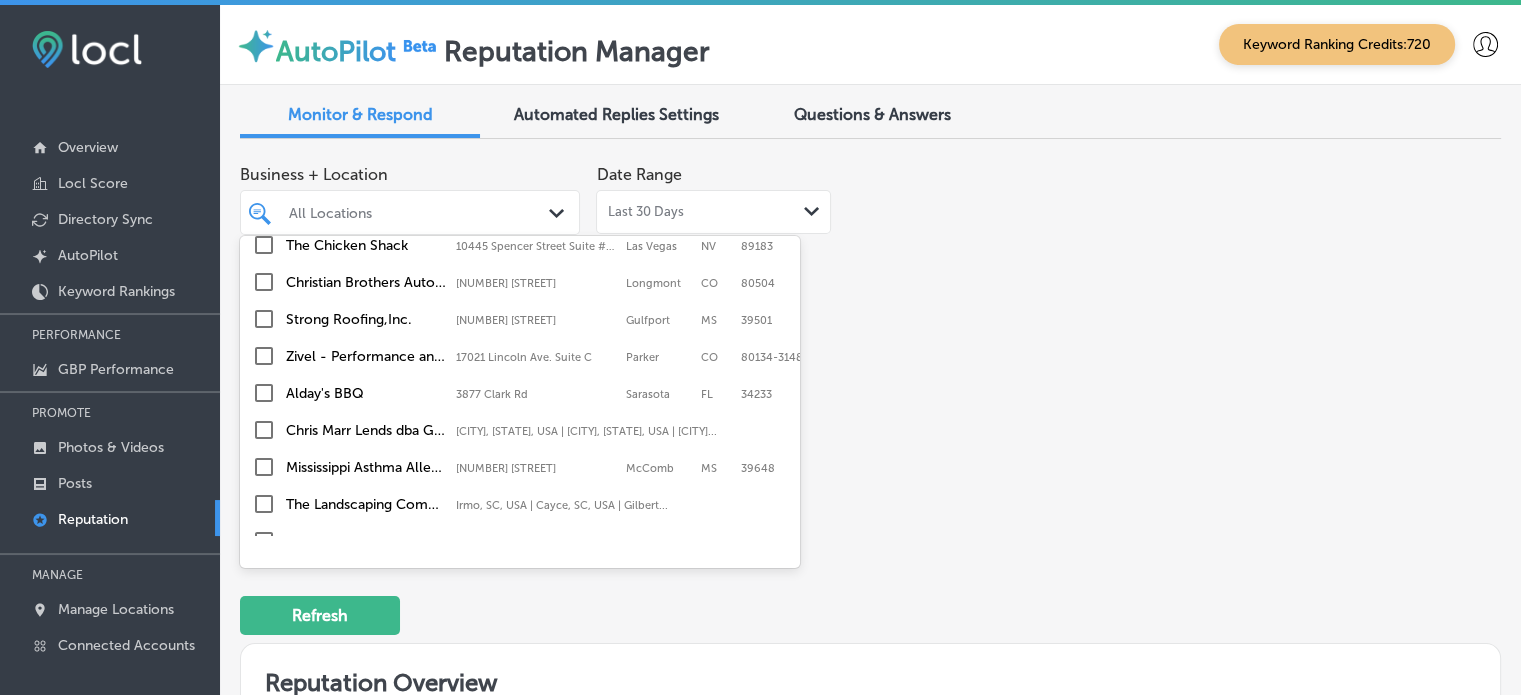 scroll, scrollTop: 927, scrollLeft: 0, axis: vertical 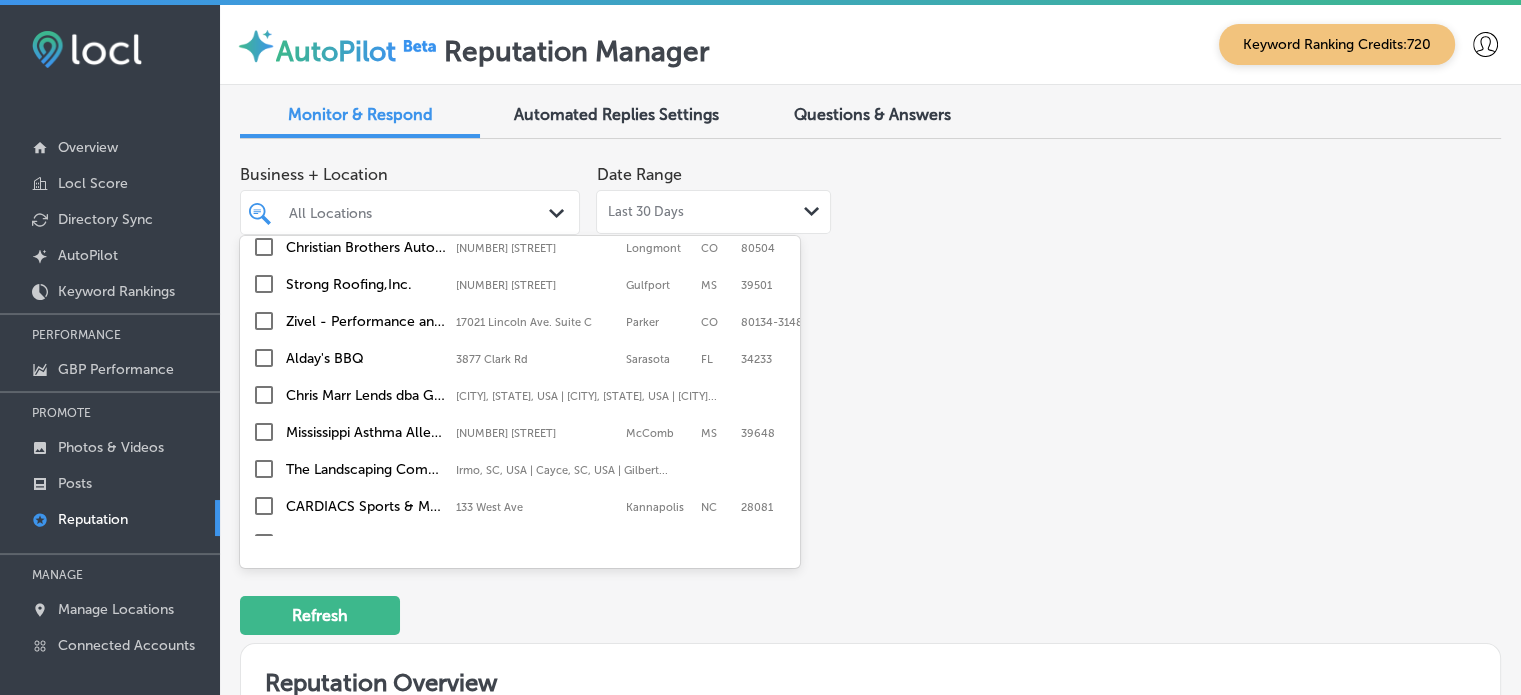 click on "Alday's BBQ" at bounding box center (366, 358) 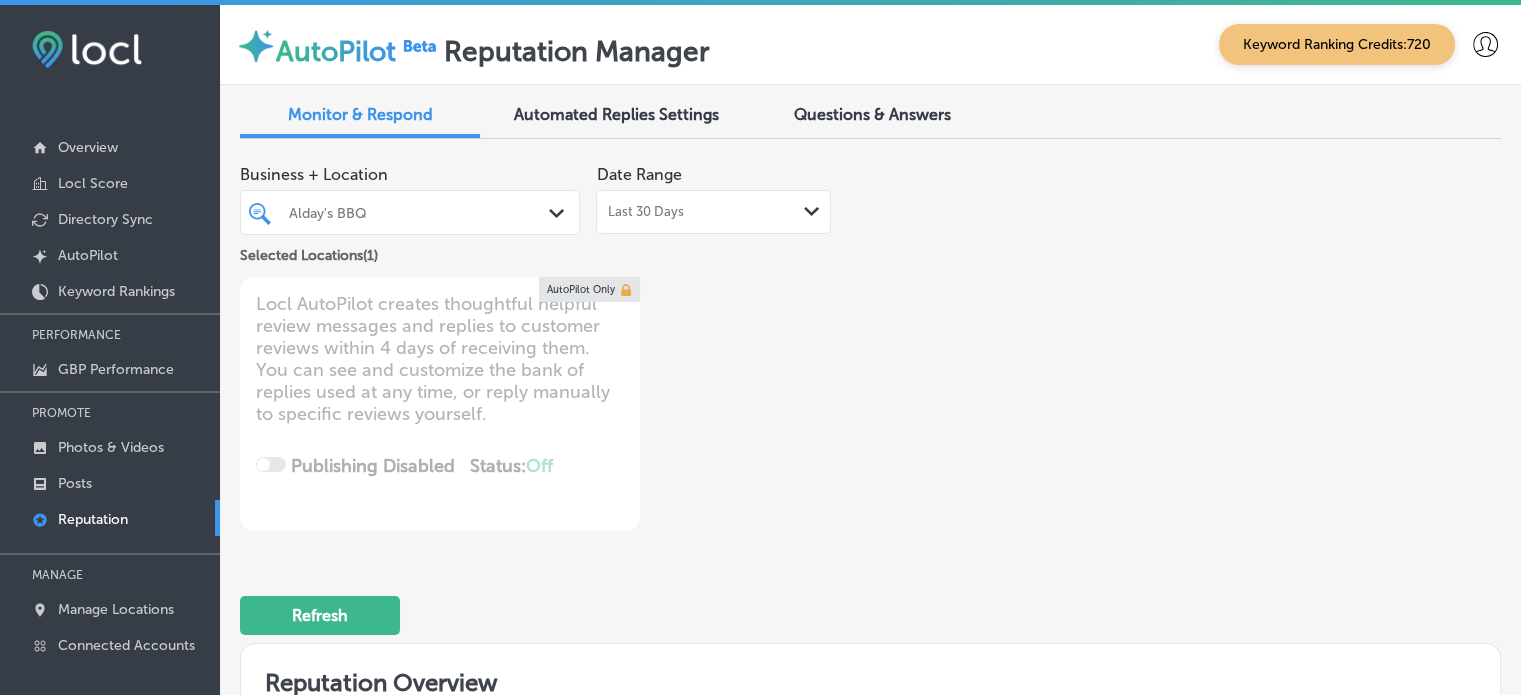 click on "Business + Location
Alday's BBQ
Path
Created with Sketch.
Selected Locations  ( 1 ) Date Range Last 30 Days
Path
Created with Sketch.
Locl AutoPilot creates thoughtful helpful review messages and replies to customer reviews within 4 days of receiving them. You can see and customize the bank of replies used at any time, or reply manually to specific reviews yourself. Publishing Disabled Status:  Off 0 / 0  Location(s) Publishing AutoPilot Only" at bounding box center [870, 343] 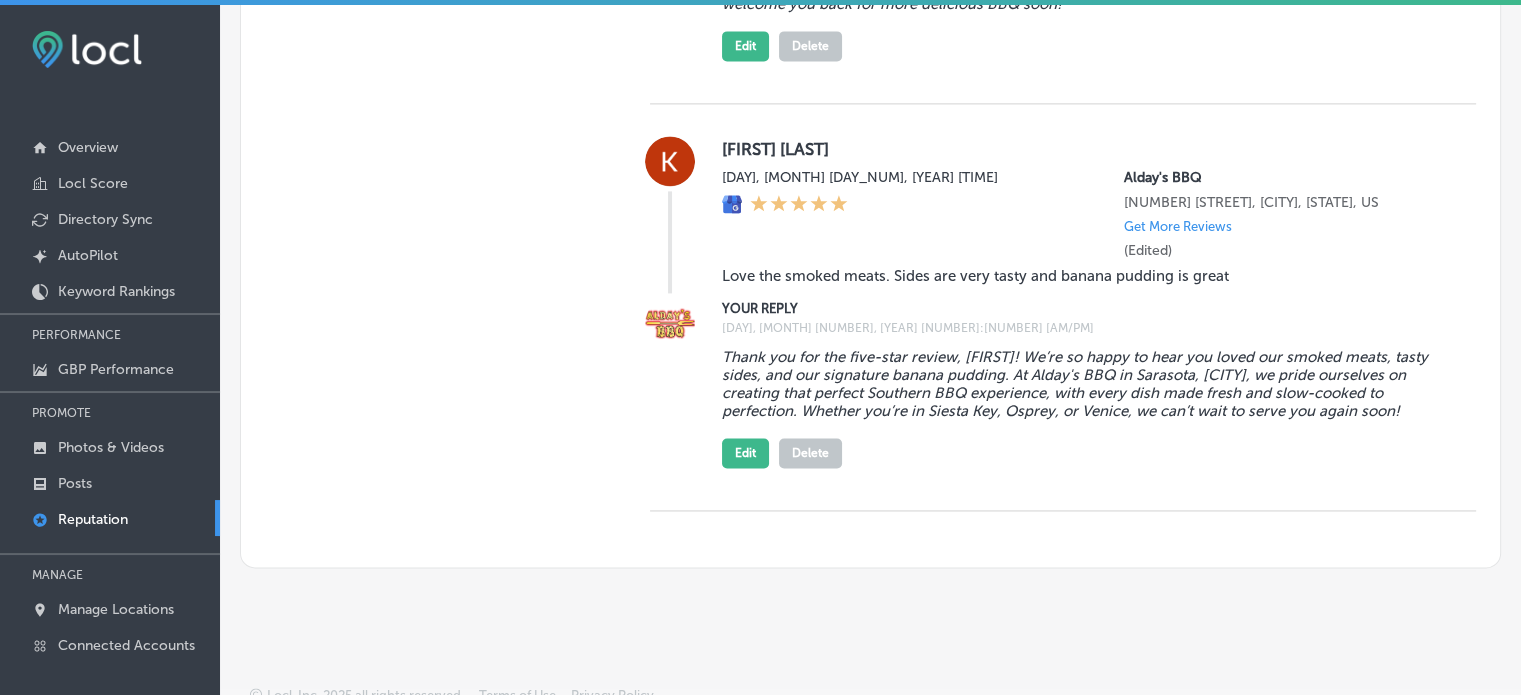 scroll, scrollTop: 2917, scrollLeft: 0, axis: vertical 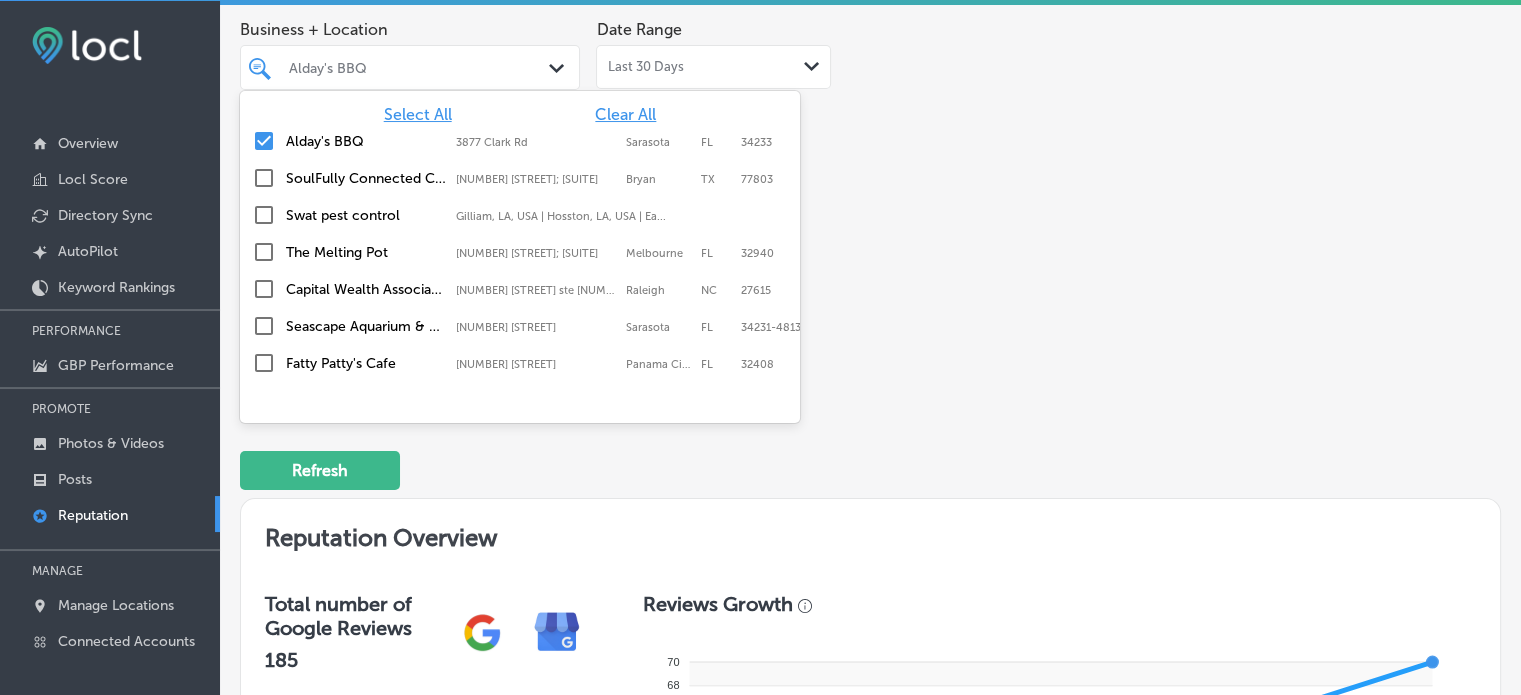 click on "Alday's BBQ" at bounding box center (420, 67) 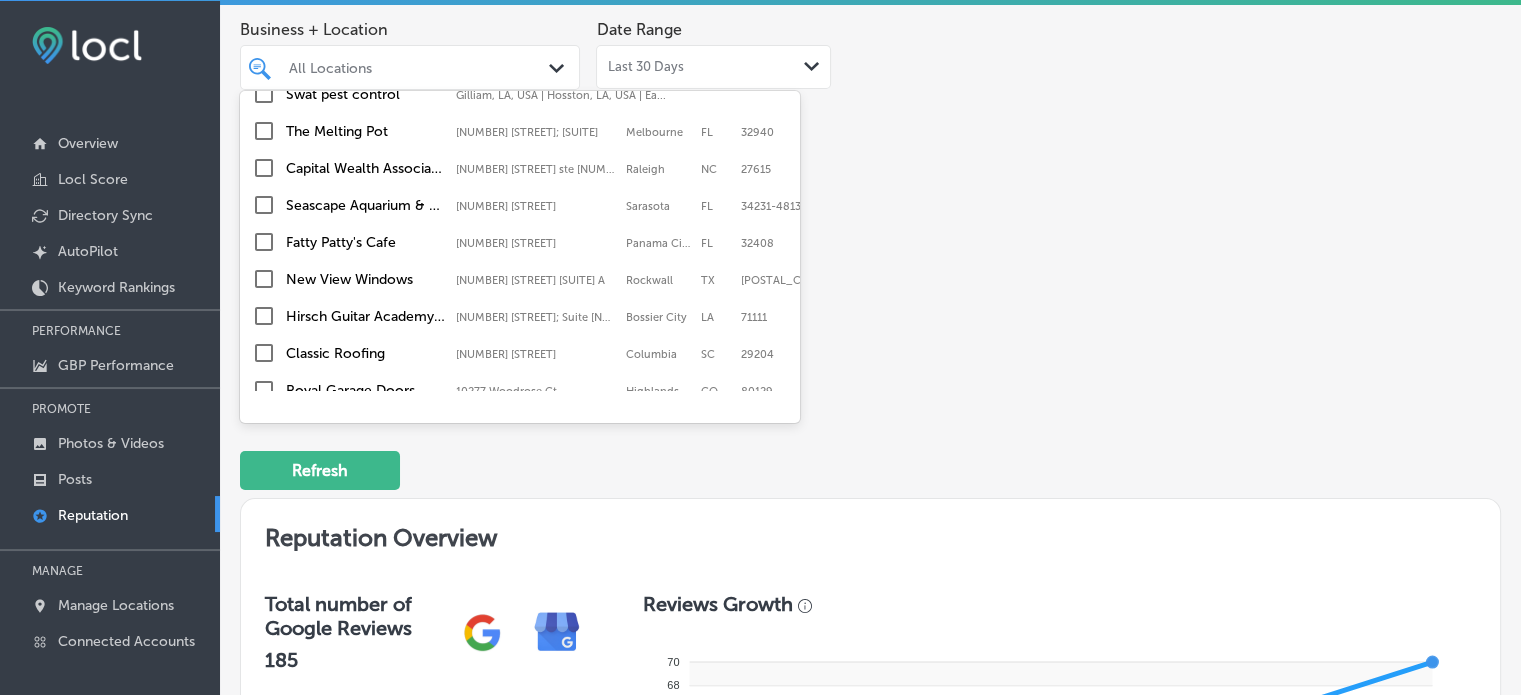 scroll, scrollTop: 88, scrollLeft: 0, axis: vertical 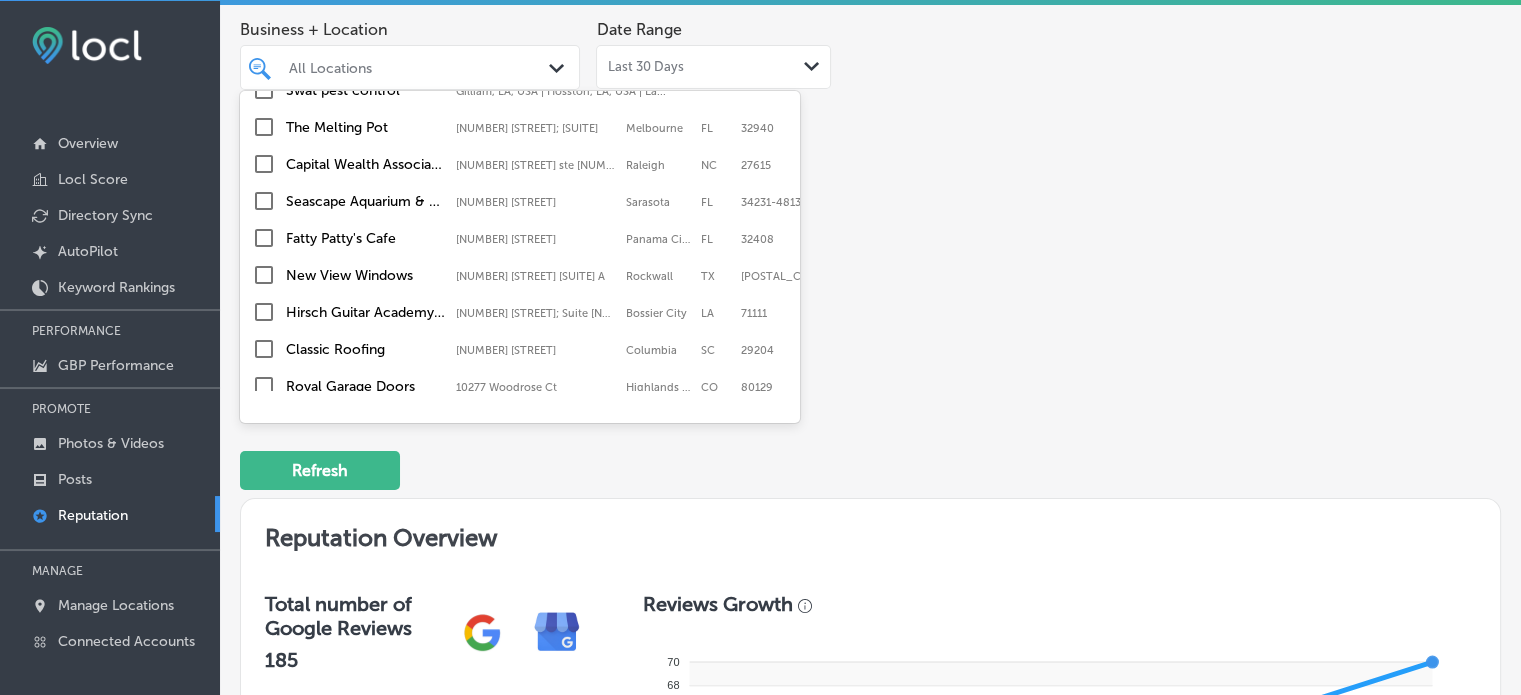 click on "Fatty Patty's Cafe 948 Thomas Dr, Panama City Beach, FL, 32408 948 Thomas Dr Panama City Beach FL 32408" at bounding box center (520, 238) 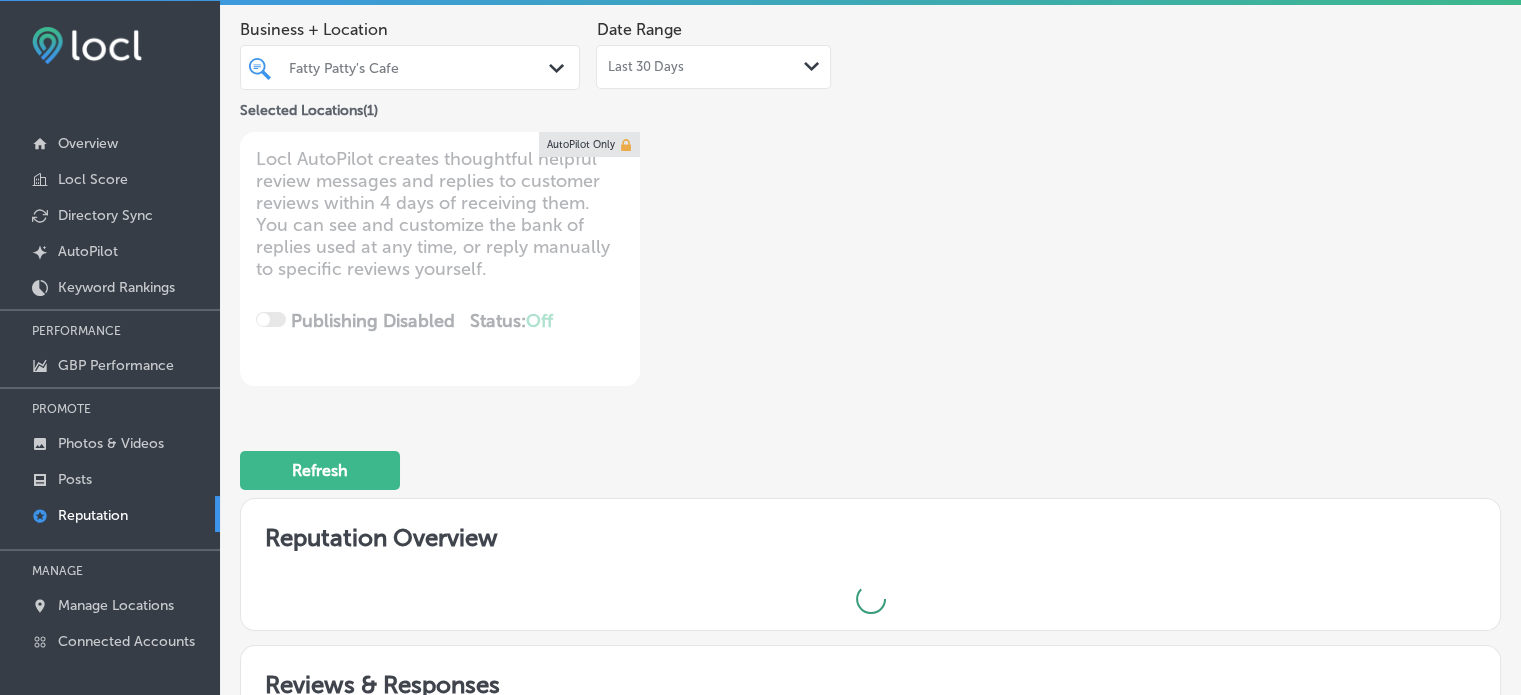 click on "Business + Location
Fatty Patty's Cafe
Path
Created with Sketch.
Selected Locations  ( 1 ) Date Range Last 30 Days
Path
Created with Sketch.
Locl AutoPilot creates thoughtful helpful review messages and replies to customer reviews within 4 days of receiving them. You can see and customize the bank of replies used at any time, or reply manually to specific reviews yourself. Publishing Disabled Status:  Off 0 / 0  Location(s) Publishing AutoPilot Only" at bounding box center (870, 198) 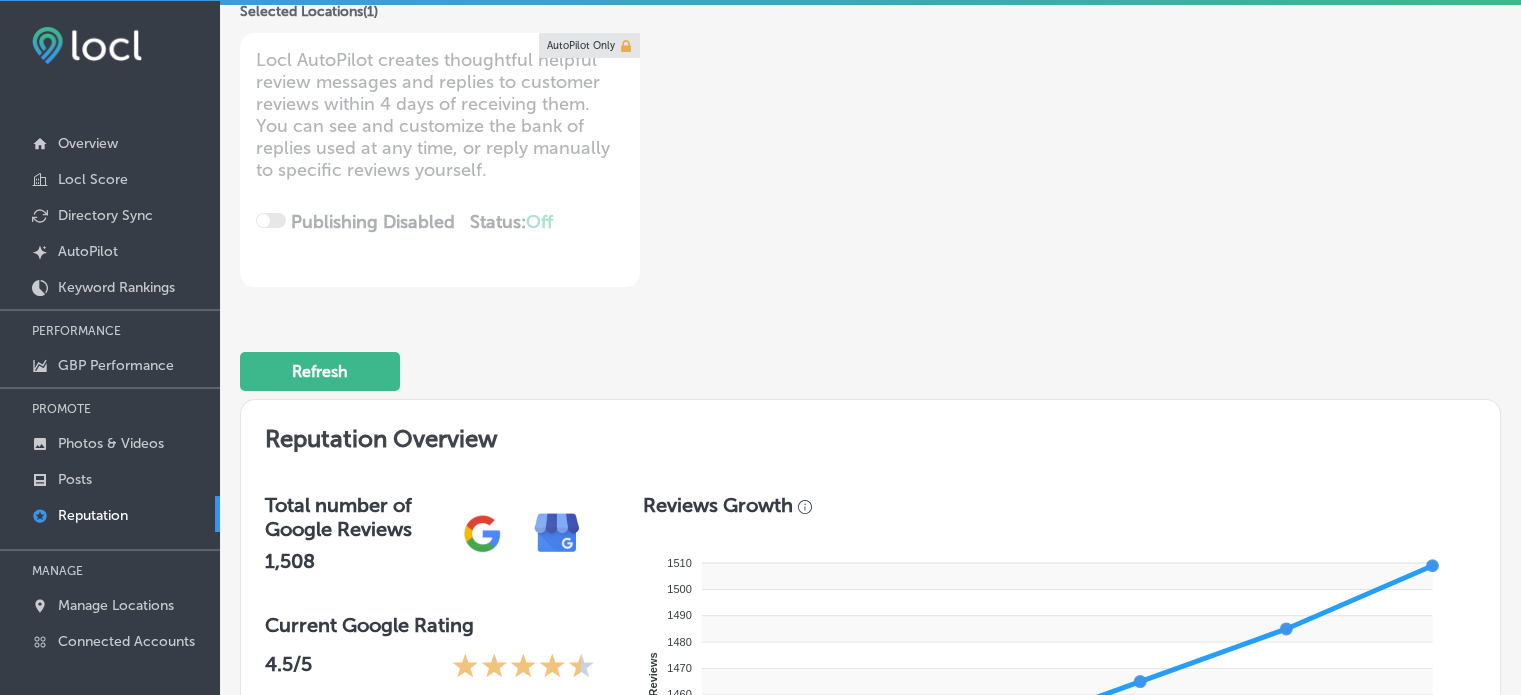 scroll, scrollTop: 0, scrollLeft: 0, axis: both 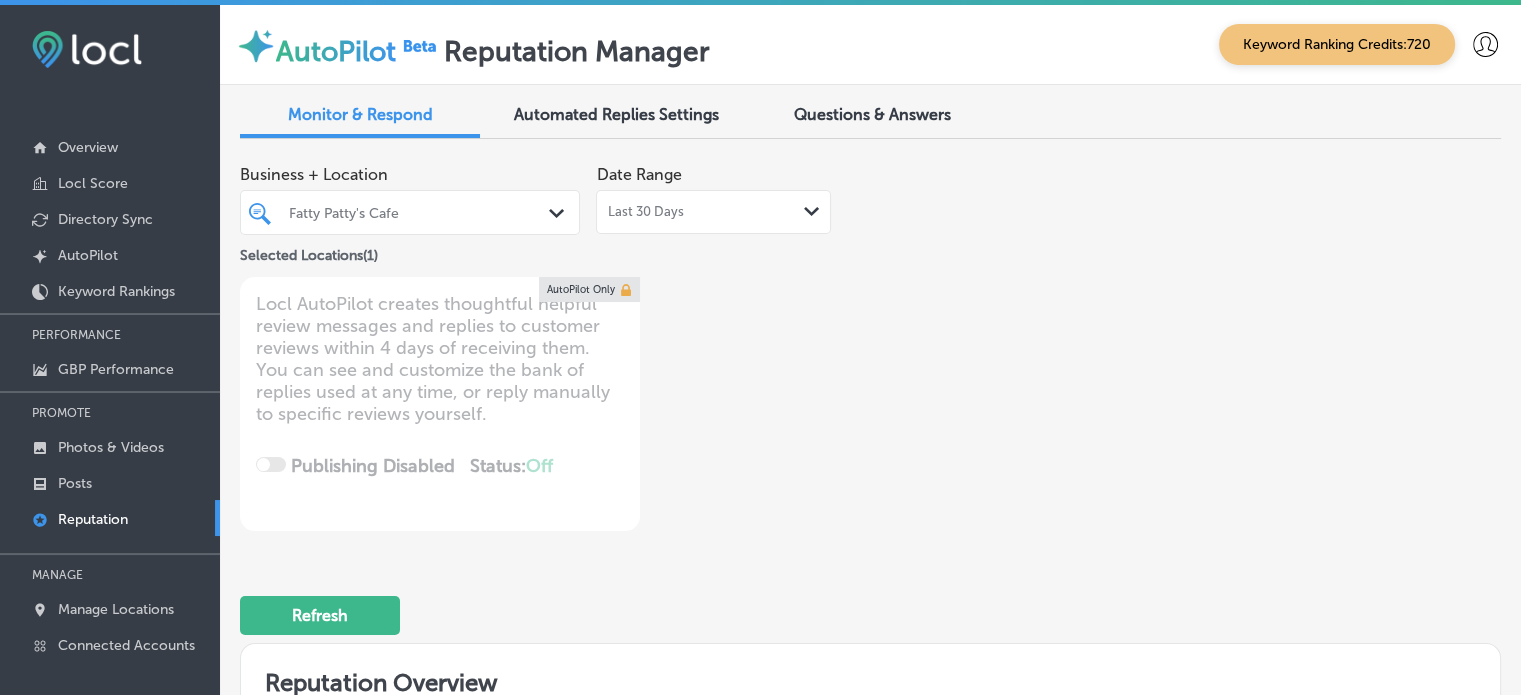 click on "Fatty Patty's Cafe" at bounding box center (420, 212) 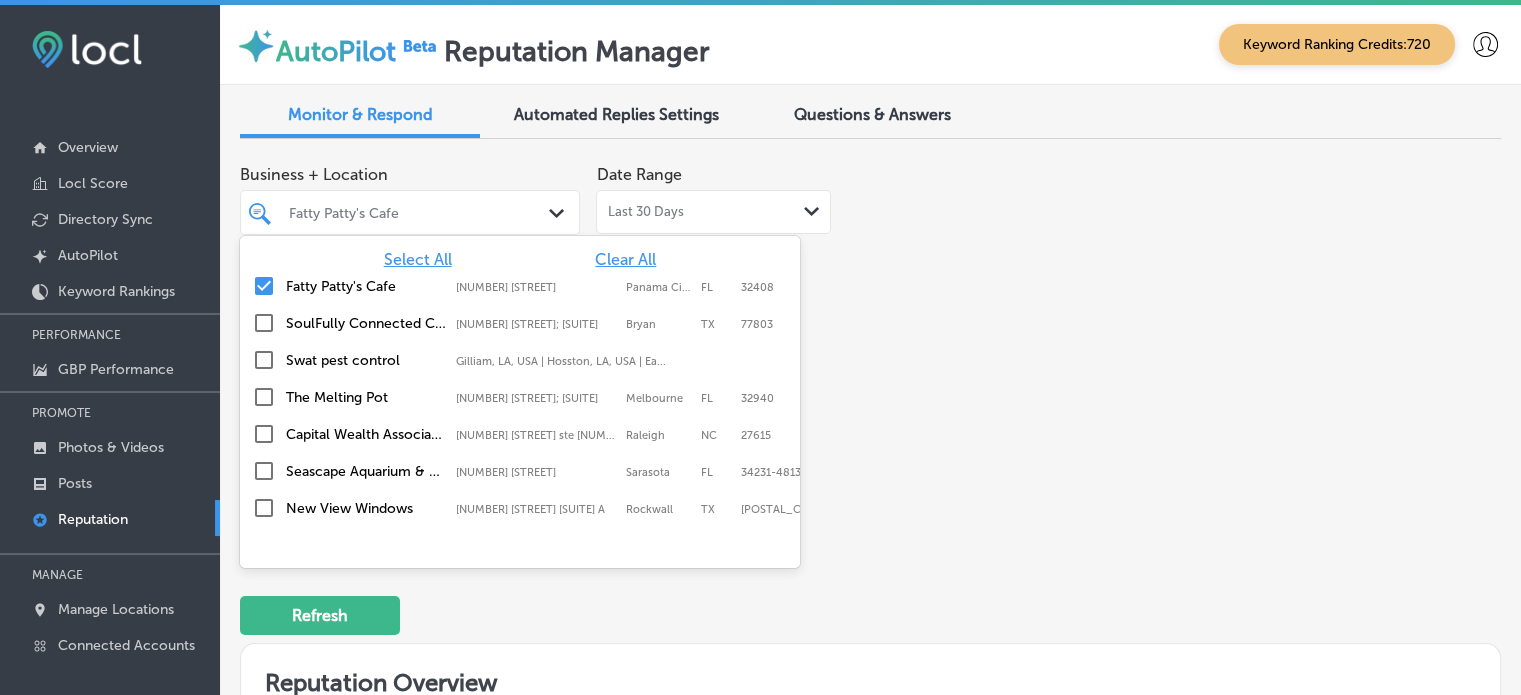 click on "Select All" at bounding box center [418, 259] 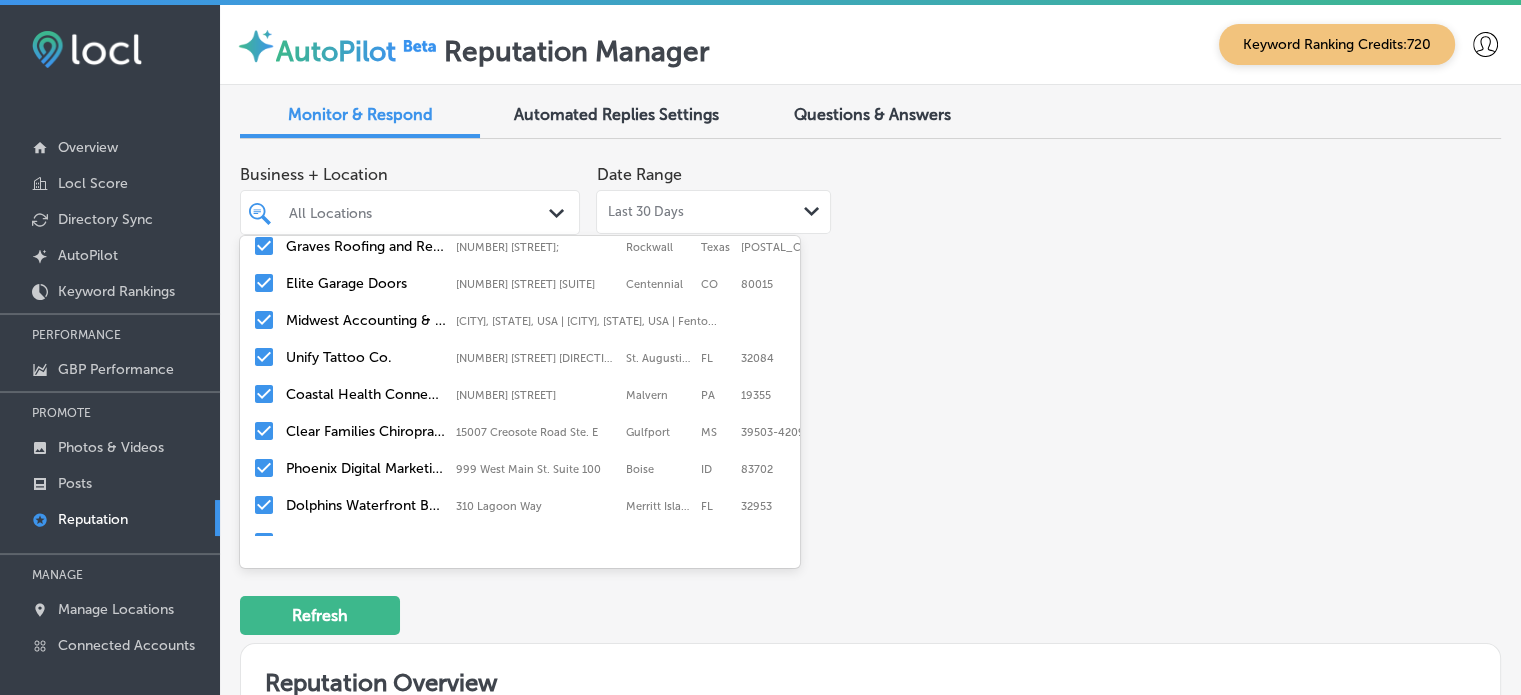 scroll, scrollTop: 2101, scrollLeft: 0, axis: vertical 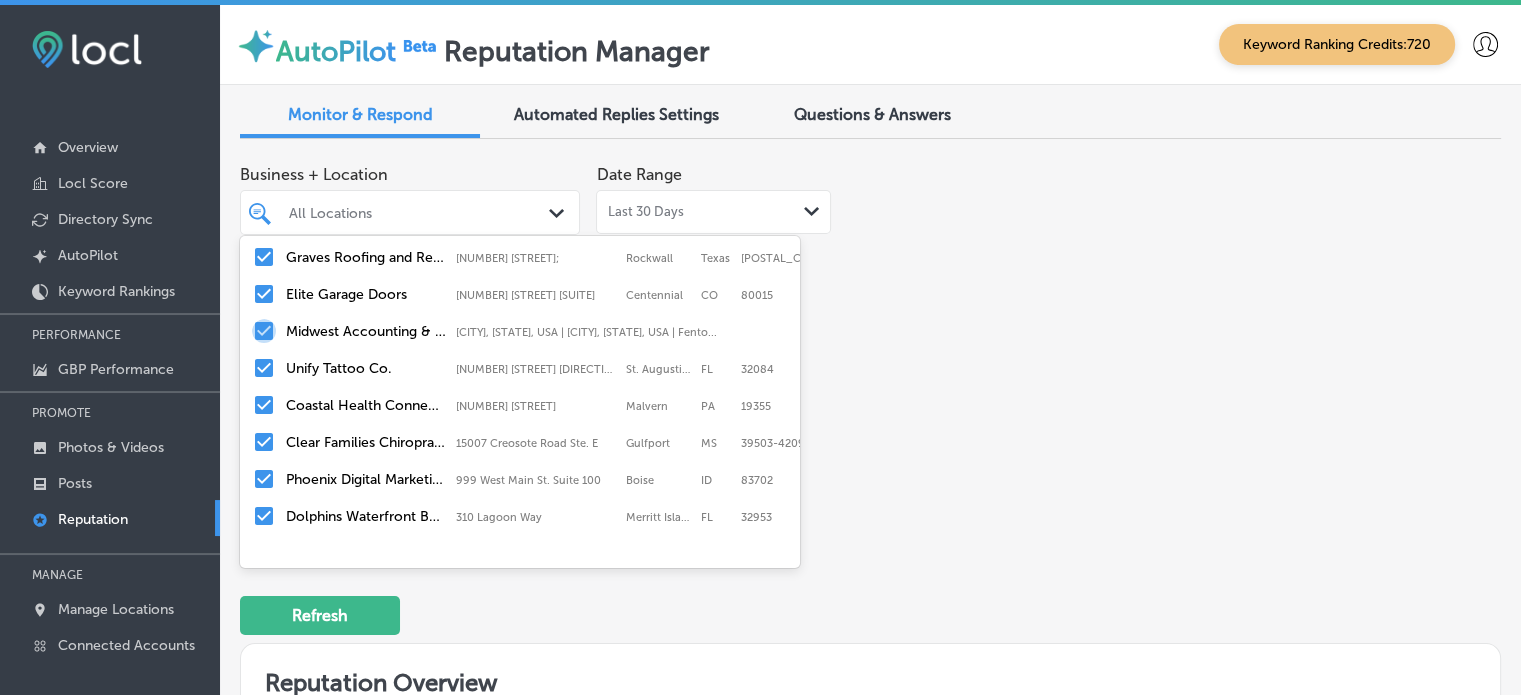 click at bounding box center (264, 331) 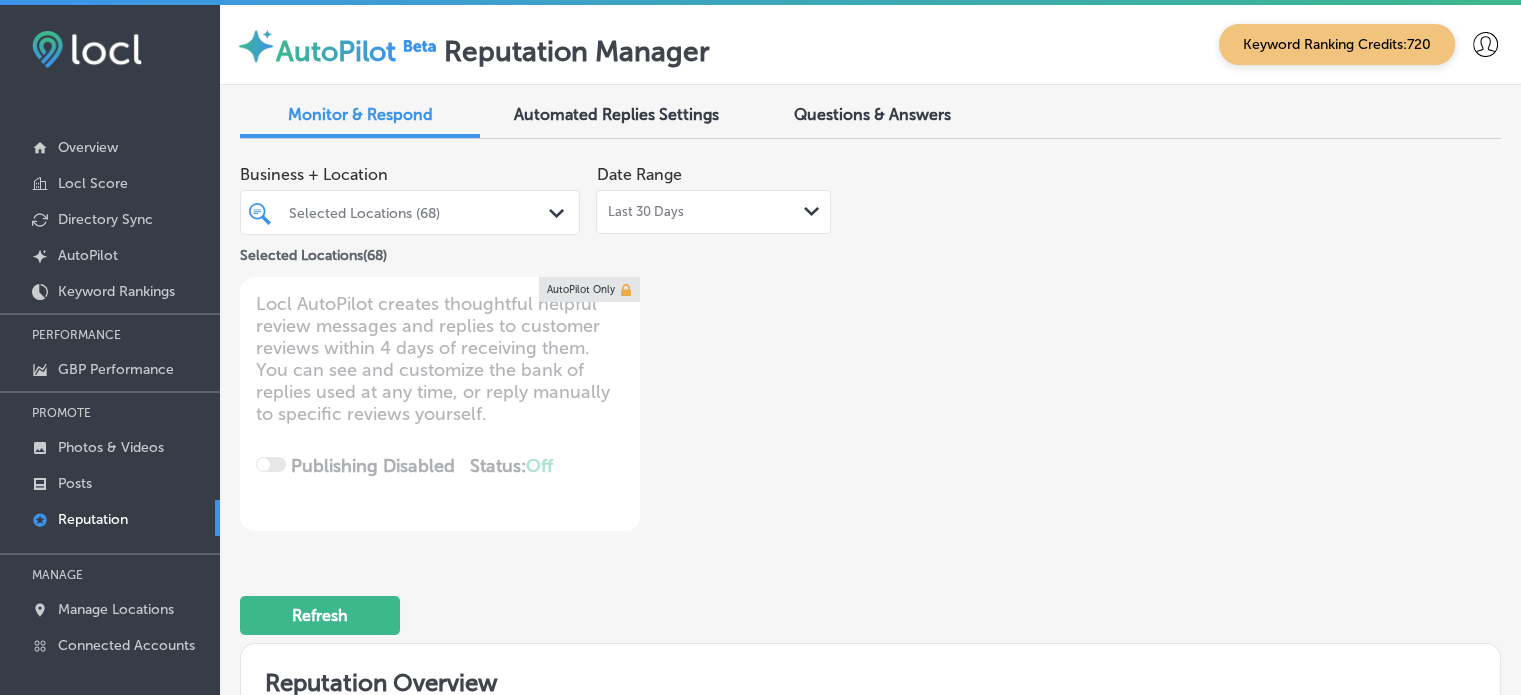click on "Business + Location
Selected Locations (68)
Path
Created with Sketch.
Selected Locations  ( 68 ) Date Range Last 30 Days
Path
Created with Sketch.
Locl AutoPilot creates thoughtful helpful review messages and replies to customer reviews within 4 days of receiving them. You can see and customize the bank of replies used at any time, or reply manually to specific reviews yourself. Publishing Disabled Status:  Off 0 / 0  Location(s) Publishing AutoPilot Only" at bounding box center (618, 343) 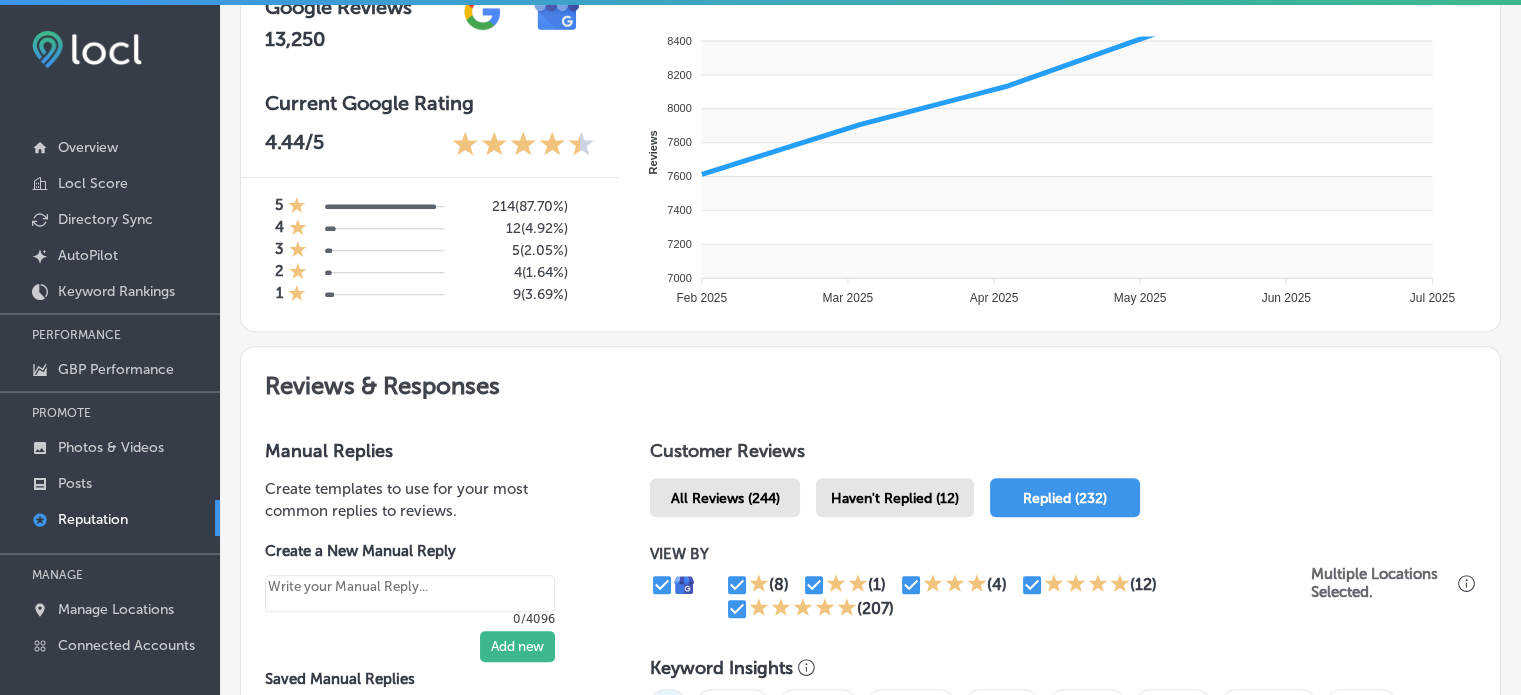scroll, scrollTop: 798, scrollLeft: 0, axis: vertical 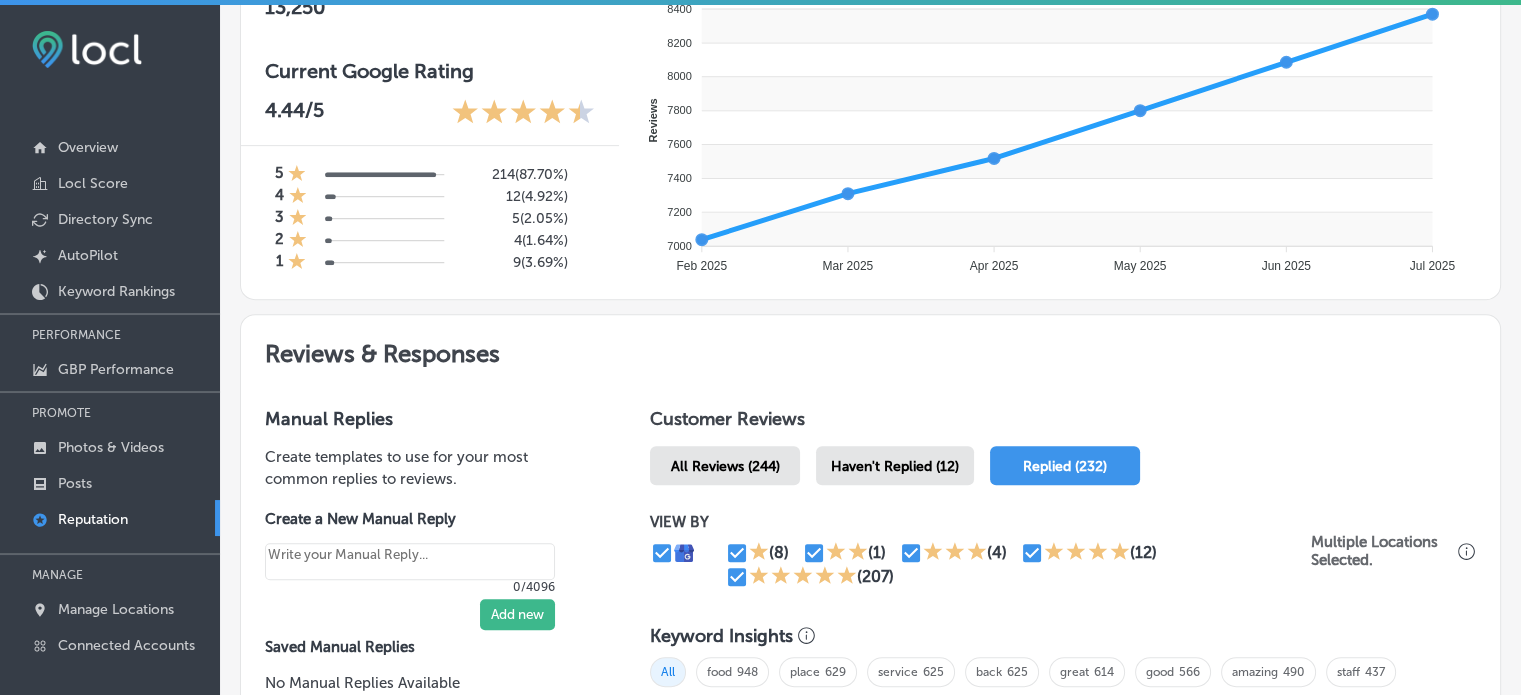 click on "Haven't Replied (12)" at bounding box center [895, 466] 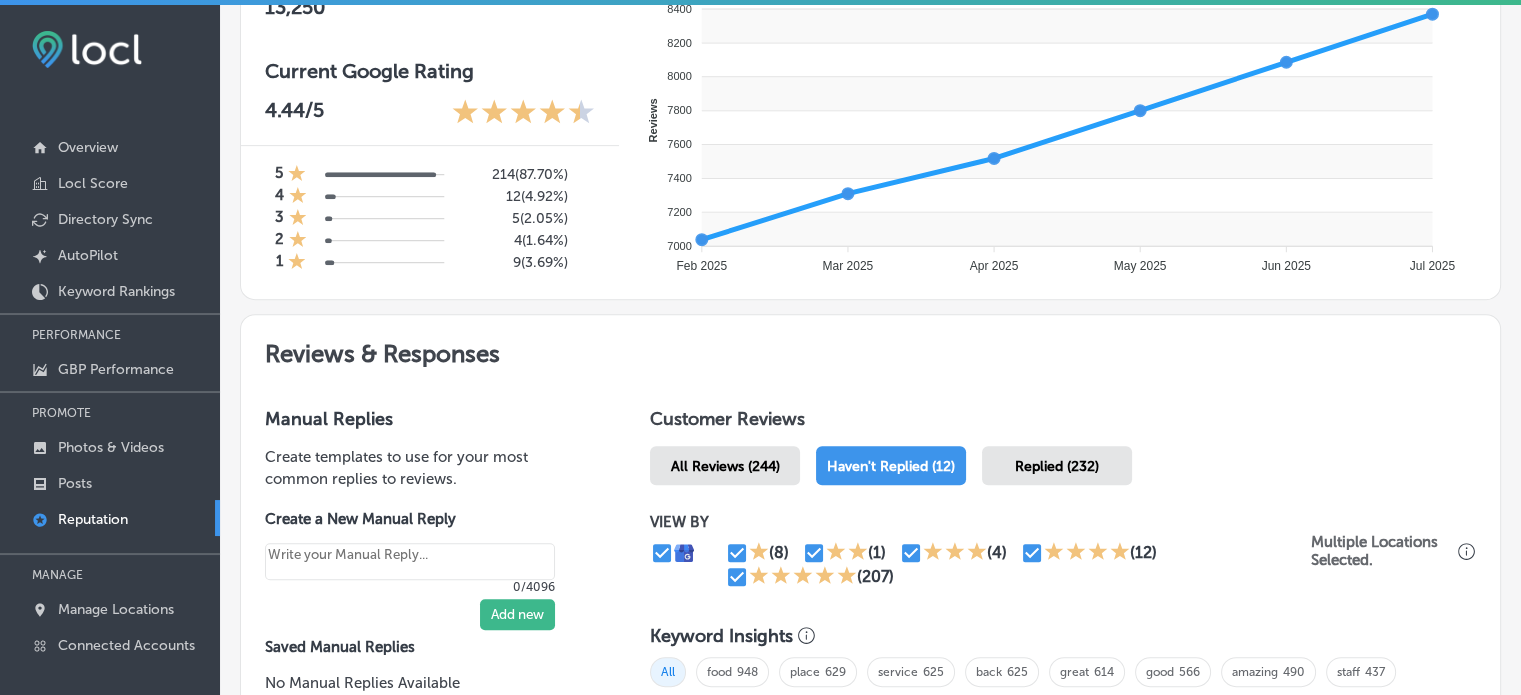 type on "x" 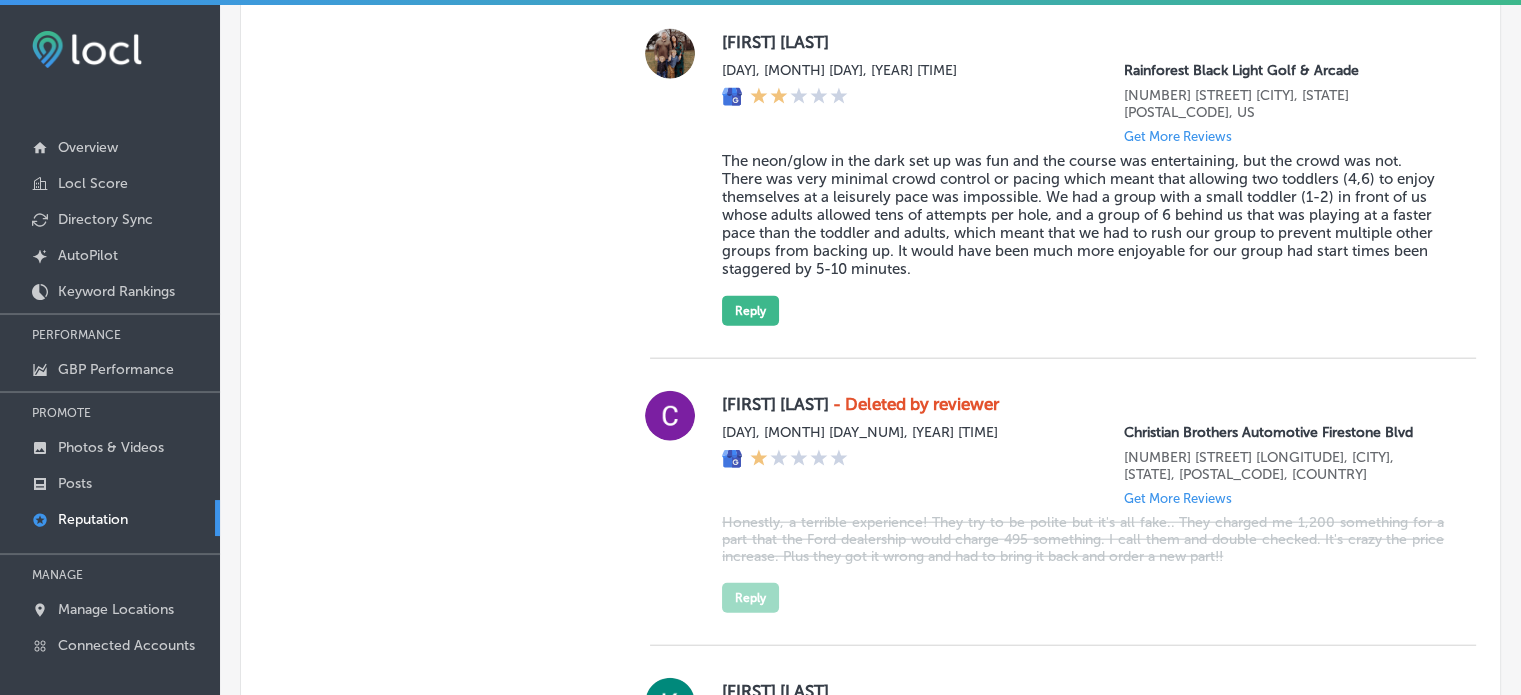 scroll, scrollTop: 5057, scrollLeft: 0, axis: vertical 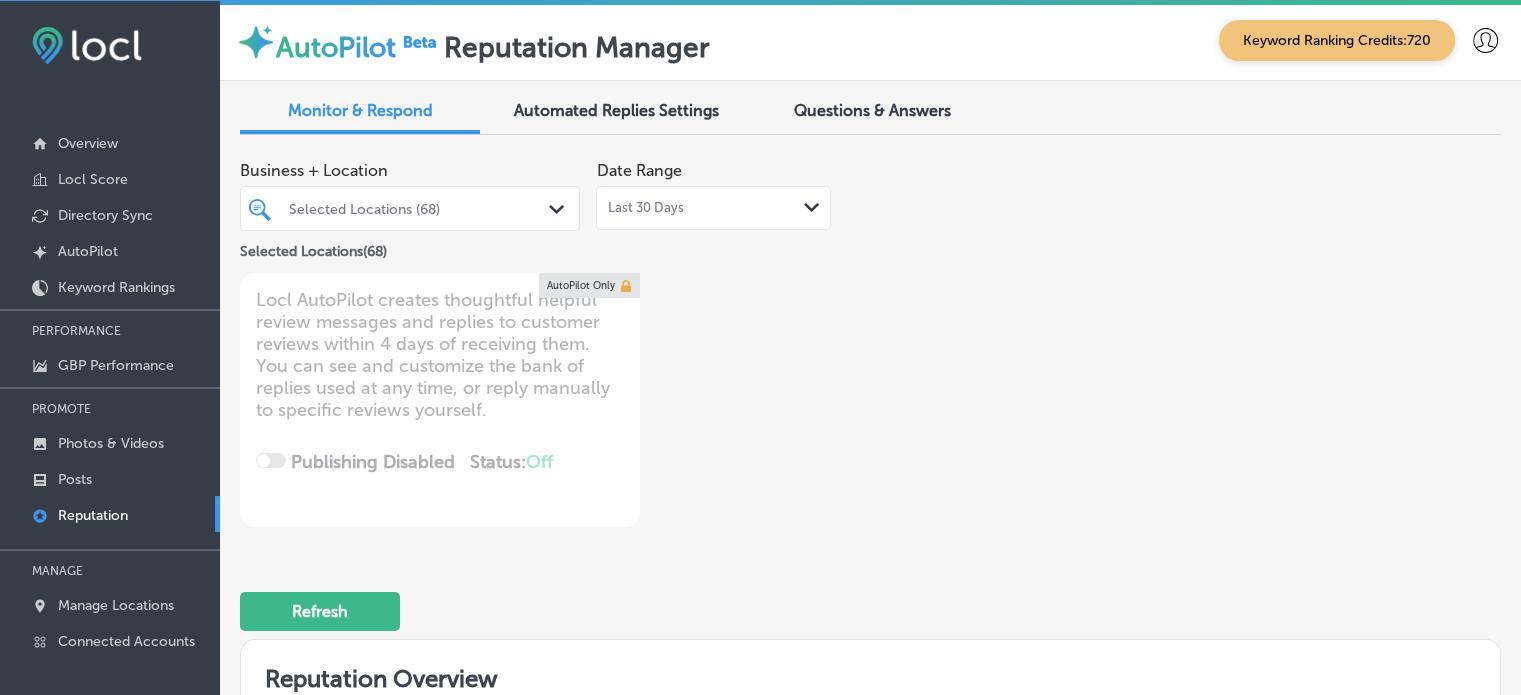 click on "Questions & Answers" at bounding box center [872, 112] 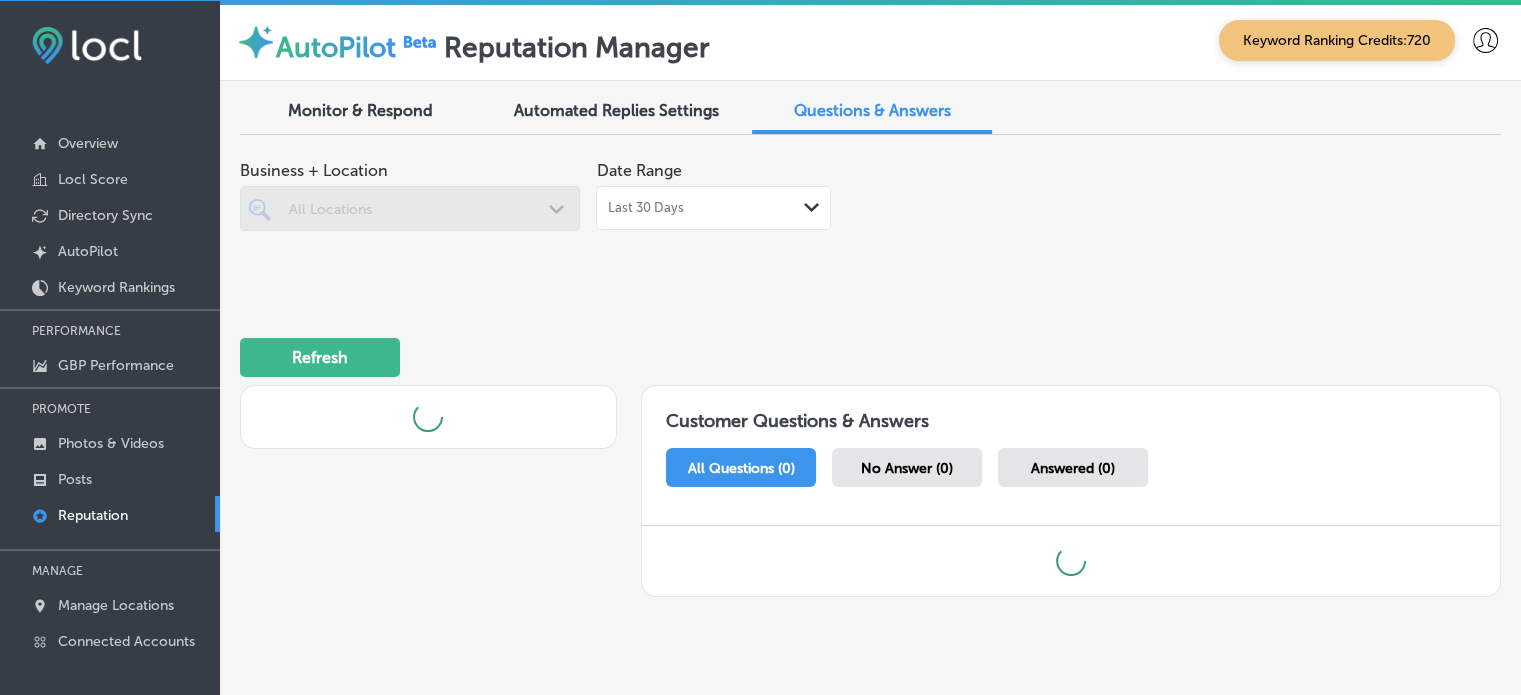 scroll, scrollTop: 0, scrollLeft: 0, axis: both 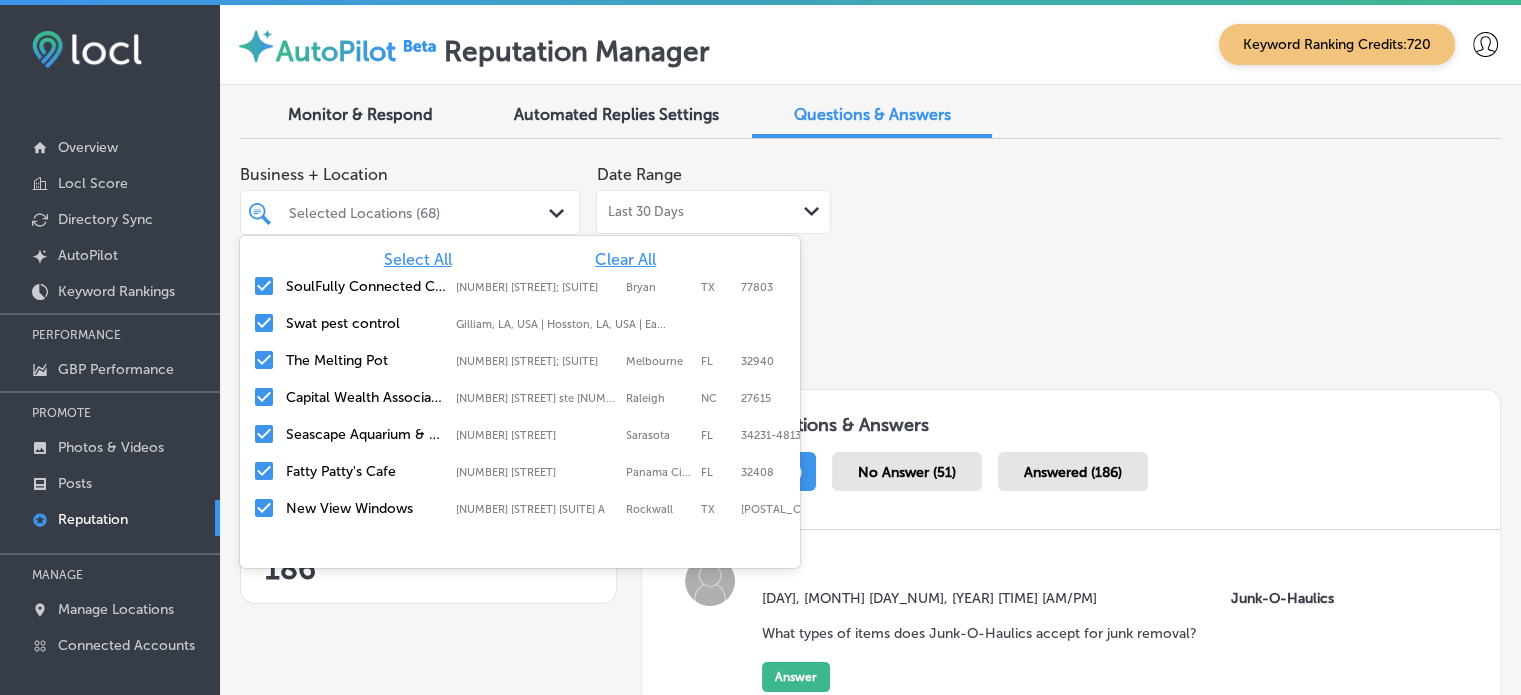click on "Selected Locations (68)" at bounding box center (420, 212) 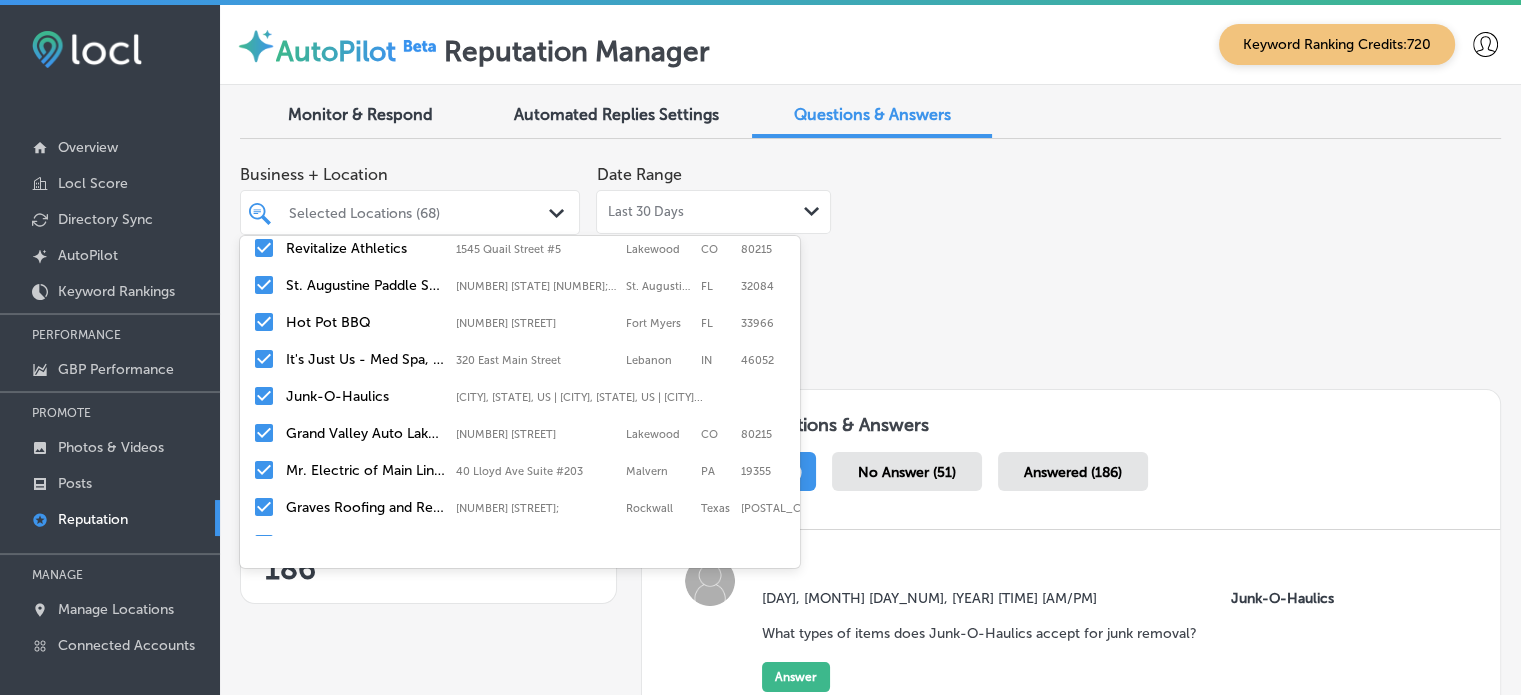 scroll, scrollTop: 2305, scrollLeft: 0, axis: vertical 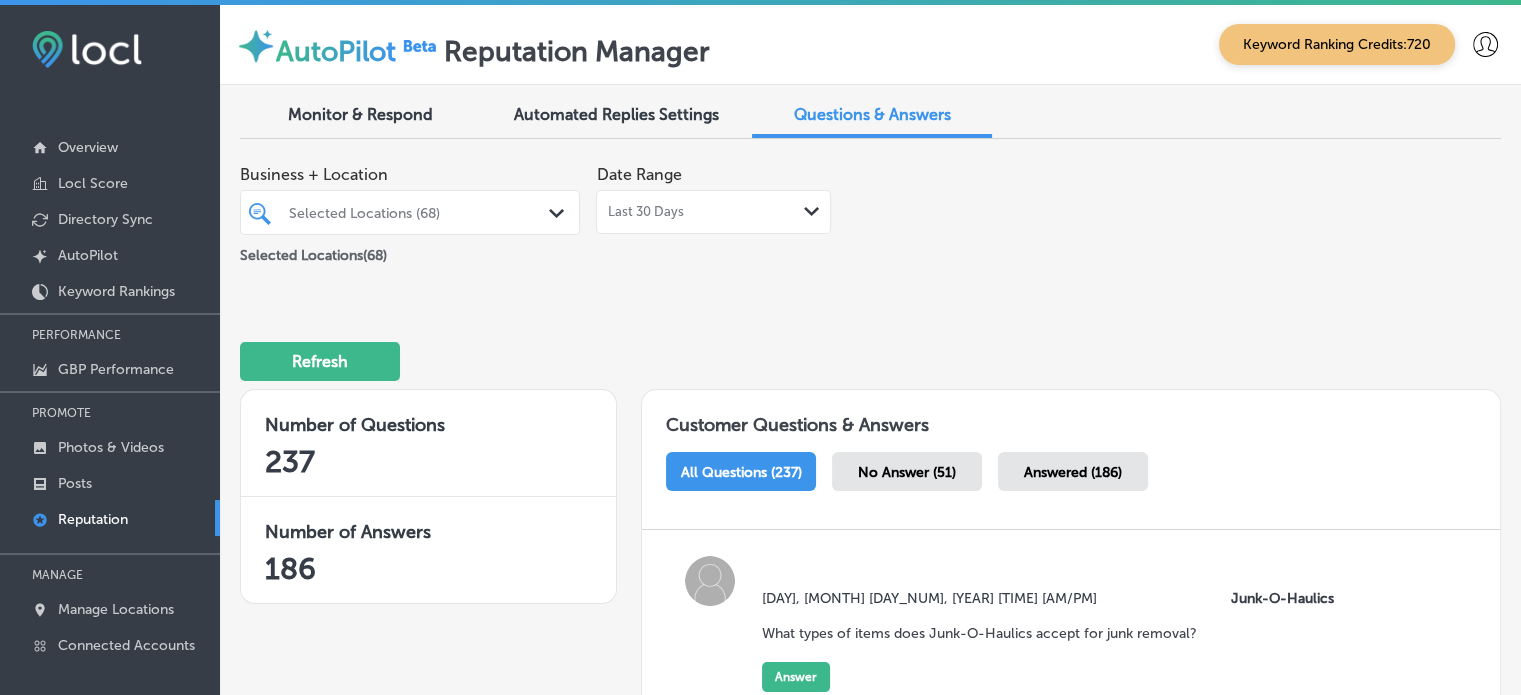 click on "Refresh" at bounding box center (870, 353) 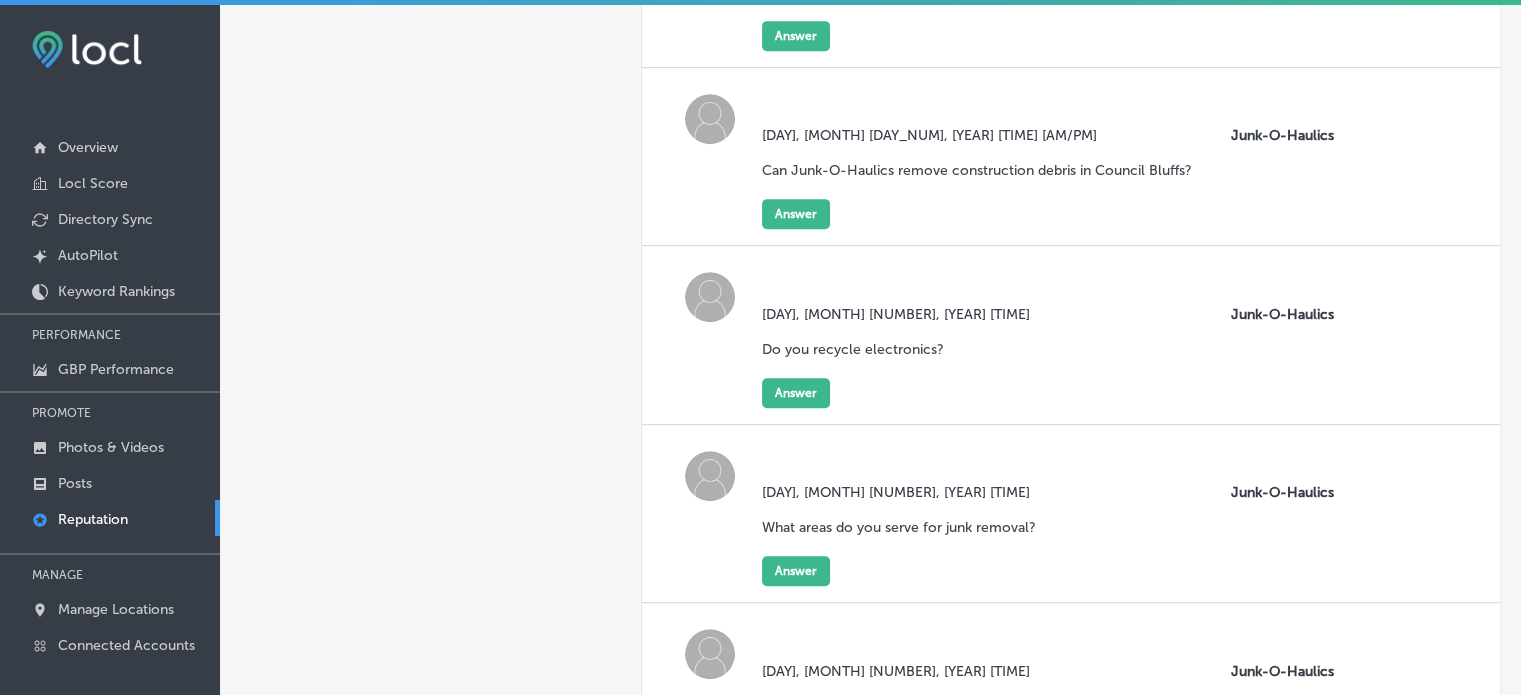 scroll, scrollTop: 0, scrollLeft: 0, axis: both 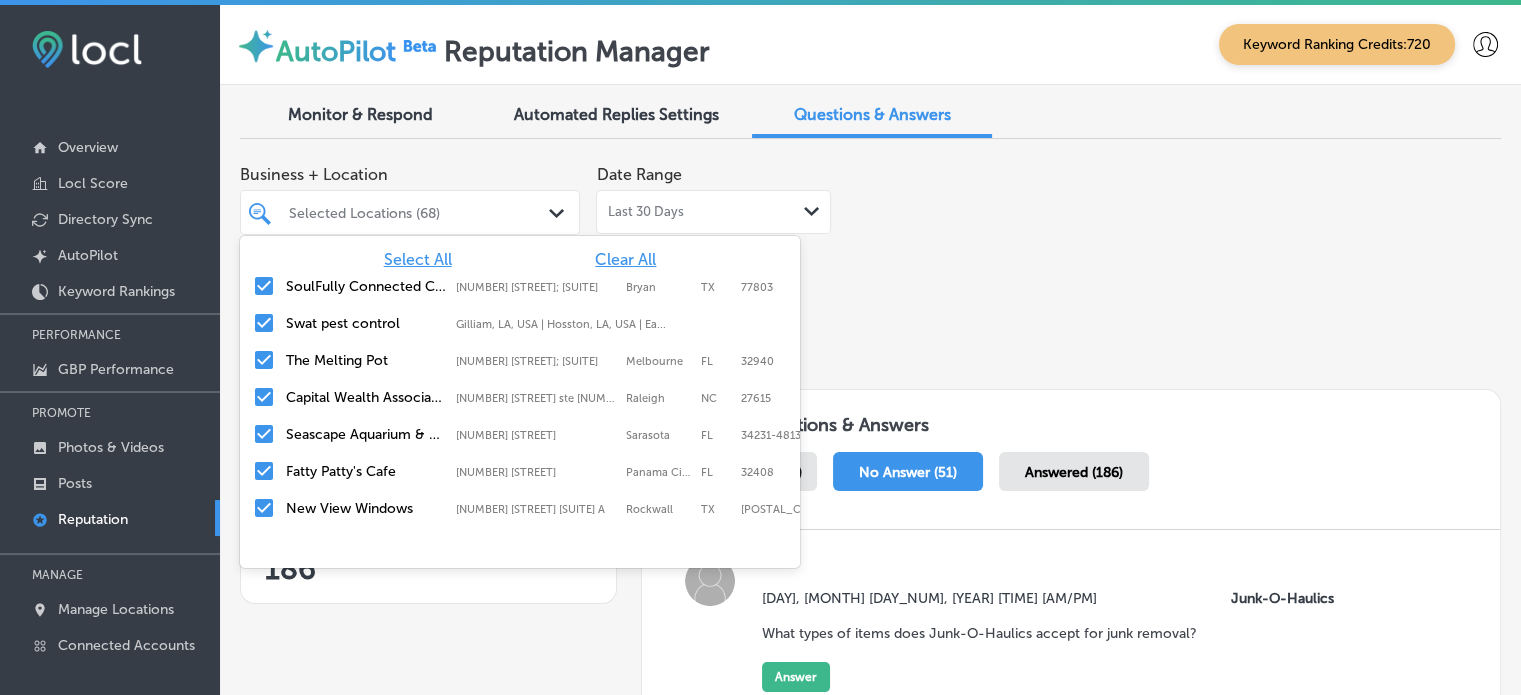 click on "Selected Locations (68)
Path
Created with Sketch." at bounding box center (410, 212) 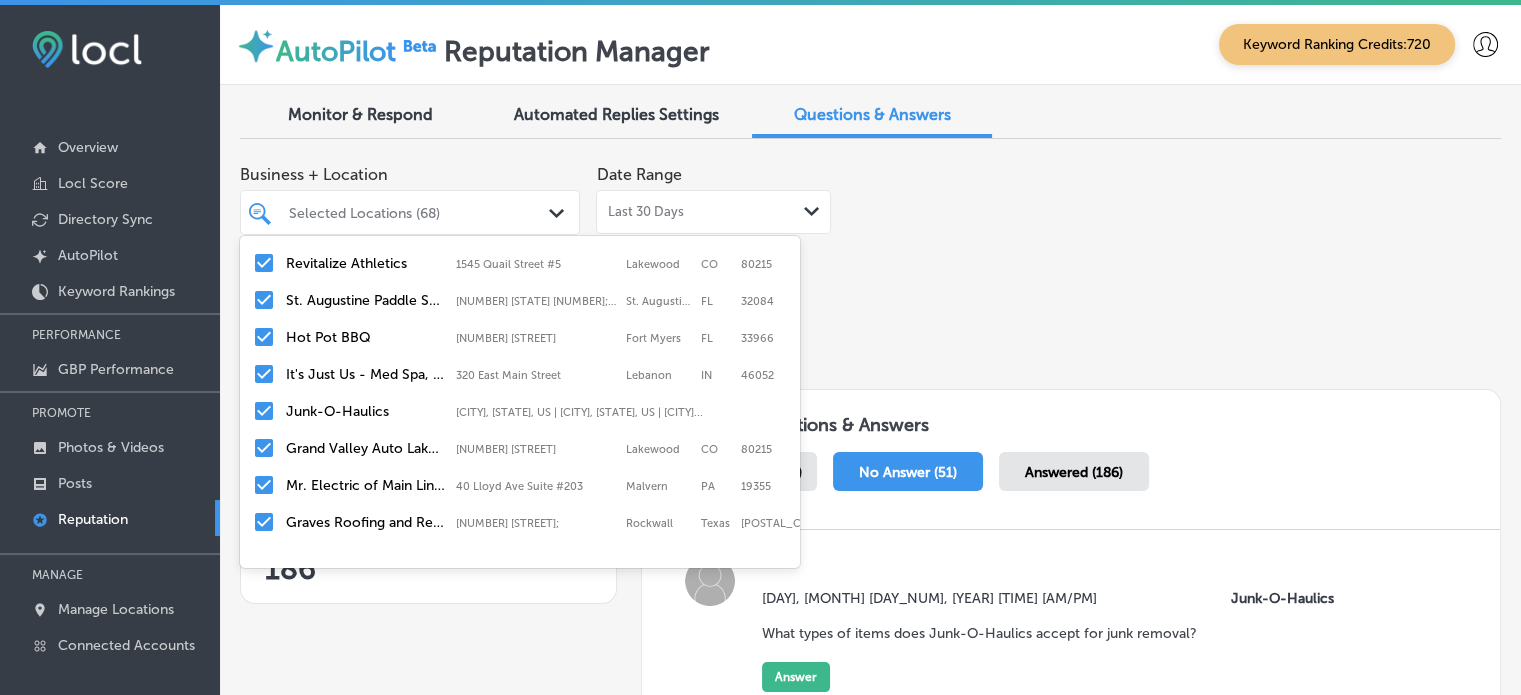 scroll, scrollTop: 1844, scrollLeft: 0, axis: vertical 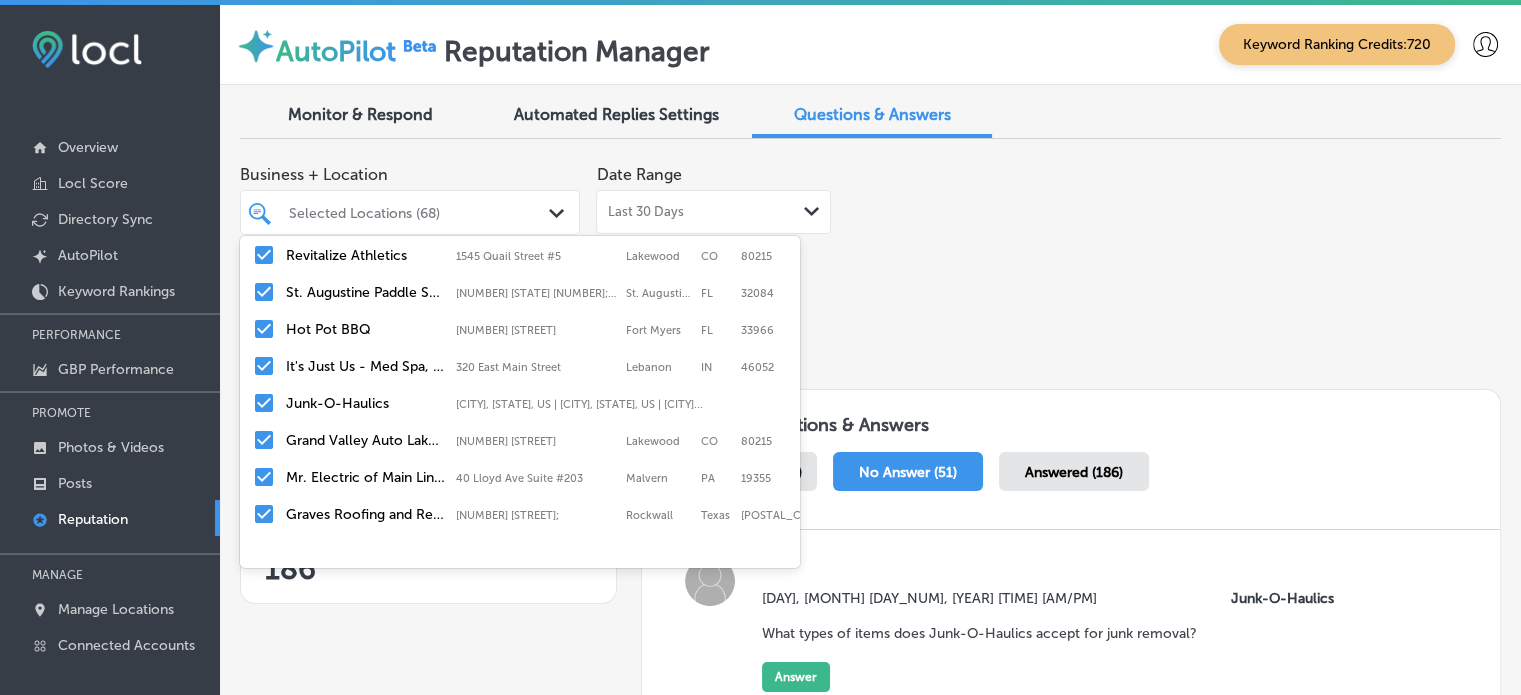 click on "Junk-O-Haulics" at bounding box center [366, 403] 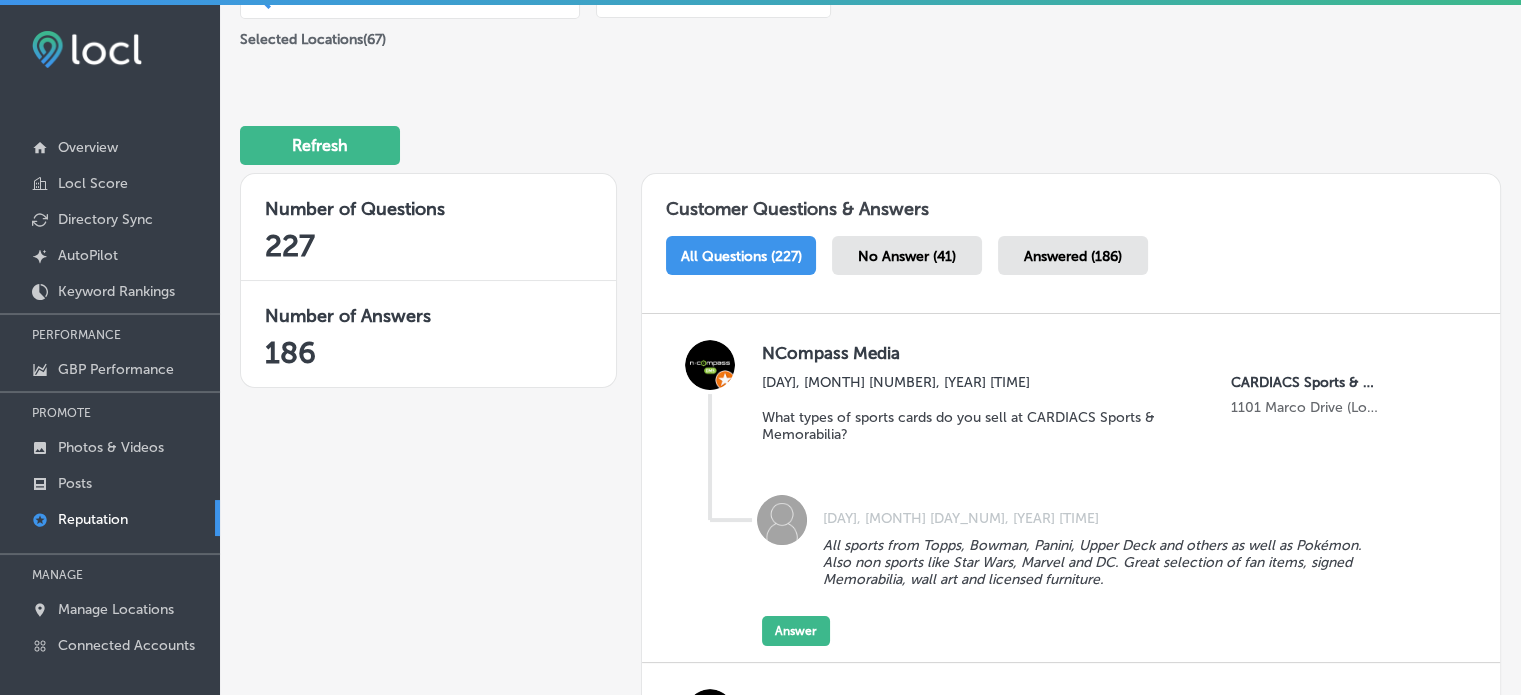 scroll, scrollTop: 308, scrollLeft: 0, axis: vertical 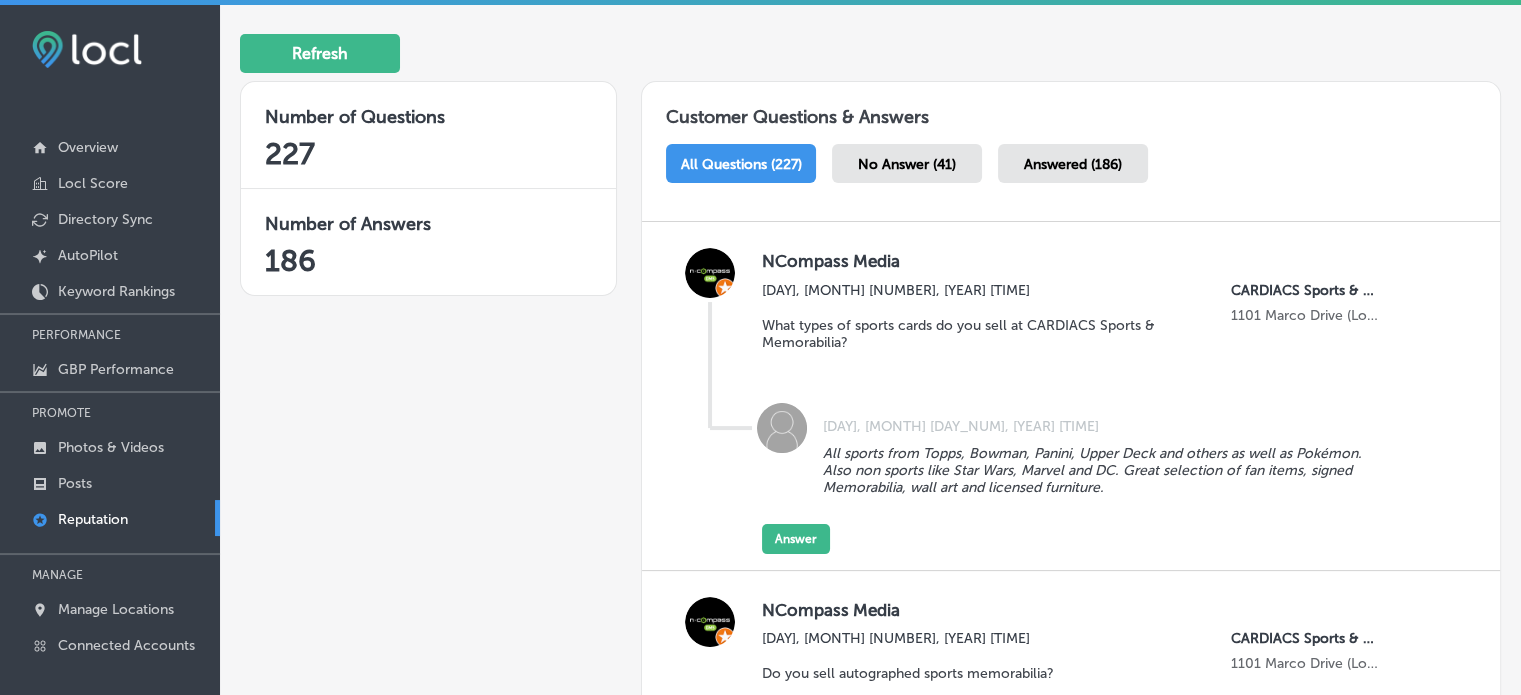 click on "No Answer (41)" at bounding box center [907, 163] 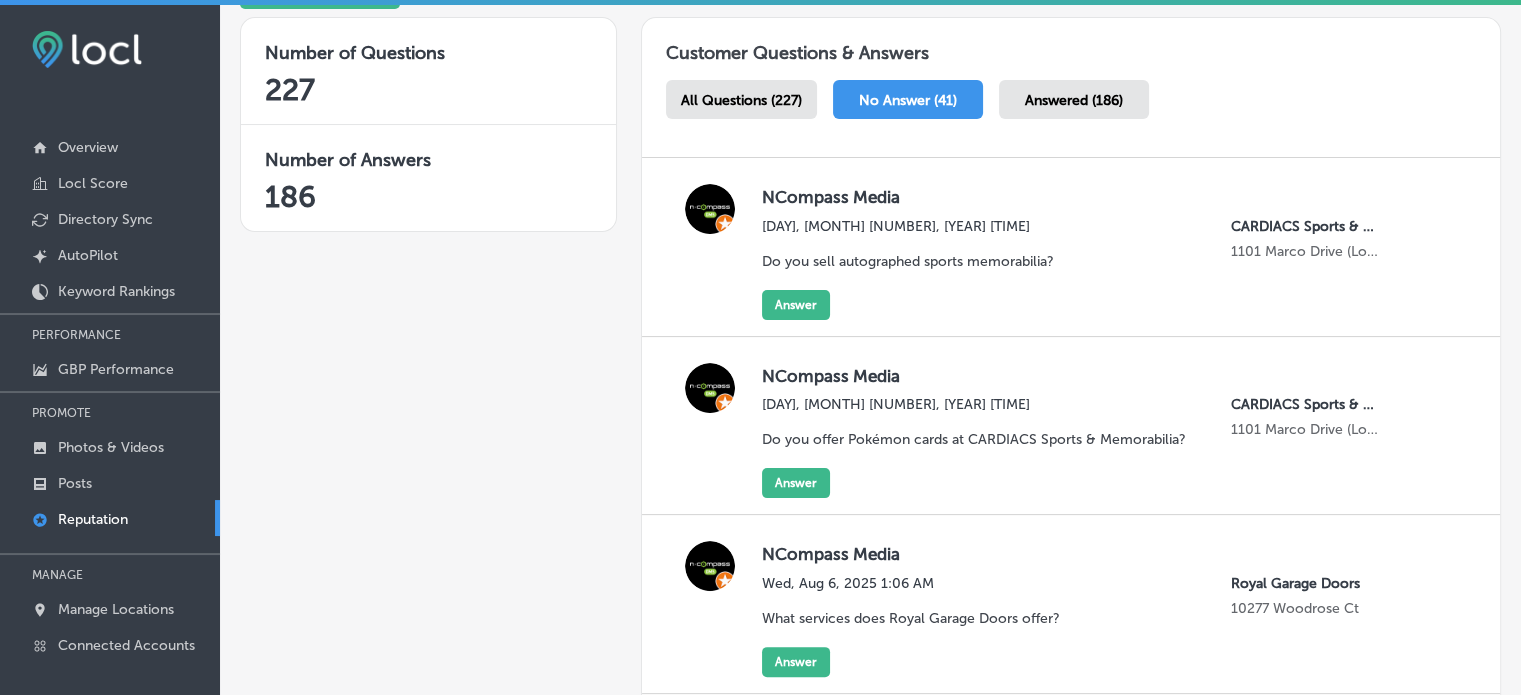 scroll, scrollTop: 0, scrollLeft: 0, axis: both 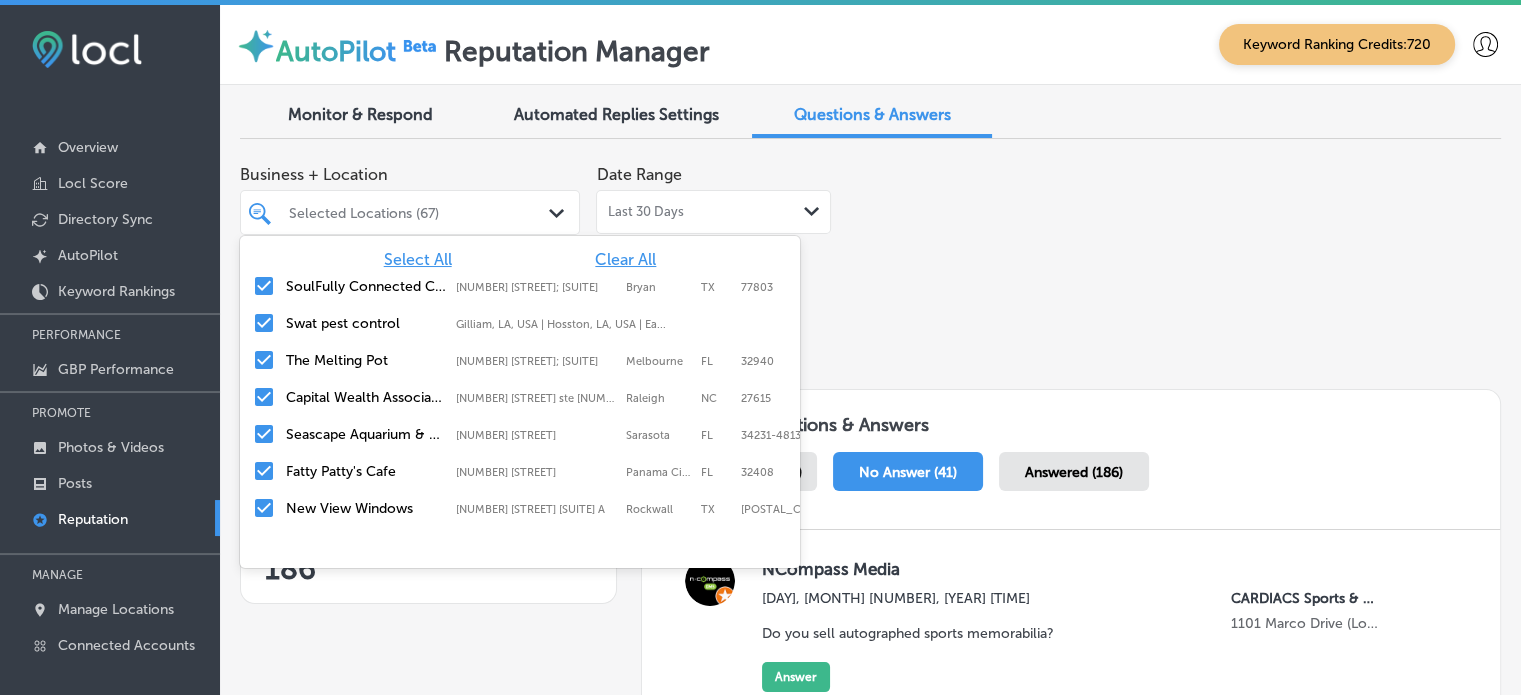 click on "Selected Locations (67)" at bounding box center [420, 212] 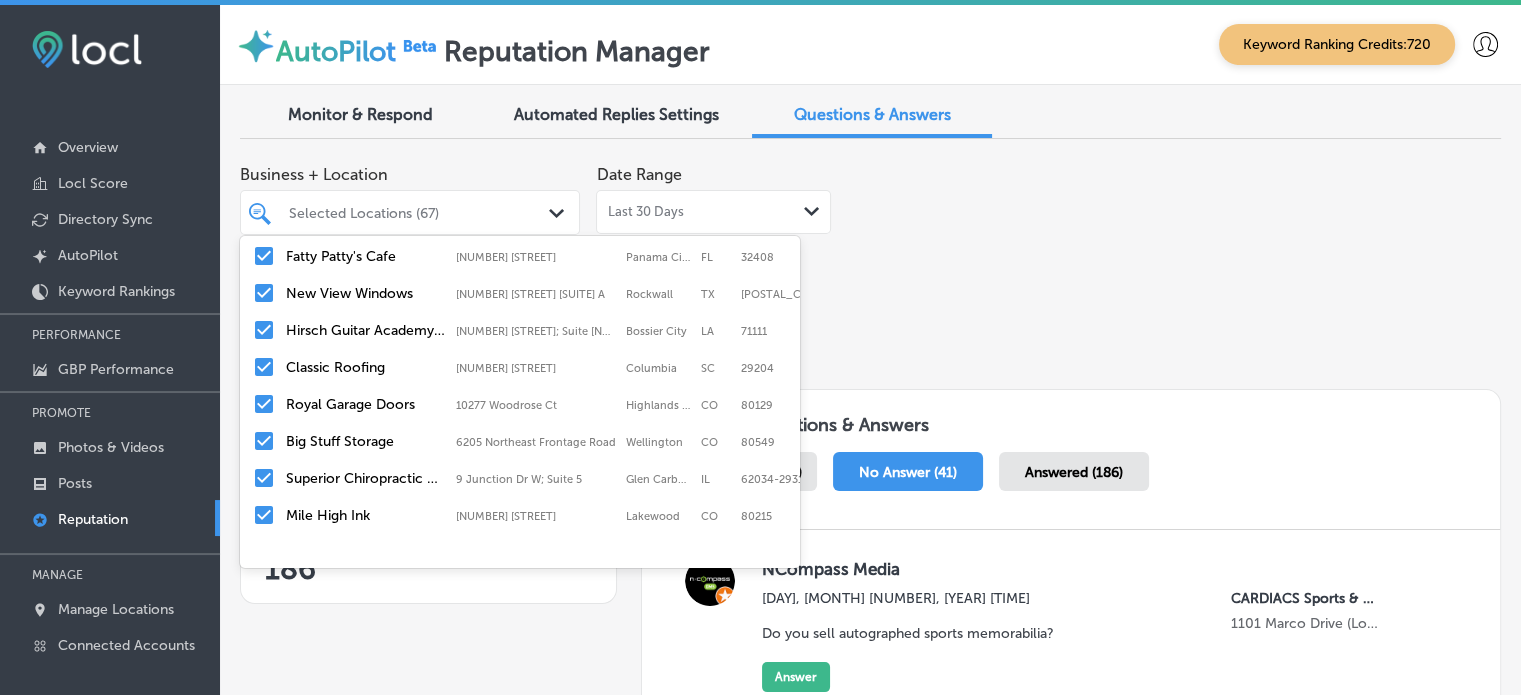 scroll, scrollTop: 228, scrollLeft: 0, axis: vertical 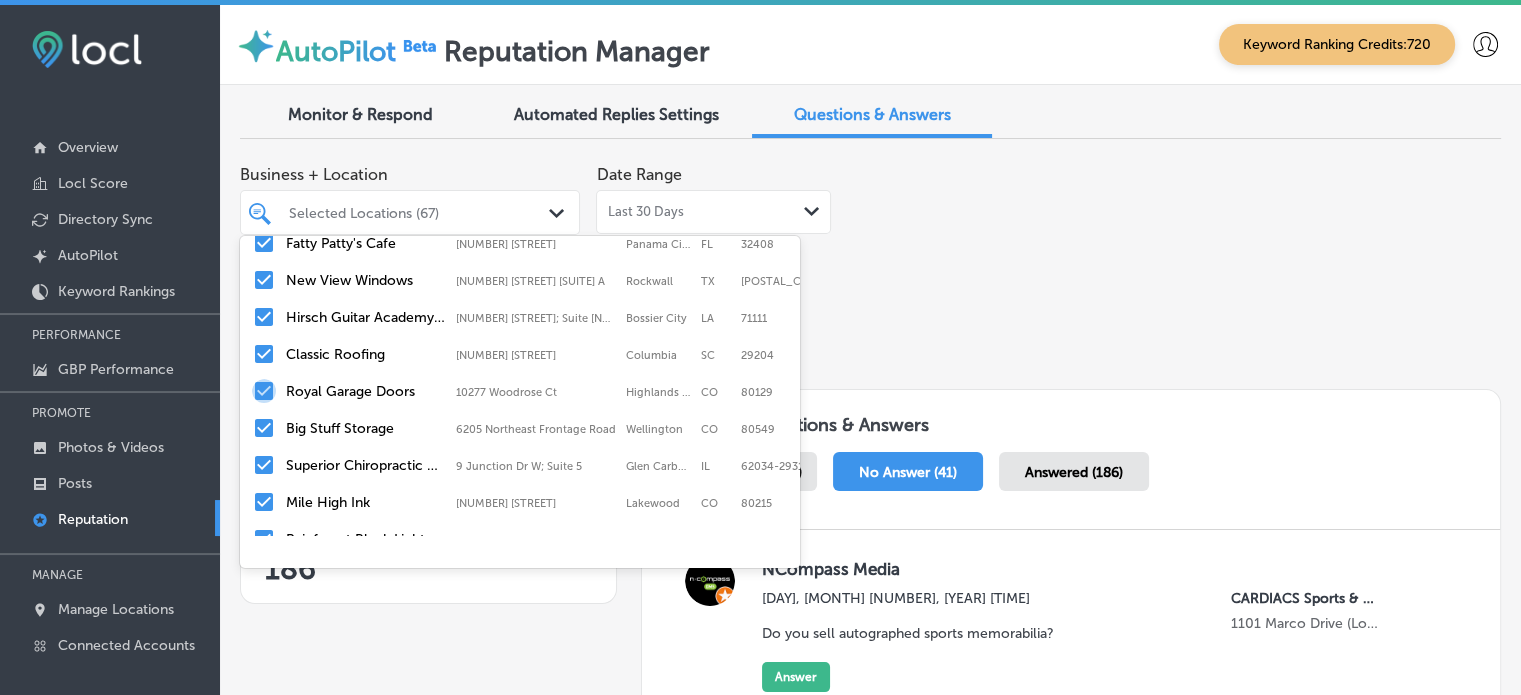 click at bounding box center [264, 391] 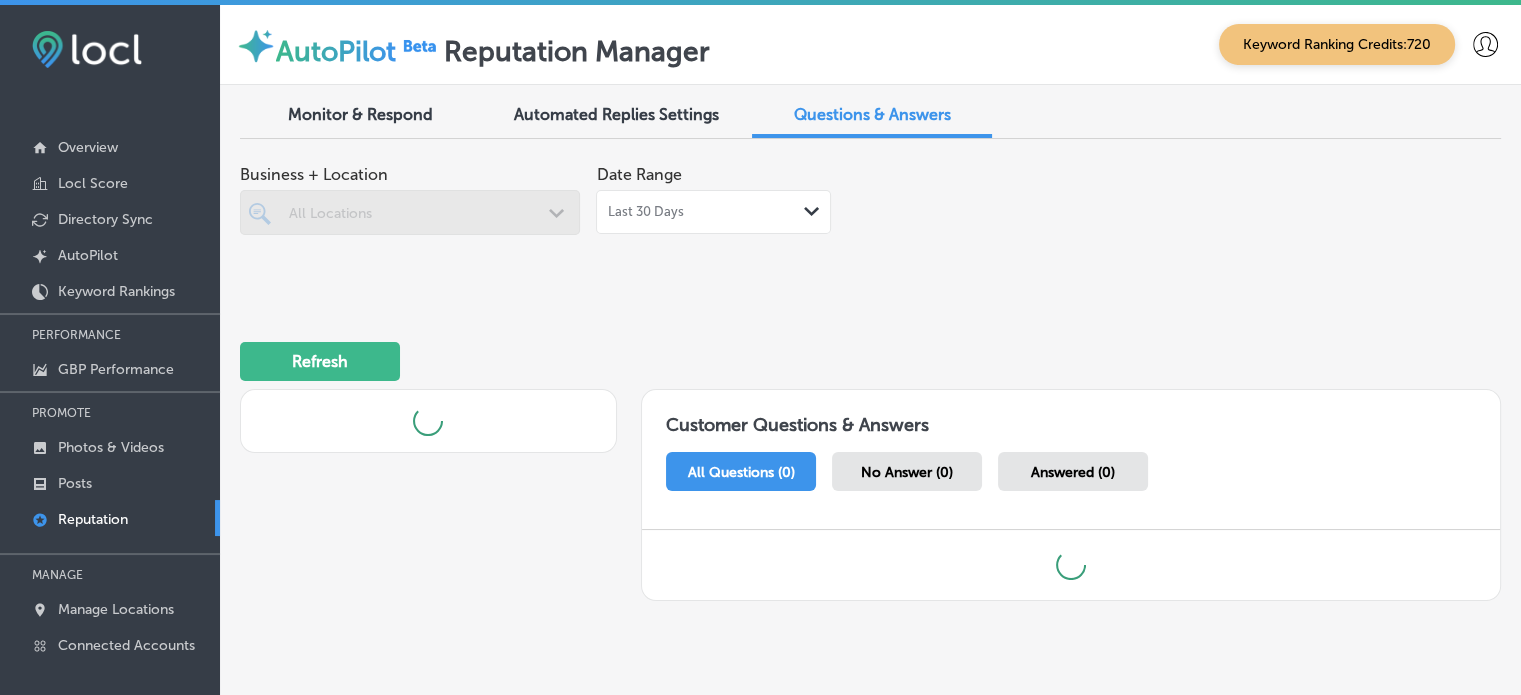 scroll, scrollTop: 45, scrollLeft: 0, axis: vertical 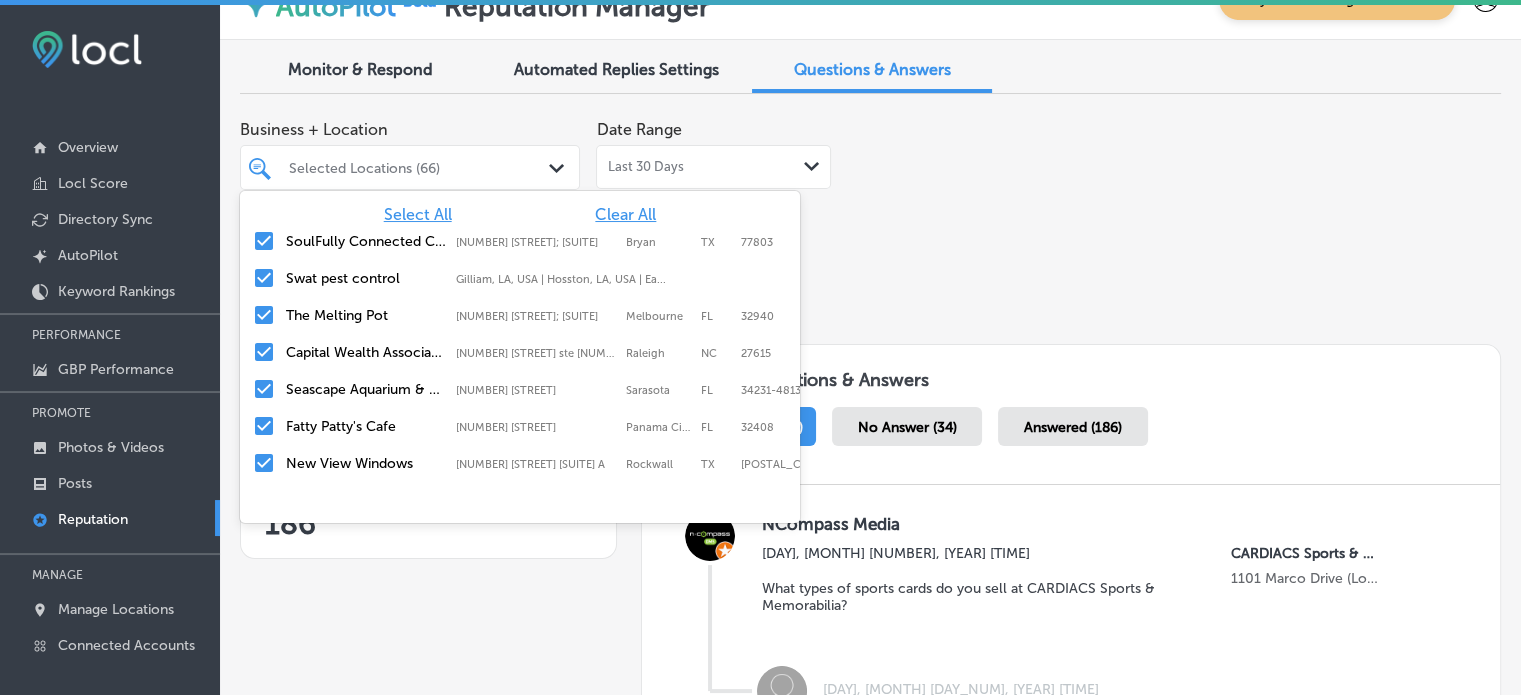 click at bounding box center (398, 167) 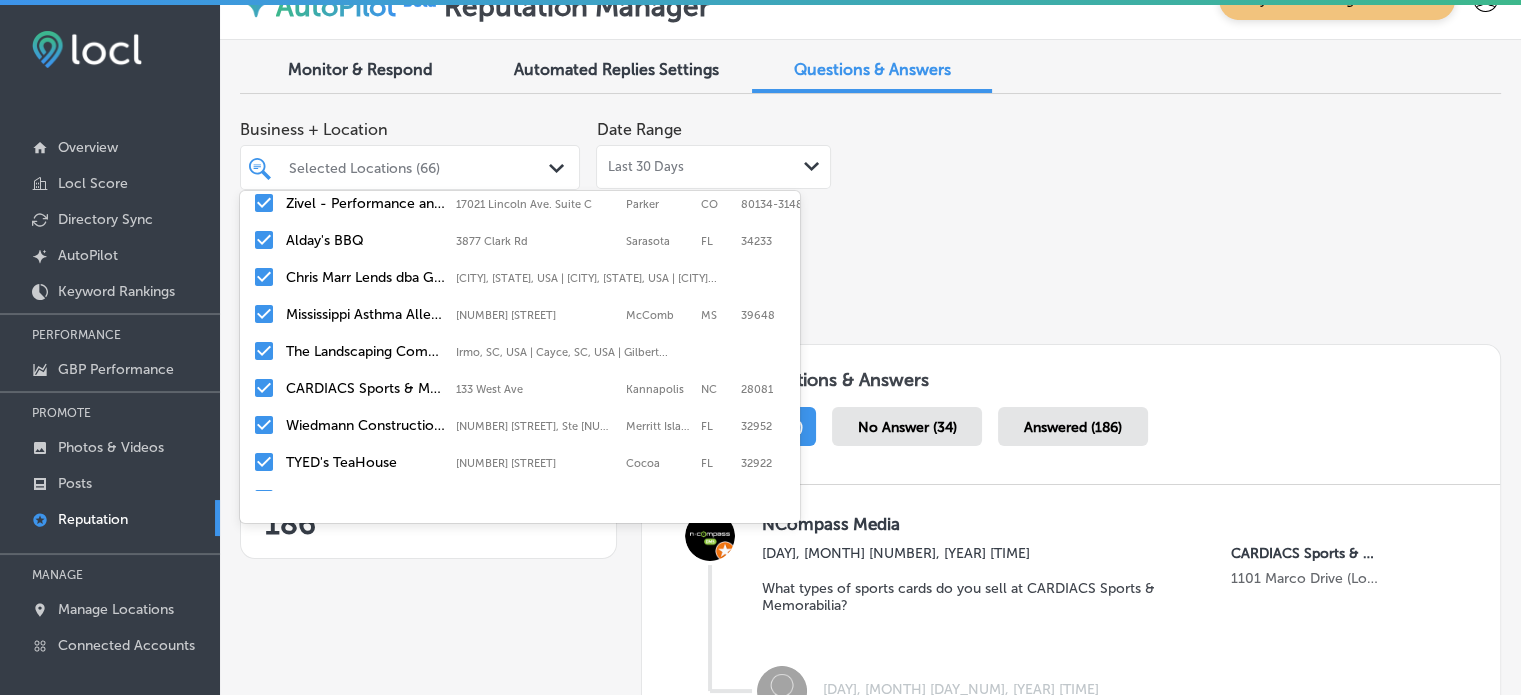 scroll, scrollTop: 1086, scrollLeft: 0, axis: vertical 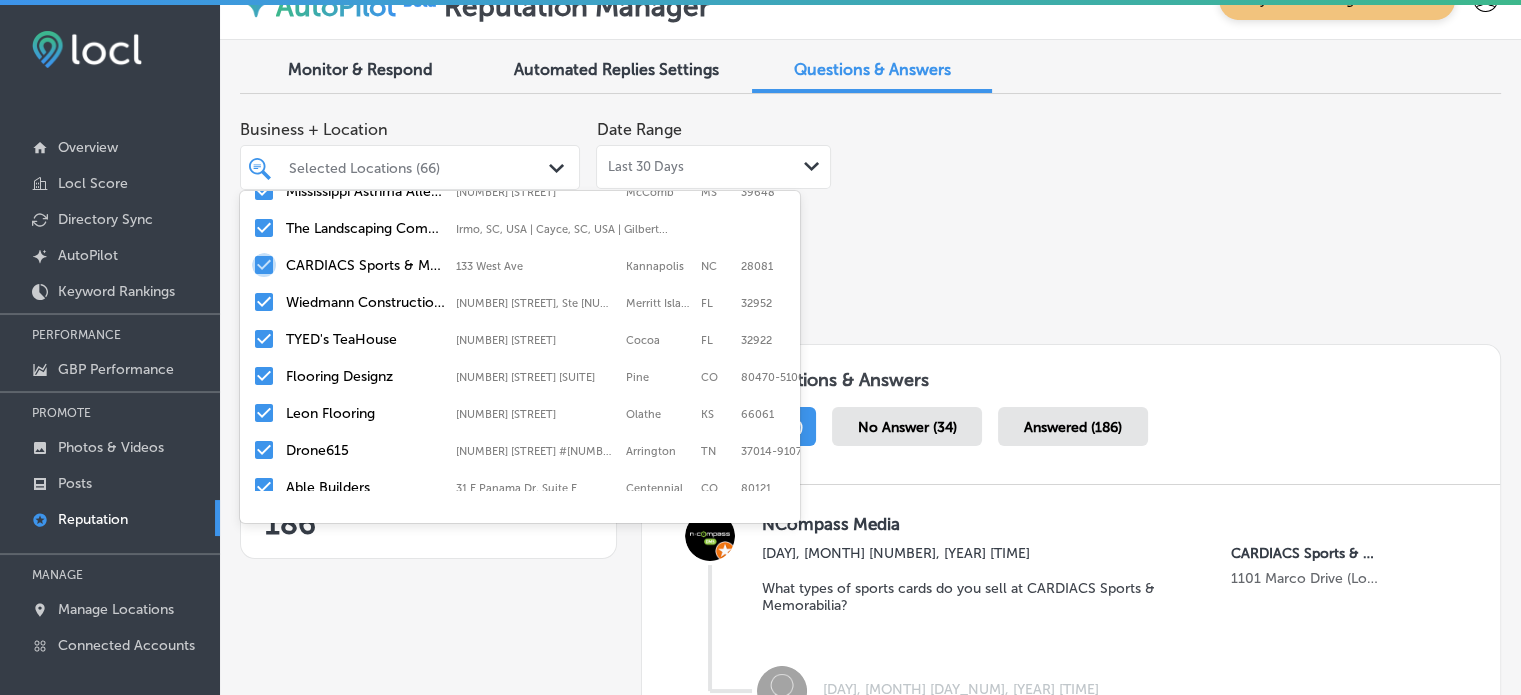 click at bounding box center (264, 265) 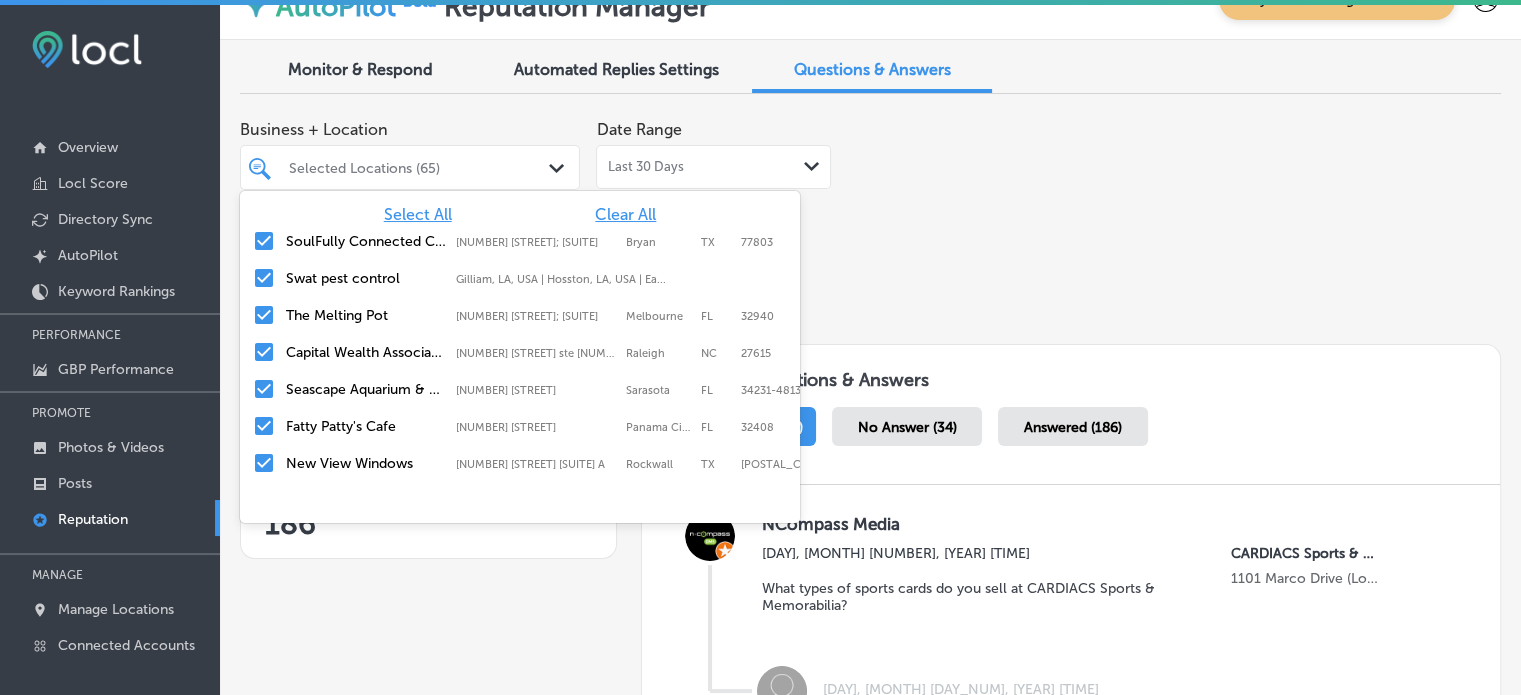 scroll, scrollTop: 0, scrollLeft: 0, axis: both 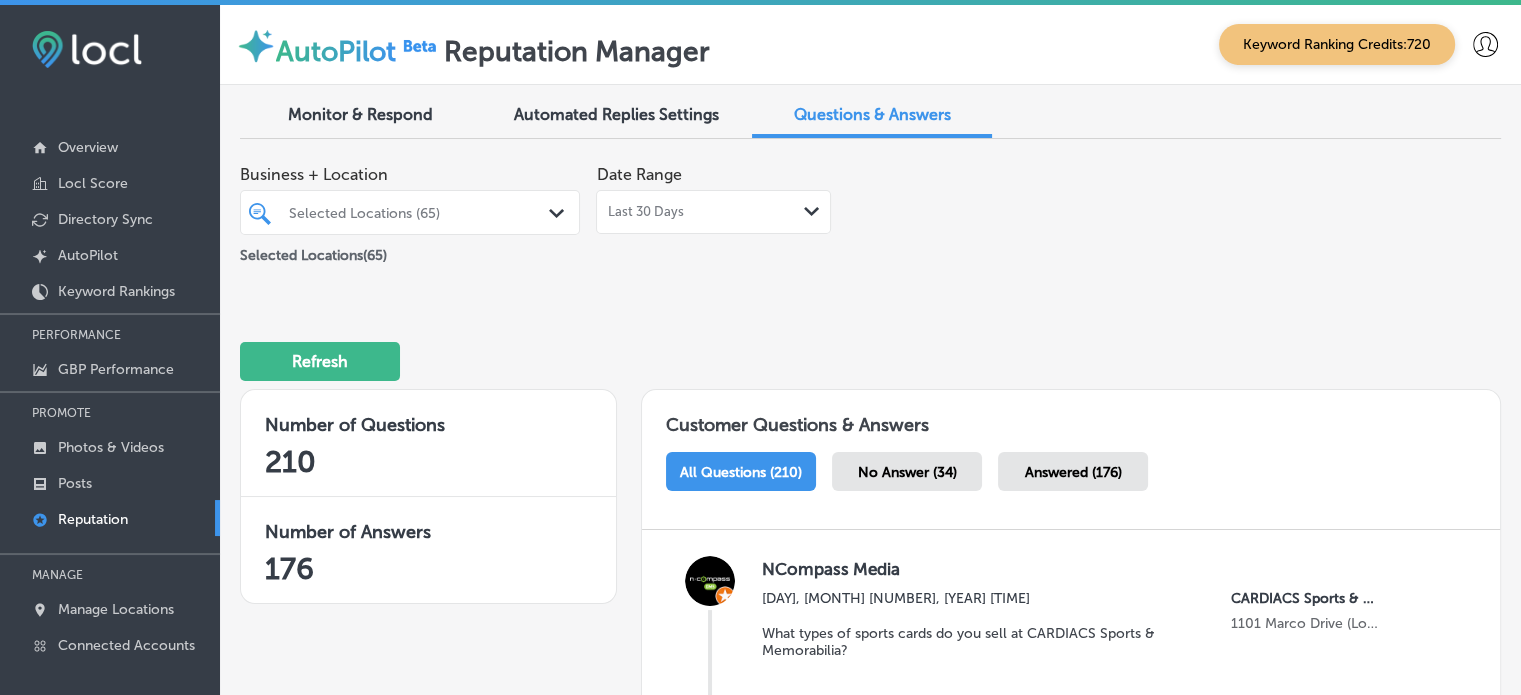 click on "No Answer (34)" at bounding box center (907, 471) 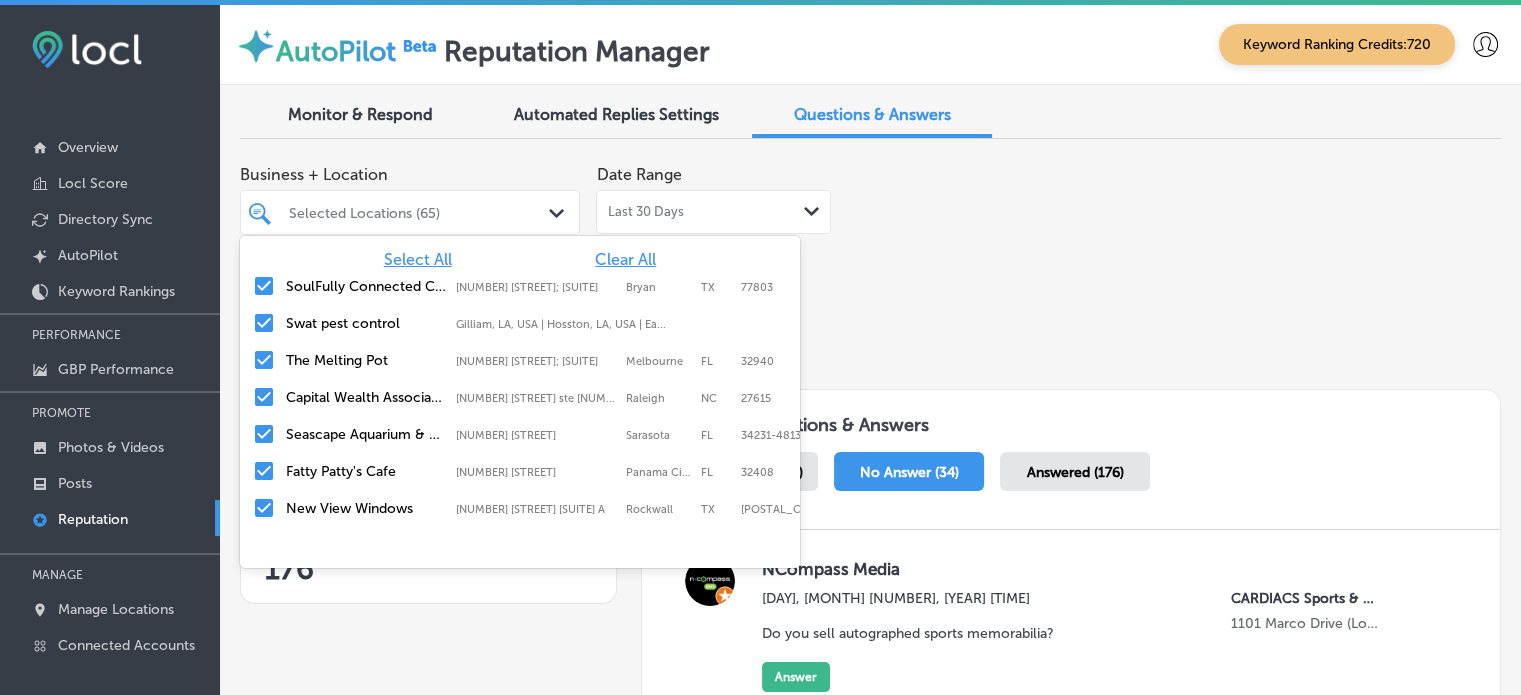 click on "Selected Locations (65)
Path
Created with Sketch." at bounding box center [410, 212] 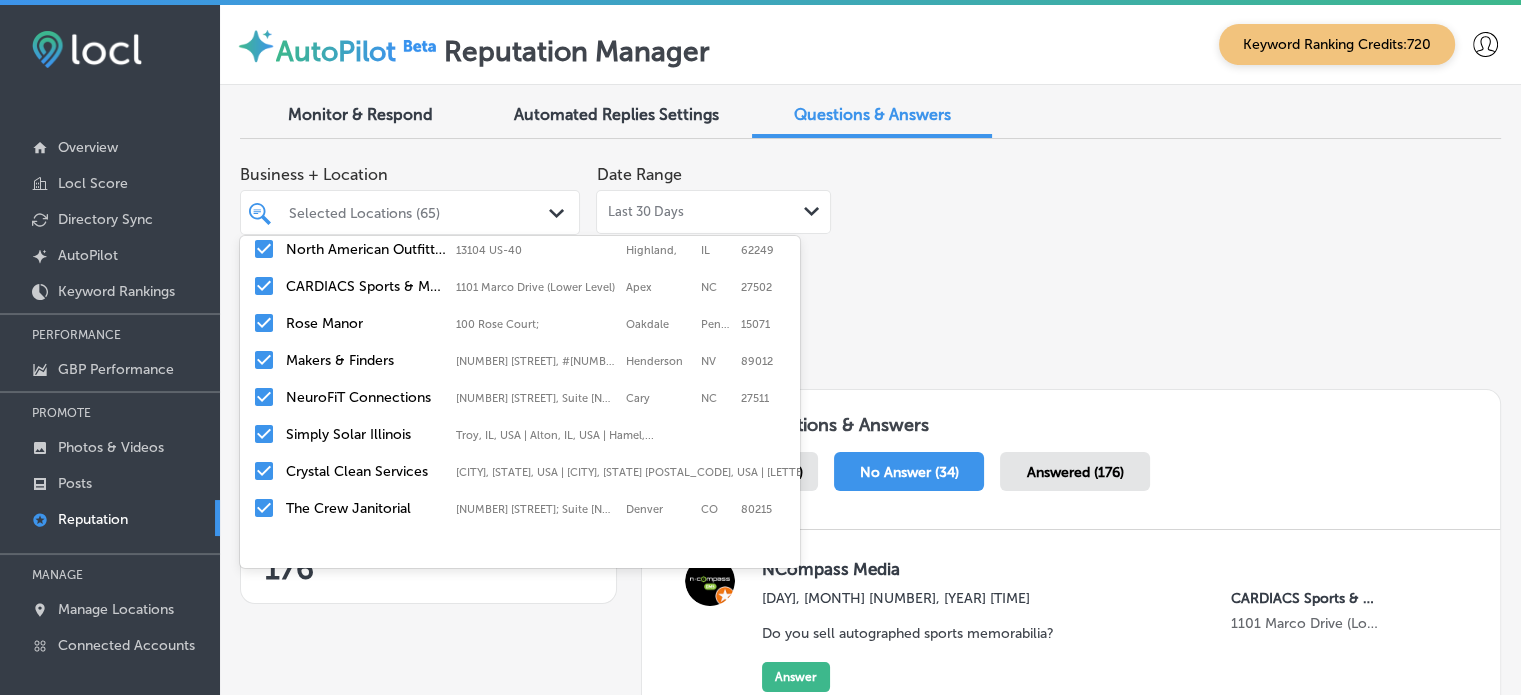 scroll, scrollTop: 1478, scrollLeft: 0, axis: vertical 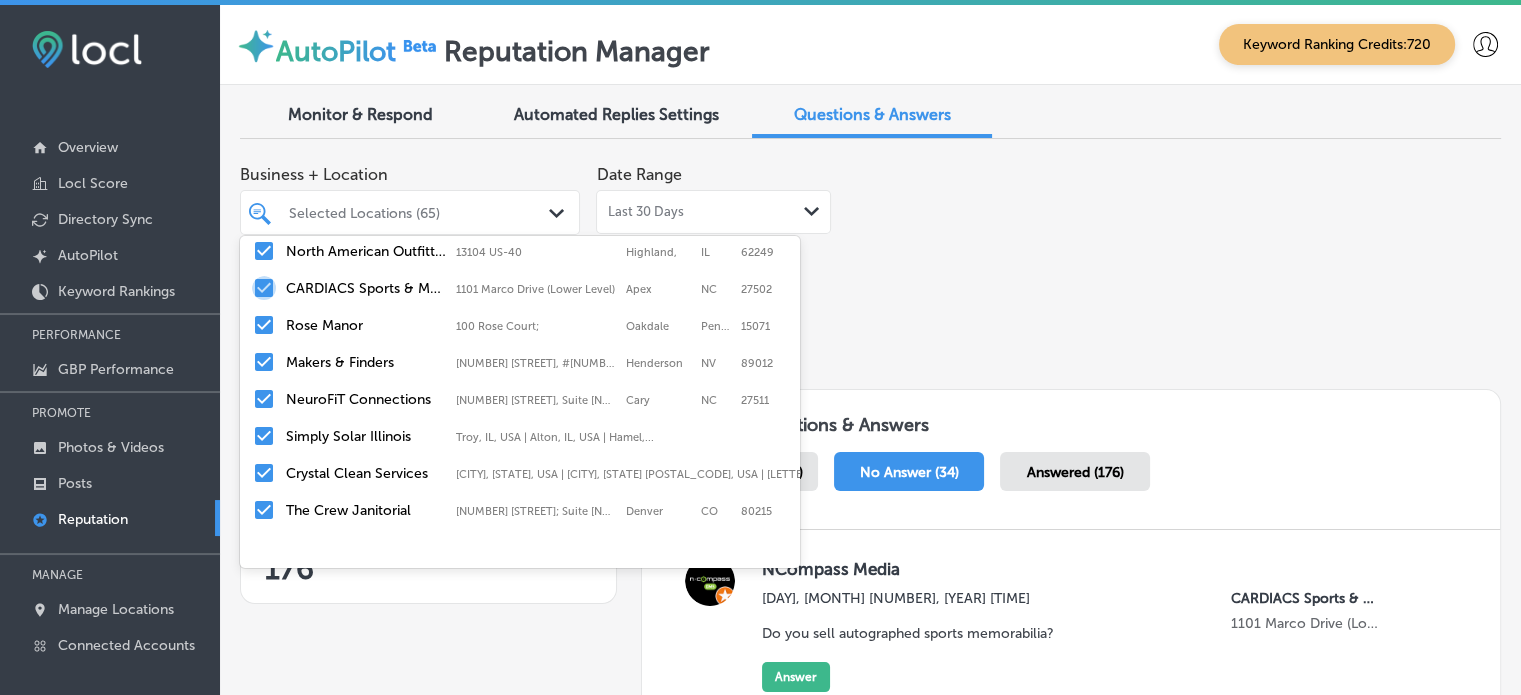 click at bounding box center [264, 288] 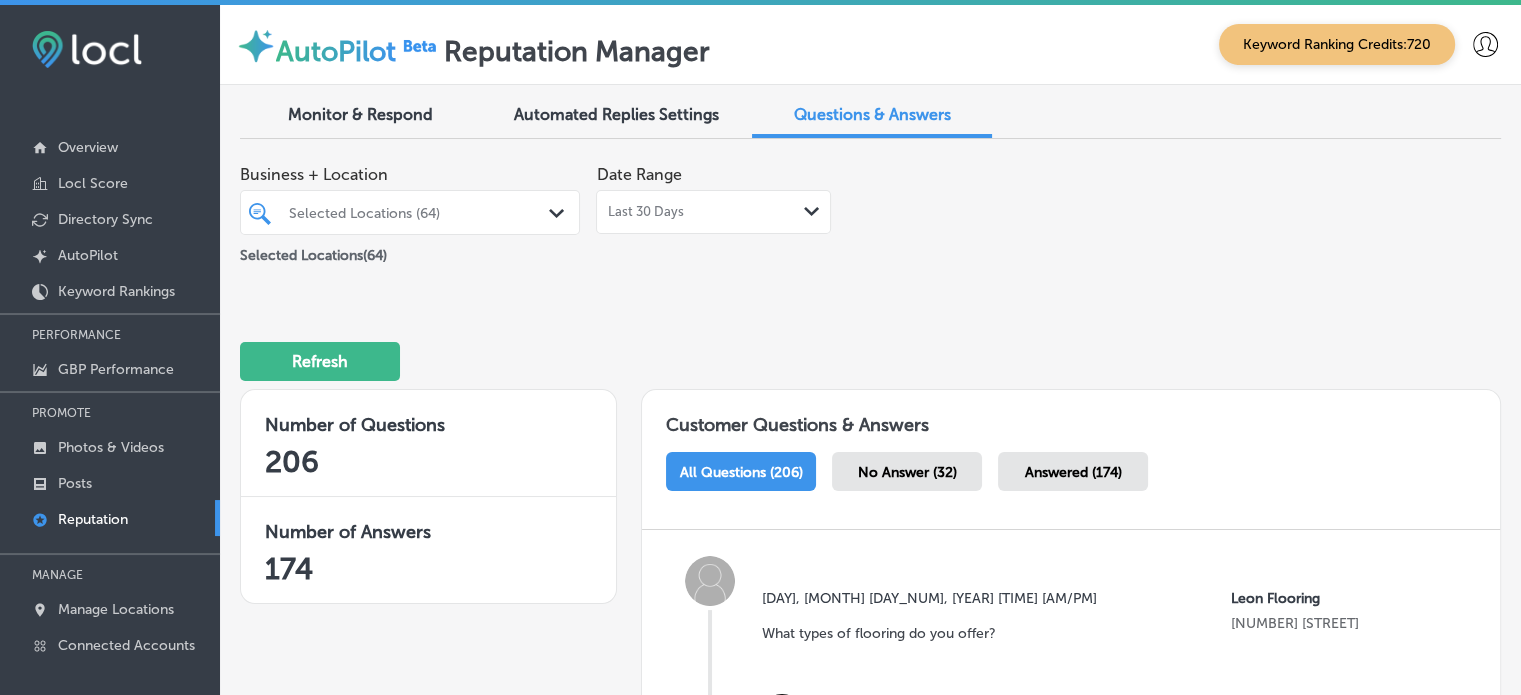 click on "No Answer (32)" at bounding box center [907, 471] 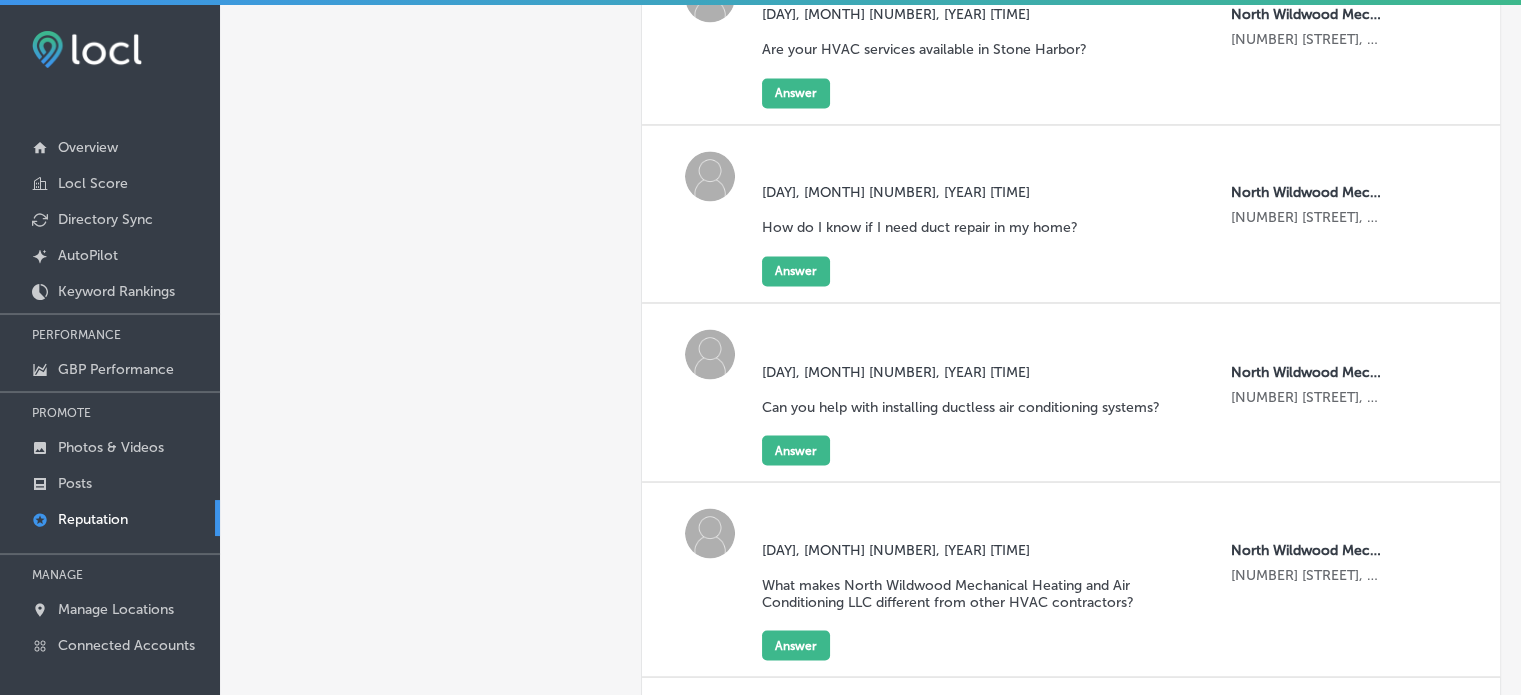 scroll, scrollTop: 3614, scrollLeft: 0, axis: vertical 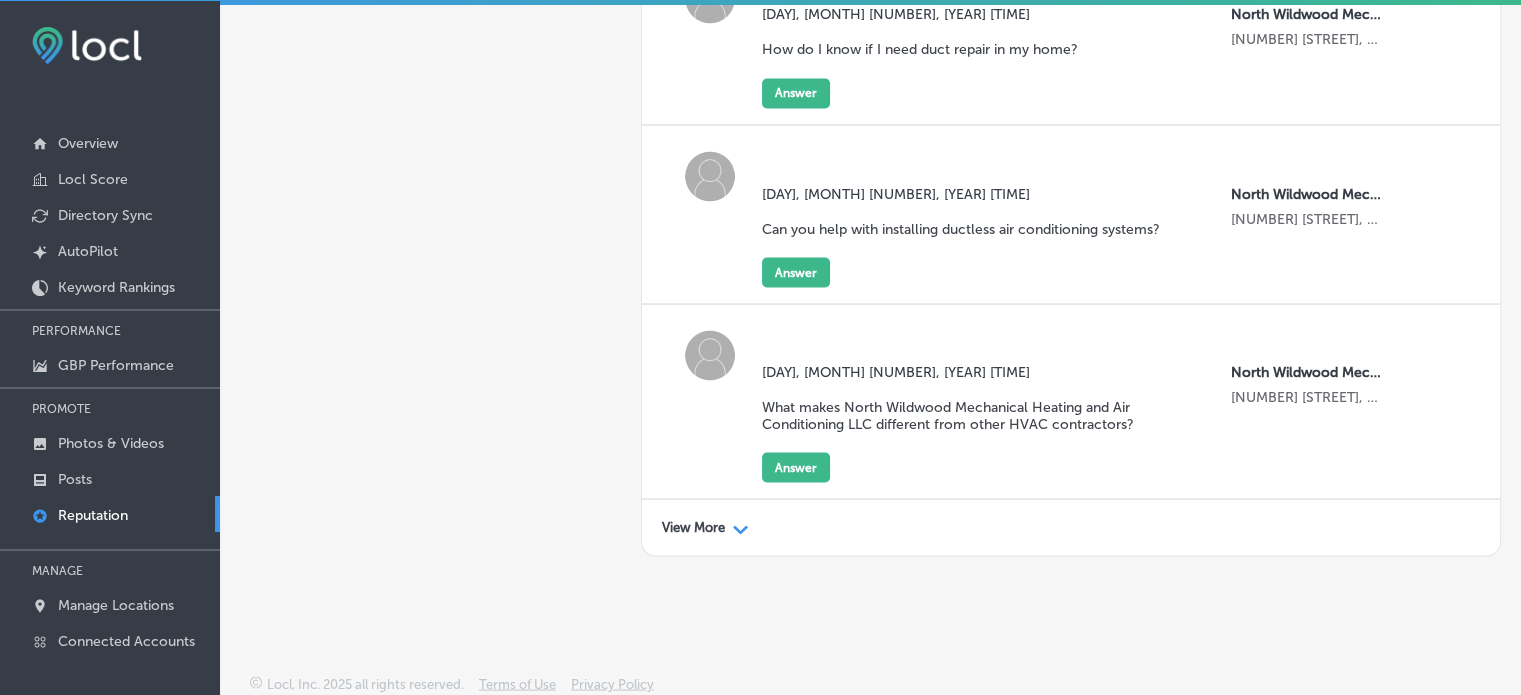 click on "View More" at bounding box center [693, 527] 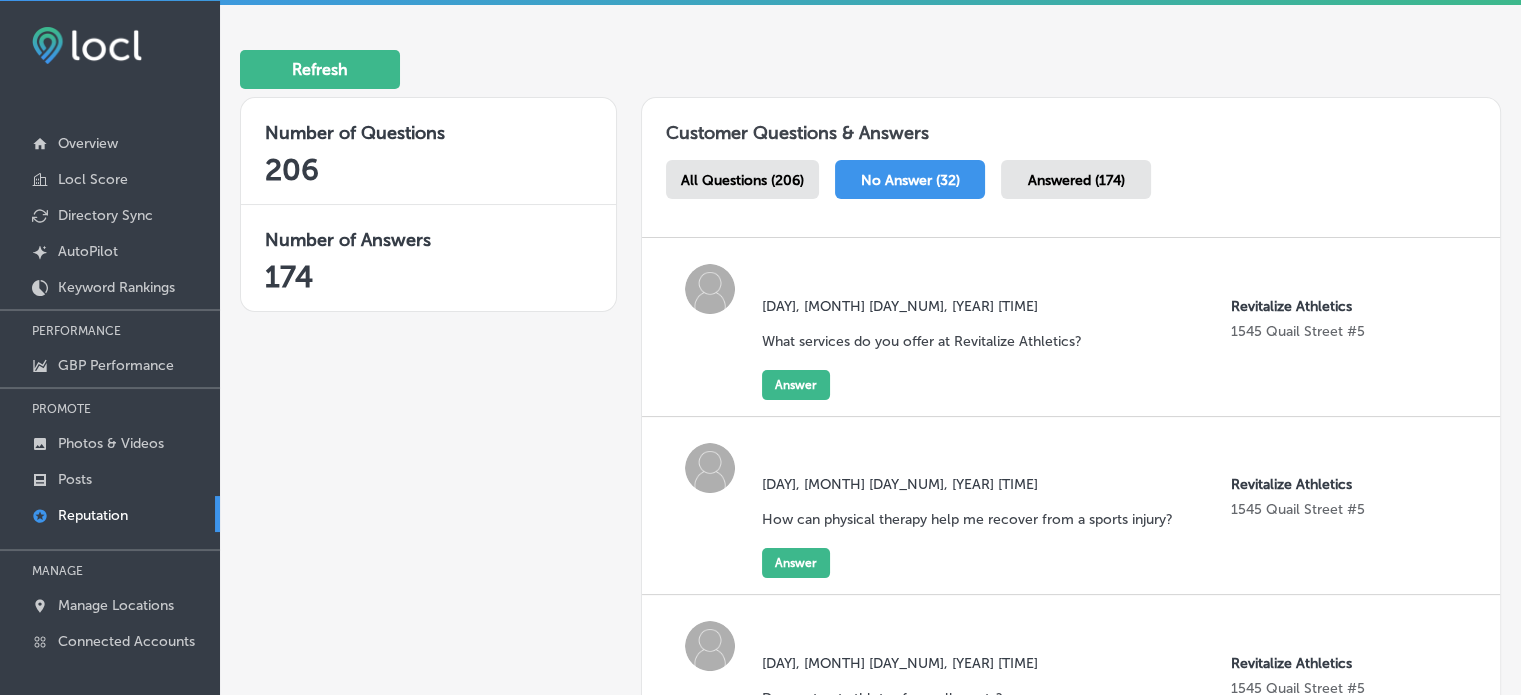 scroll, scrollTop: 0, scrollLeft: 0, axis: both 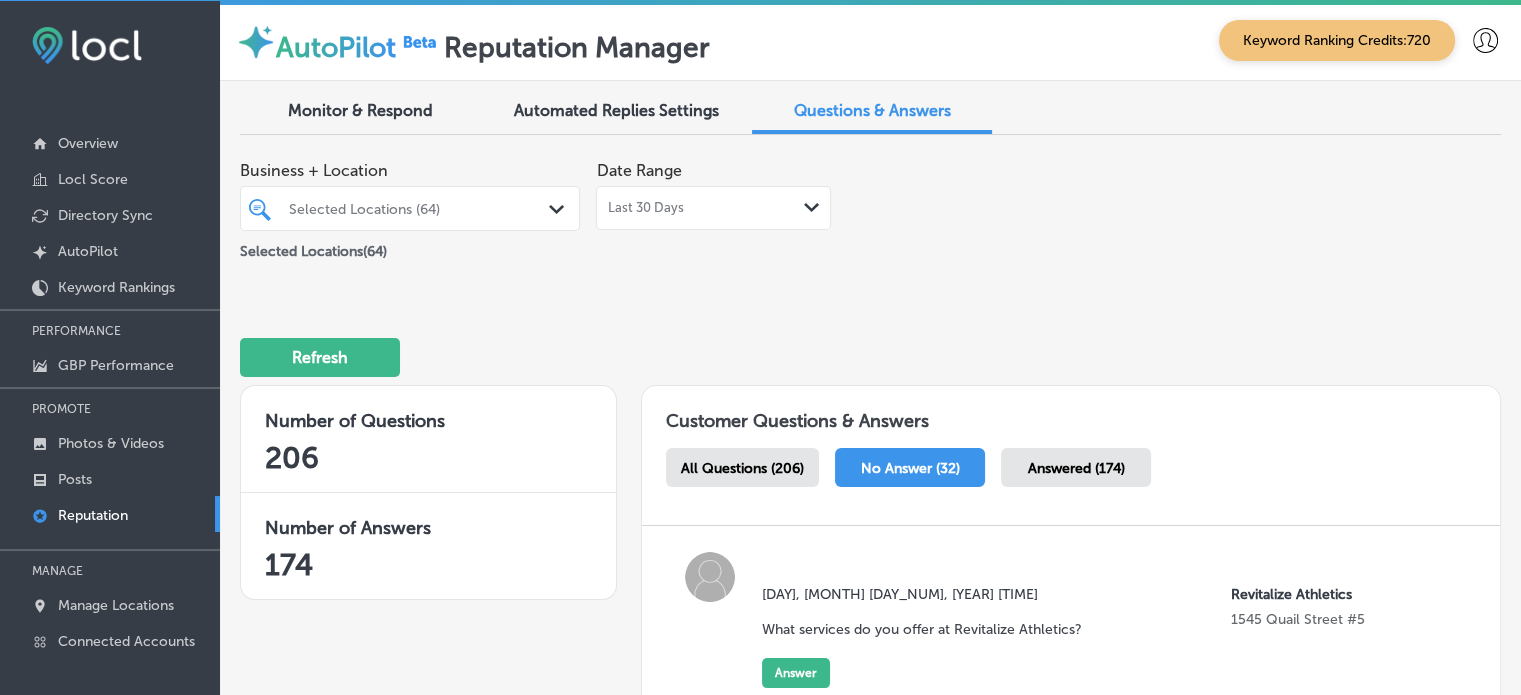 click at bounding box center [398, 208] 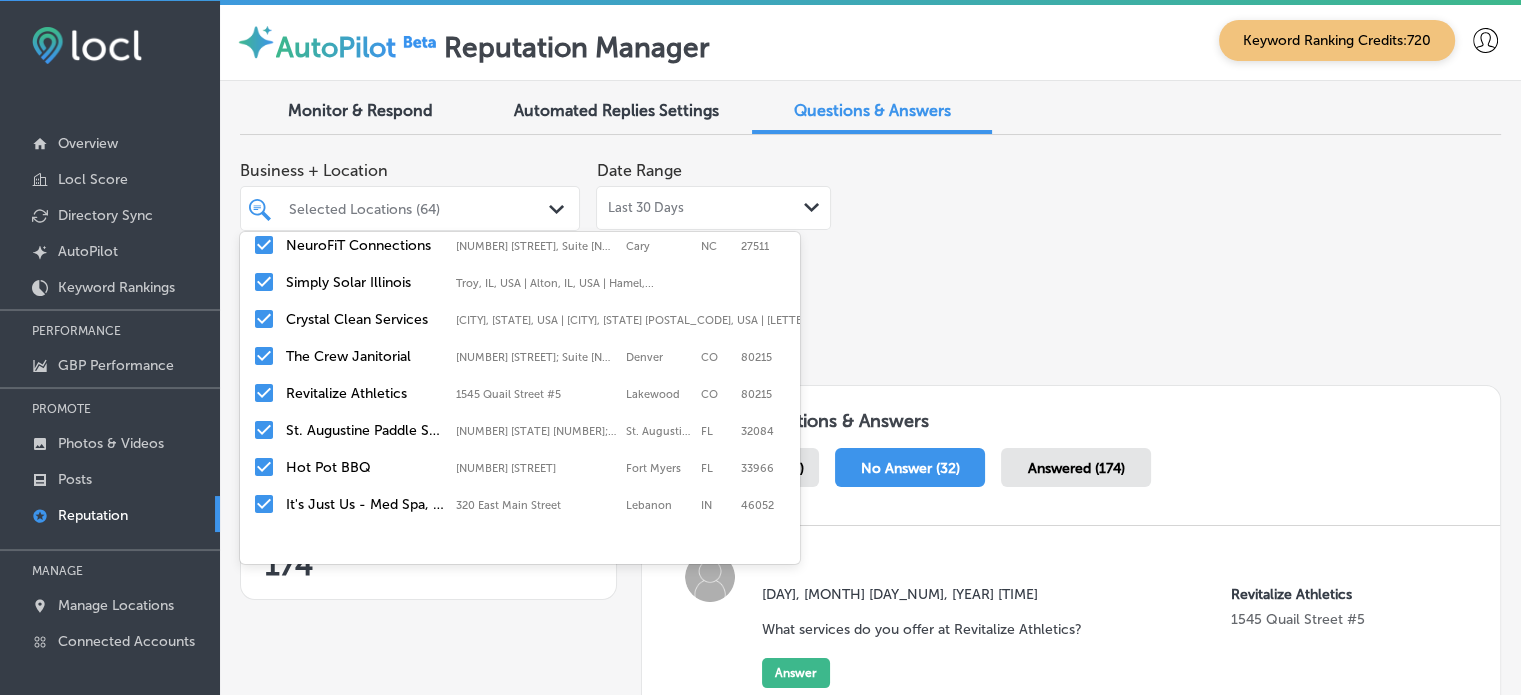 scroll, scrollTop: 1592, scrollLeft: 0, axis: vertical 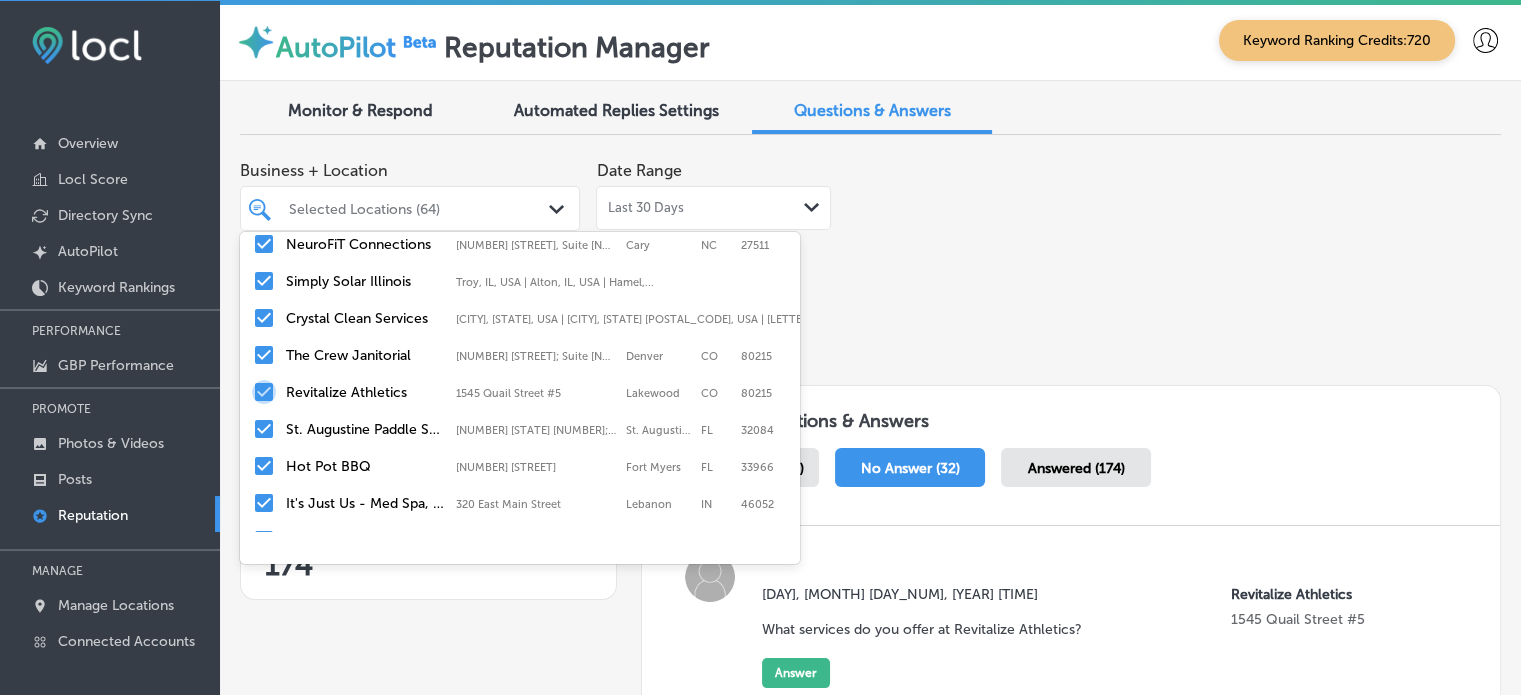 click at bounding box center (264, 392) 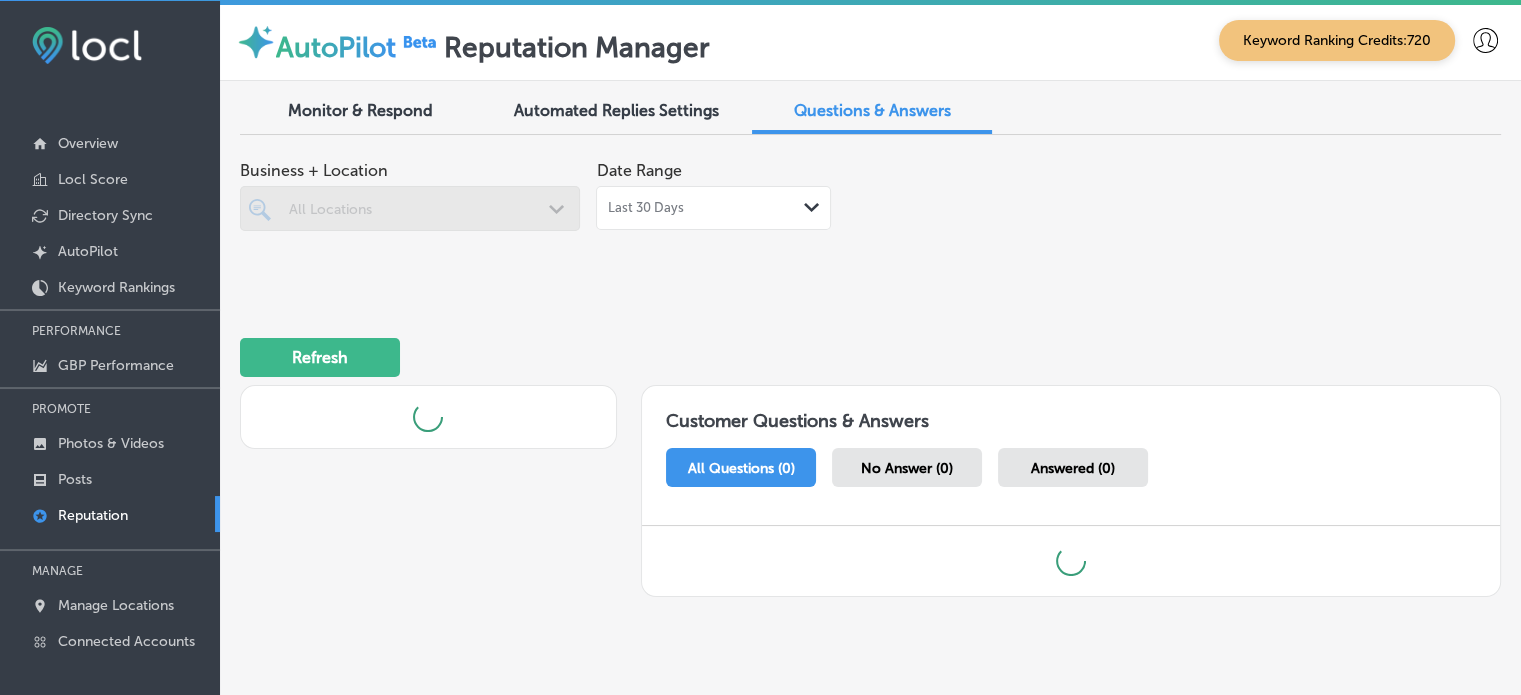 scroll, scrollTop: 0, scrollLeft: 0, axis: both 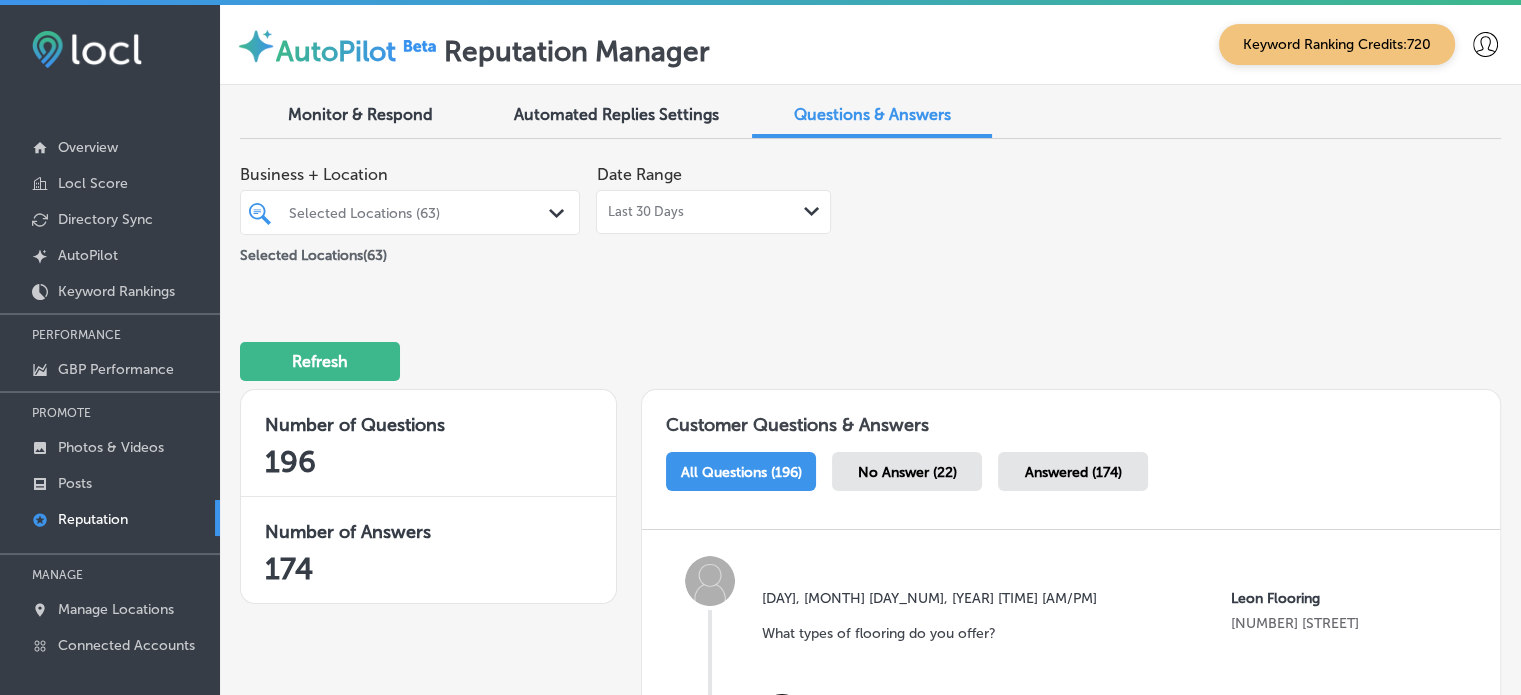 click on "No Answer (22)" at bounding box center [906, 472] 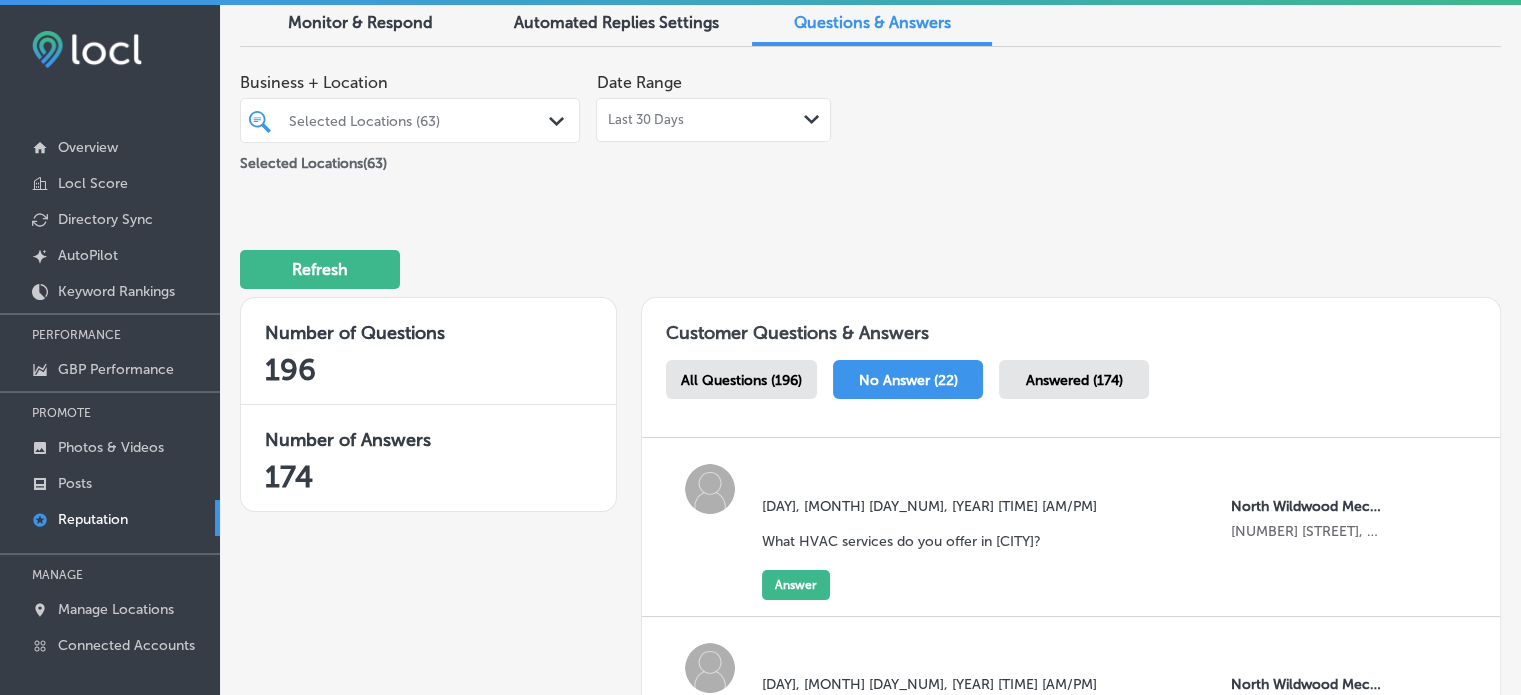 scroll, scrollTop: 0, scrollLeft: 0, axis: both 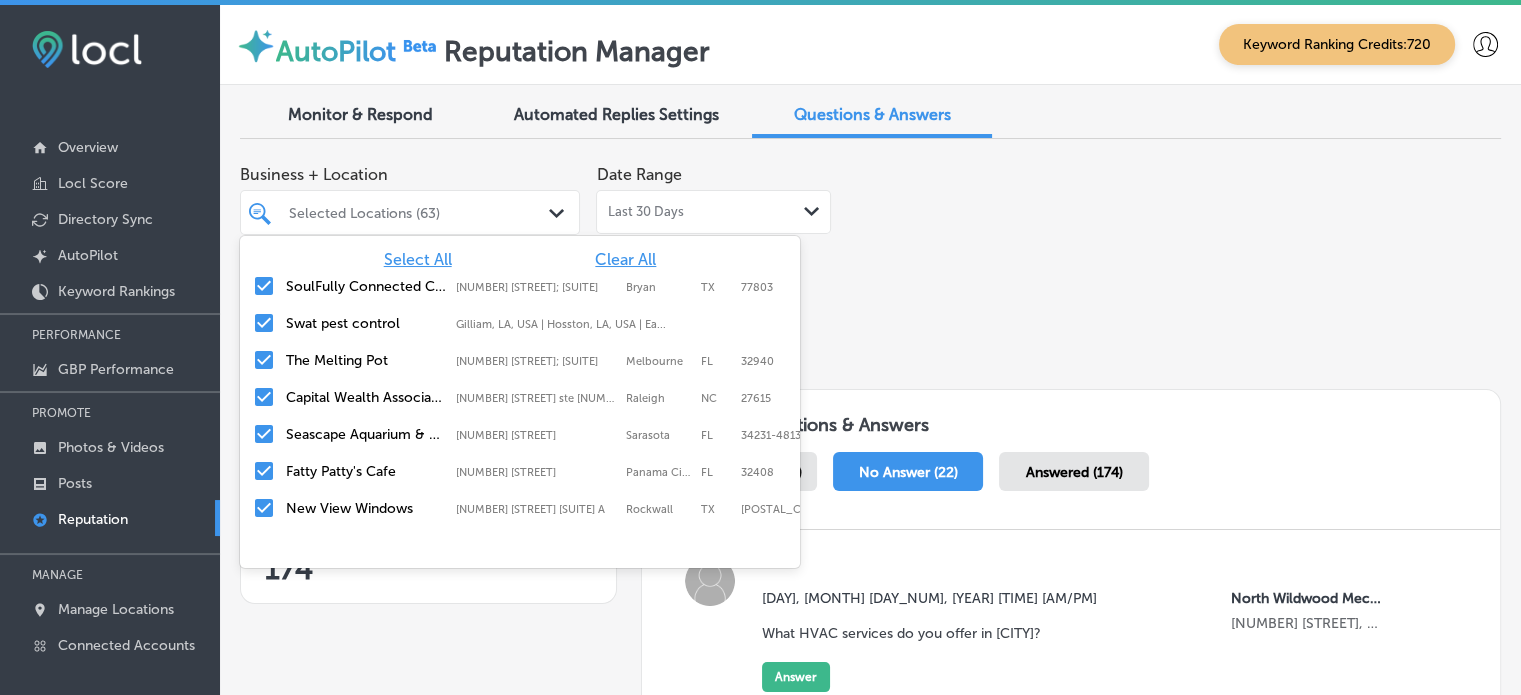click on "Selected Locations (63)" at bounding box center [410, 212] 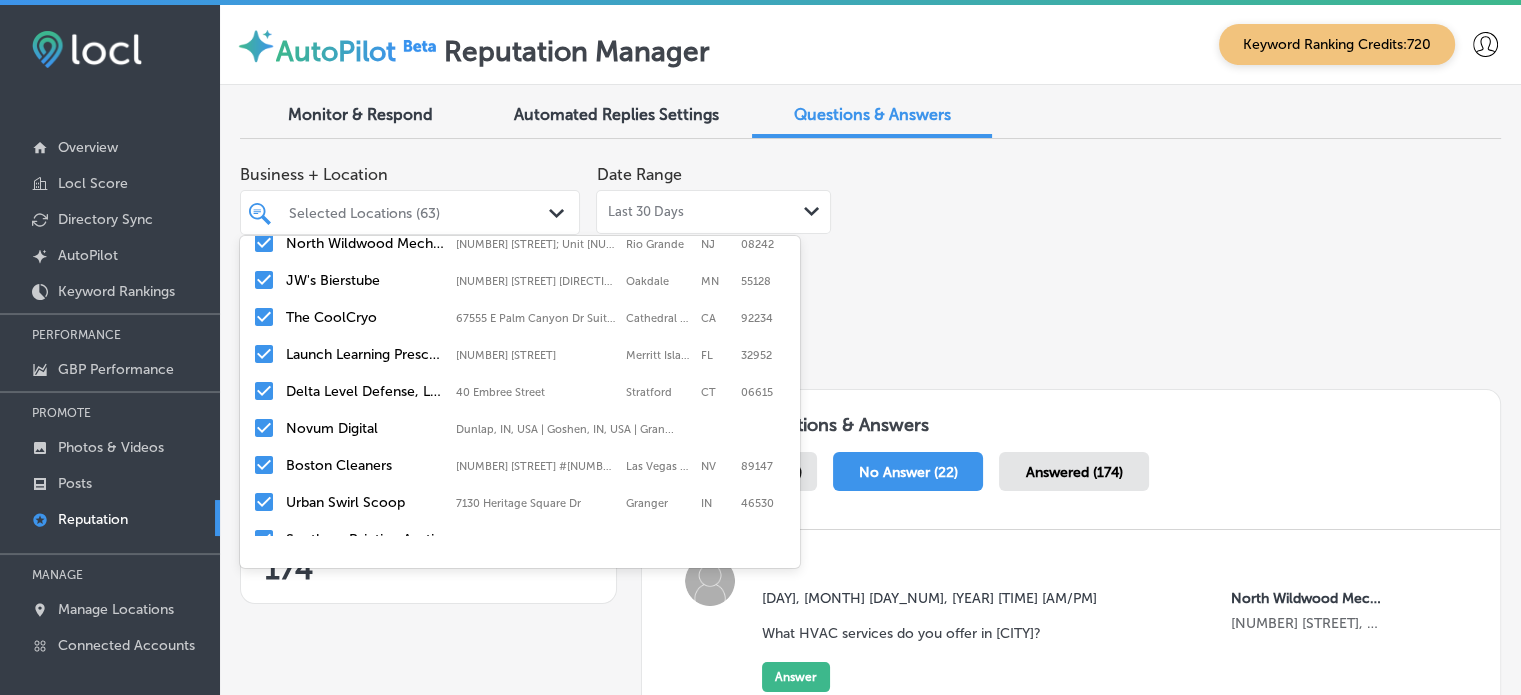 scroll, scrollTop: 526, scrollLeft: 0, axis: vertical 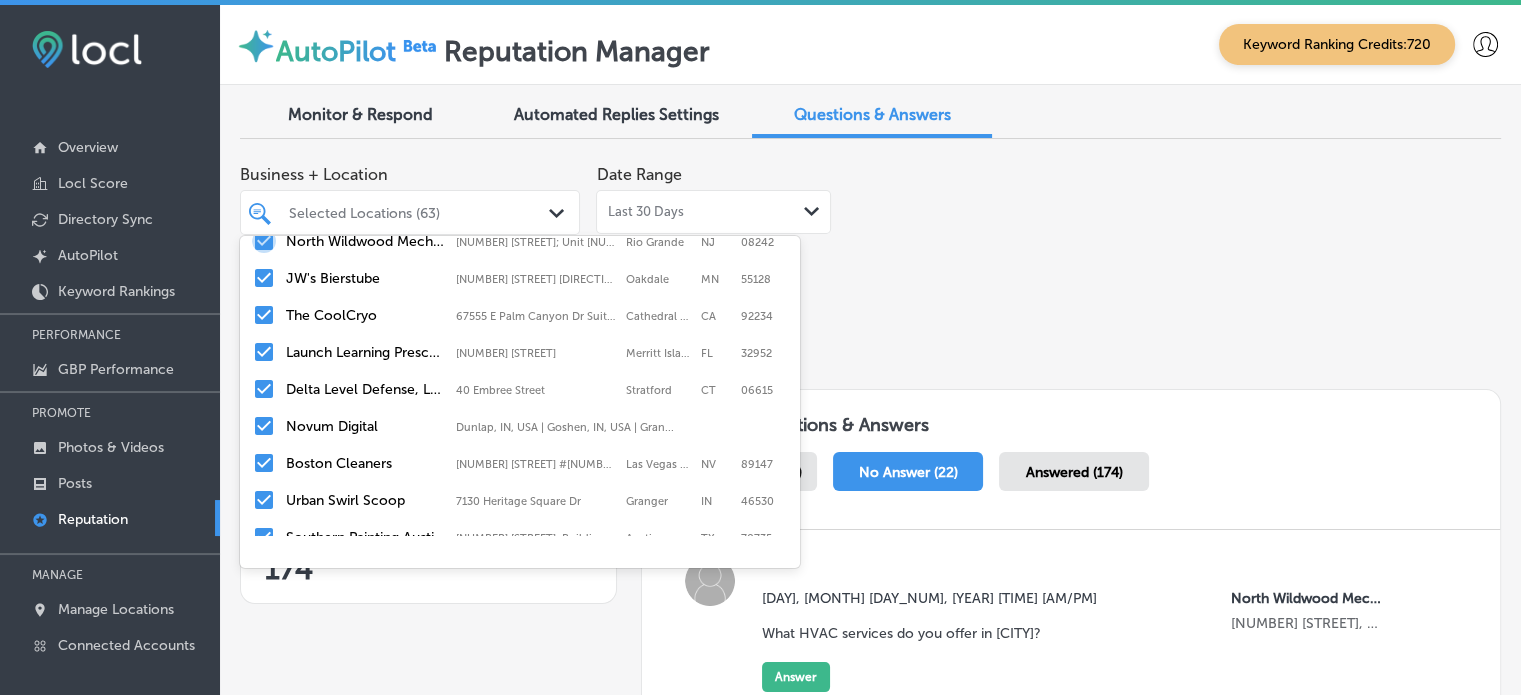 click at bounding box center [264, 241] 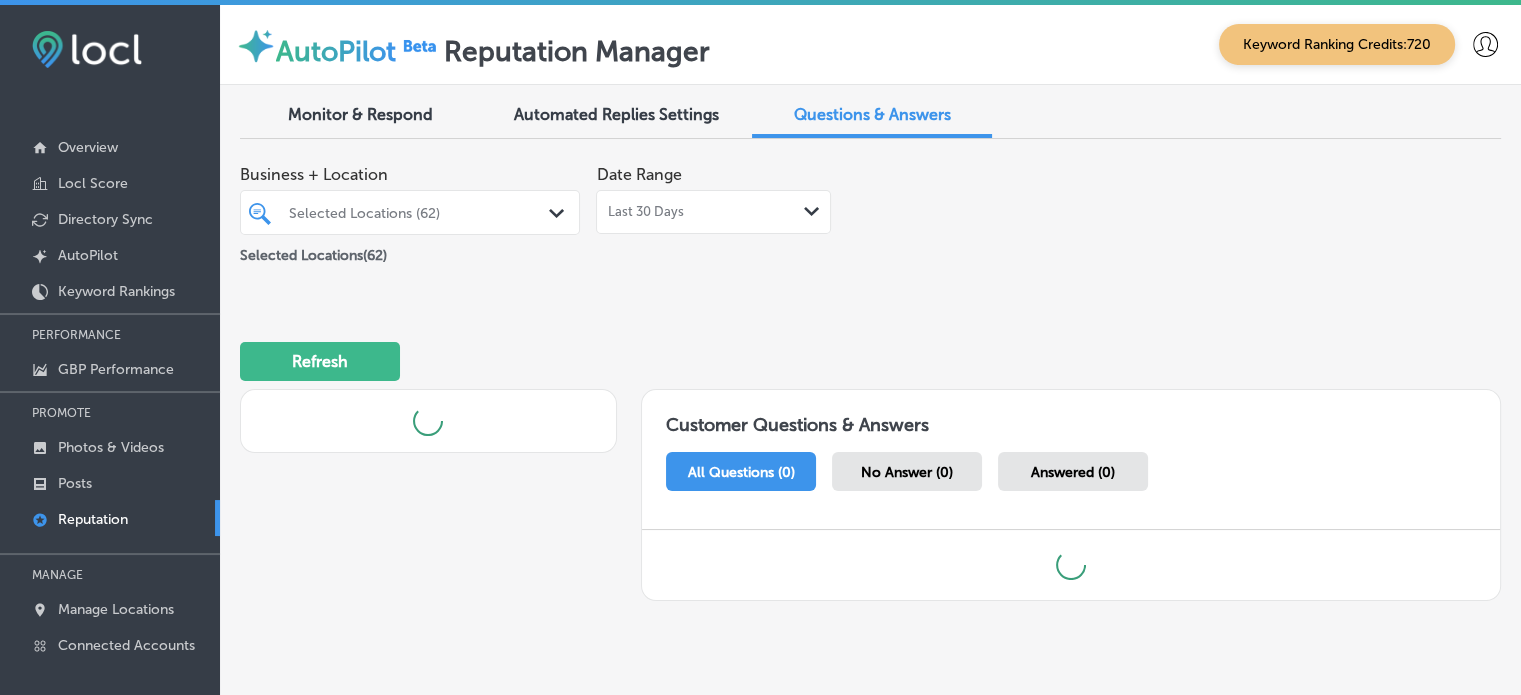 click on "Business + Location
Selected Locations (62)
Path
Created with Sketch.
Selected Locations  ( 62 ) Date Range Last 30 Days
Path
Created with Sketch." at bounding box center [870, 216] 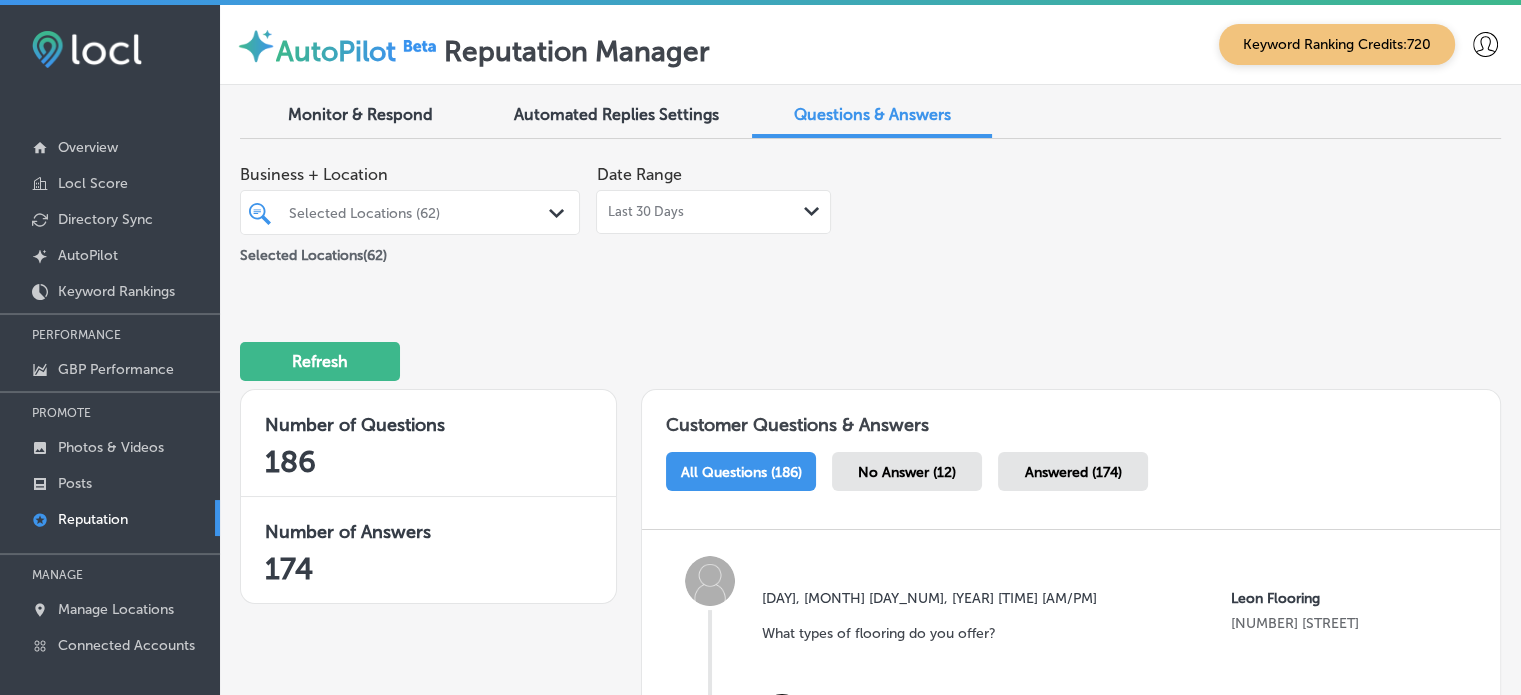 click on "No Answer (12)" at bounding box center [907, 472] 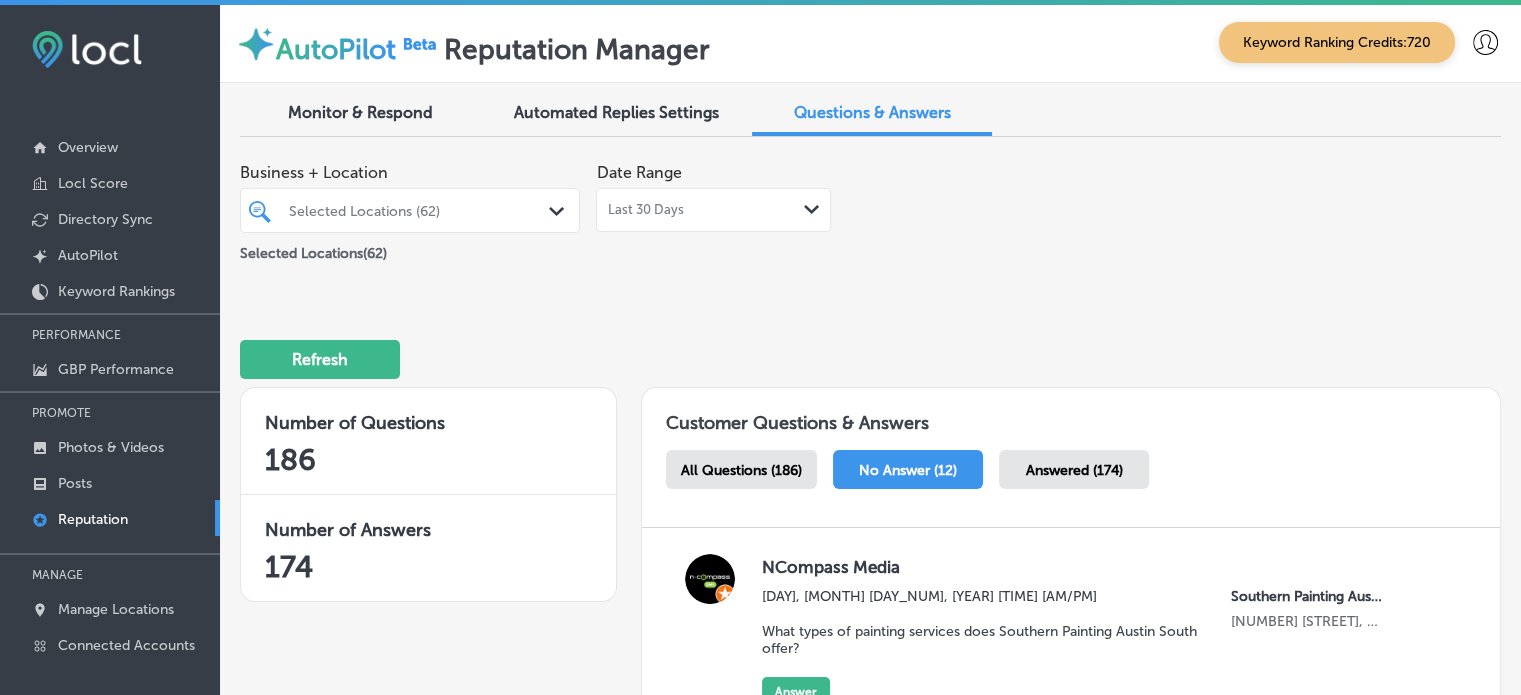 scroll, scrollTop: 0, scrollLeft: 0, axis: both 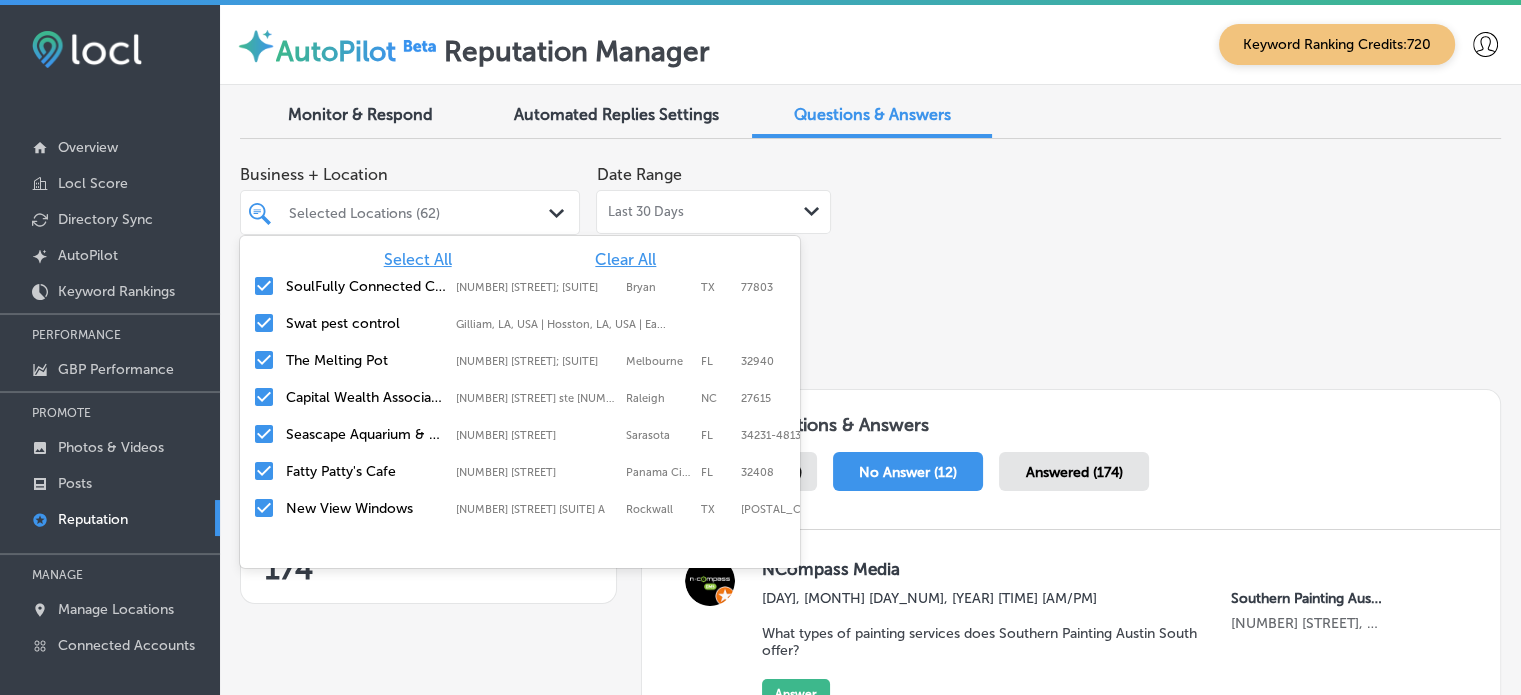 click on "Selected Locations (62)" at bounding box center (420, 212) 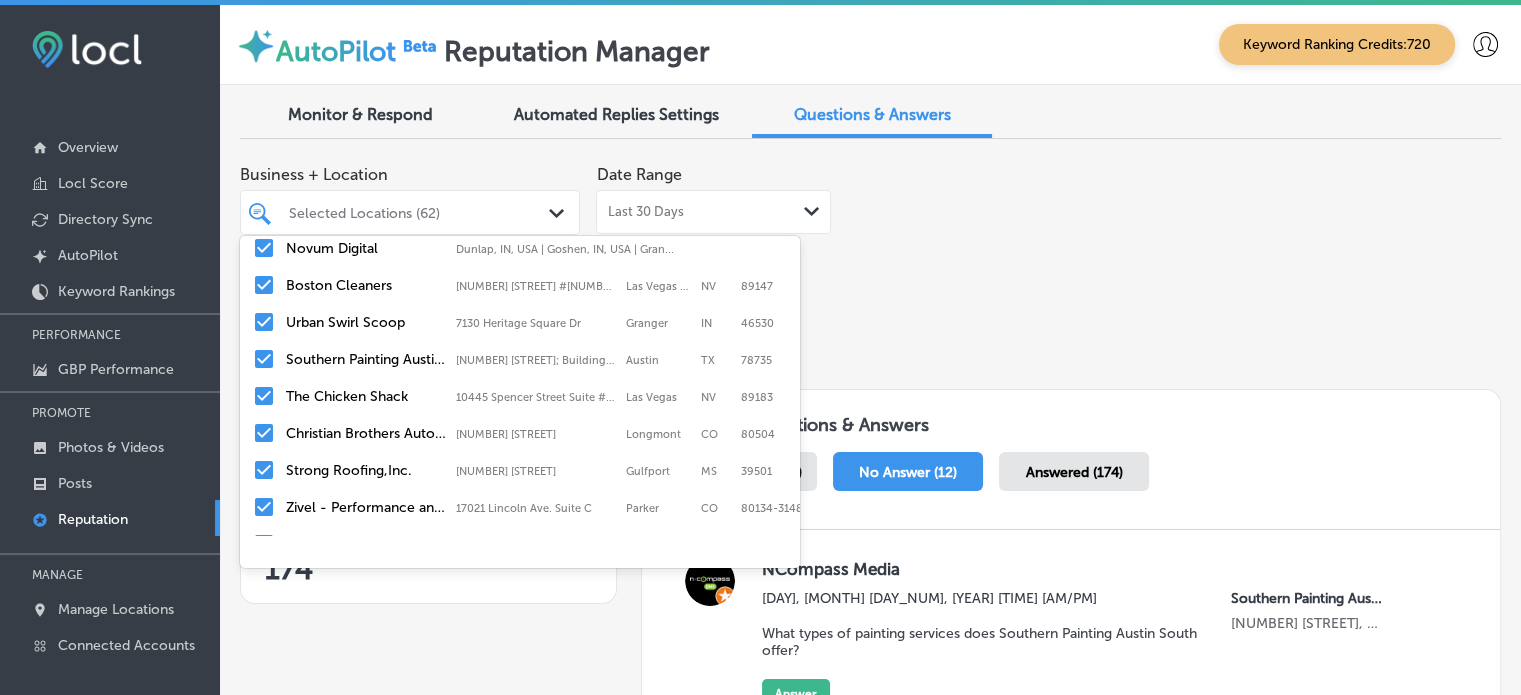 scroll, scrollTop: 672, scrollLeft: 0, axis: vertical 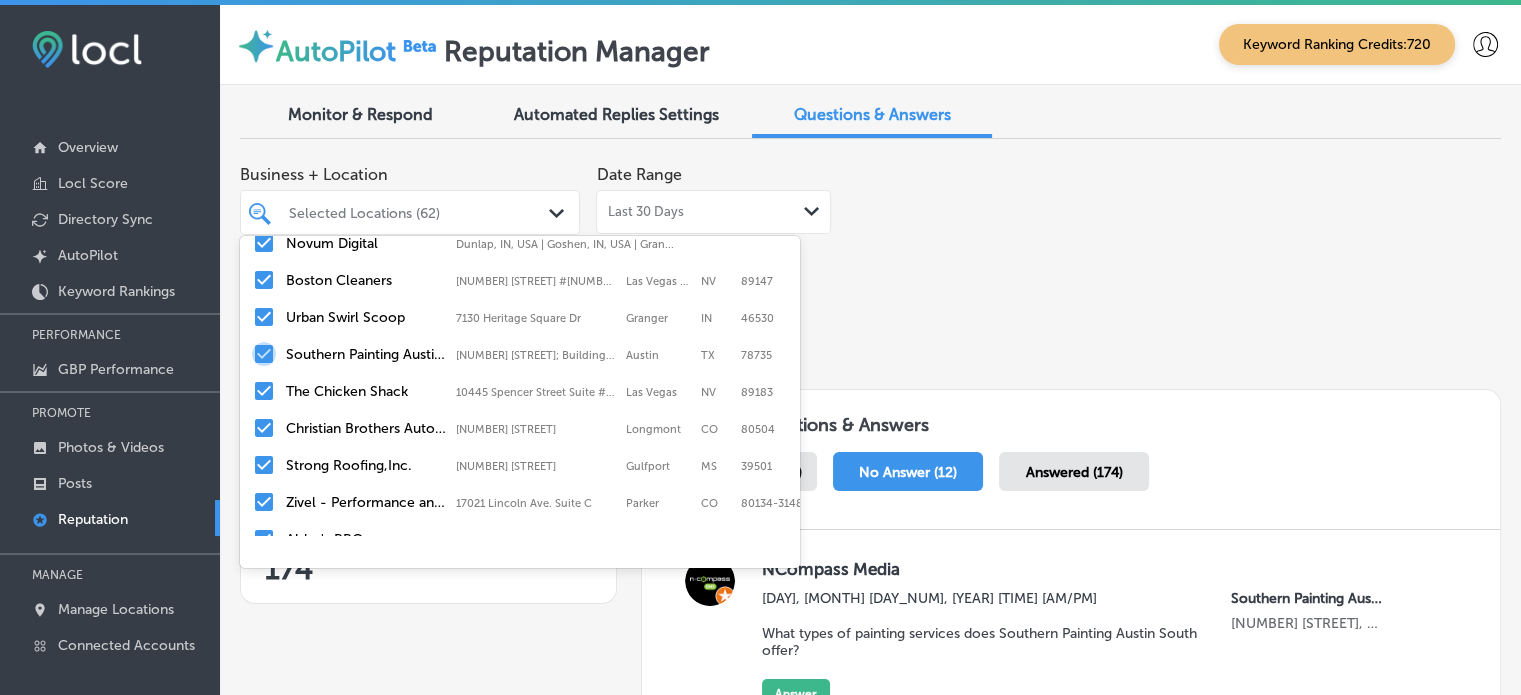click at bounding box center [264, 354] 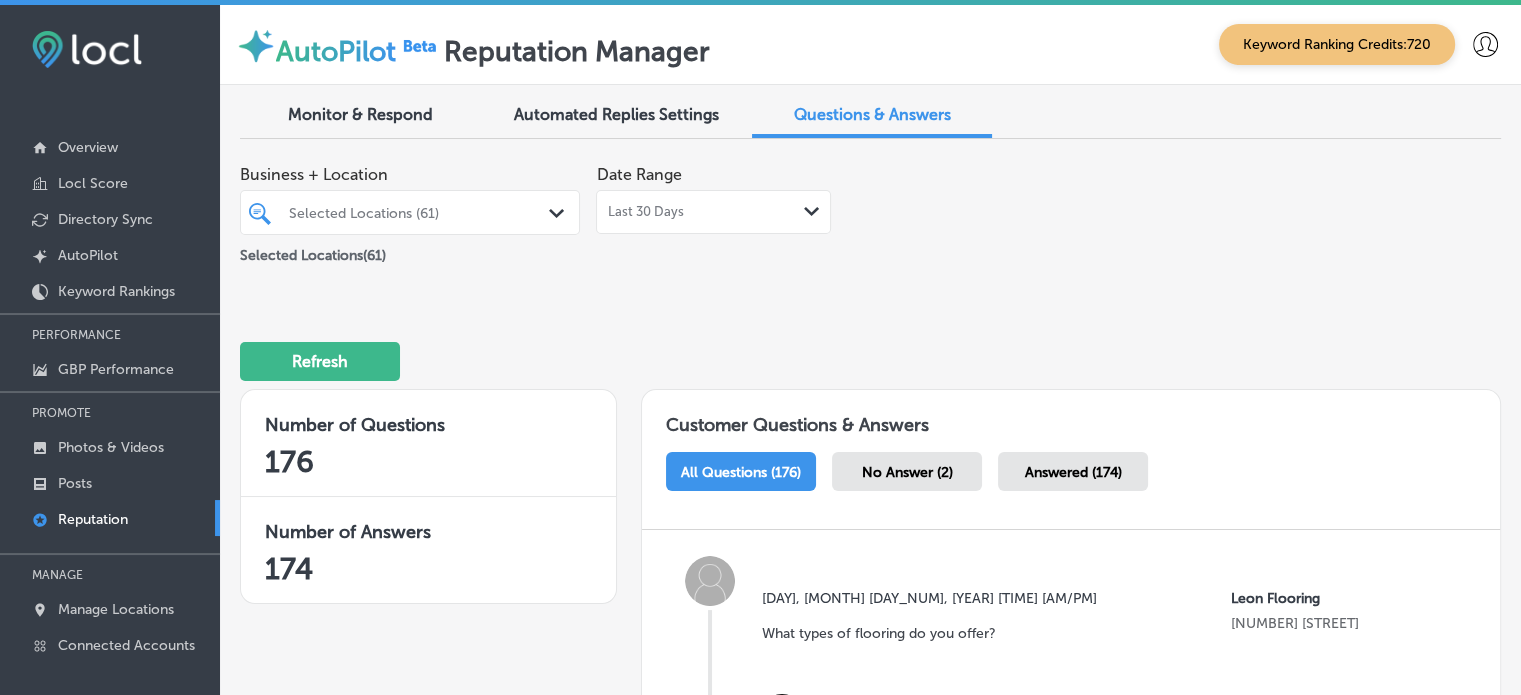 click on "Business + Location
Selected Locations (61)
Path
Created with Sketch.
Selected Locations  ( 61 ) Date Range Last 30 Days
Path
Created with Sketch.
Refresh Number of Questions 176 Number of Answers 174 Customer Questions & Answers All Questions (176) No Answer (2) Answered (174)   Thu, Aug 7, 2025 3:30 AM What types of flooring do you offer? Leon Flooring 1792 E. Kansas City Rd YOUR ANSWER   Fri, Aug 8, 2025 2:20 AM At Leon Flooring LLC, we offer a wide range of flooring options, including carpet, hardwood, vinyl, ceramic, porcelain, travertine, and stone flooring. We help you choose the best option based on your style and needs. Edit Delete   Thu, Aug 7, 2025 3:31 AM Do you provide installation services? Leon Flooring 1792 E. Kansas City Rd YOUR ANSWER   Fri, Aug 8, 2025 2:21 AM Edit Delete     Edit" at bounding box center (870, 4062) 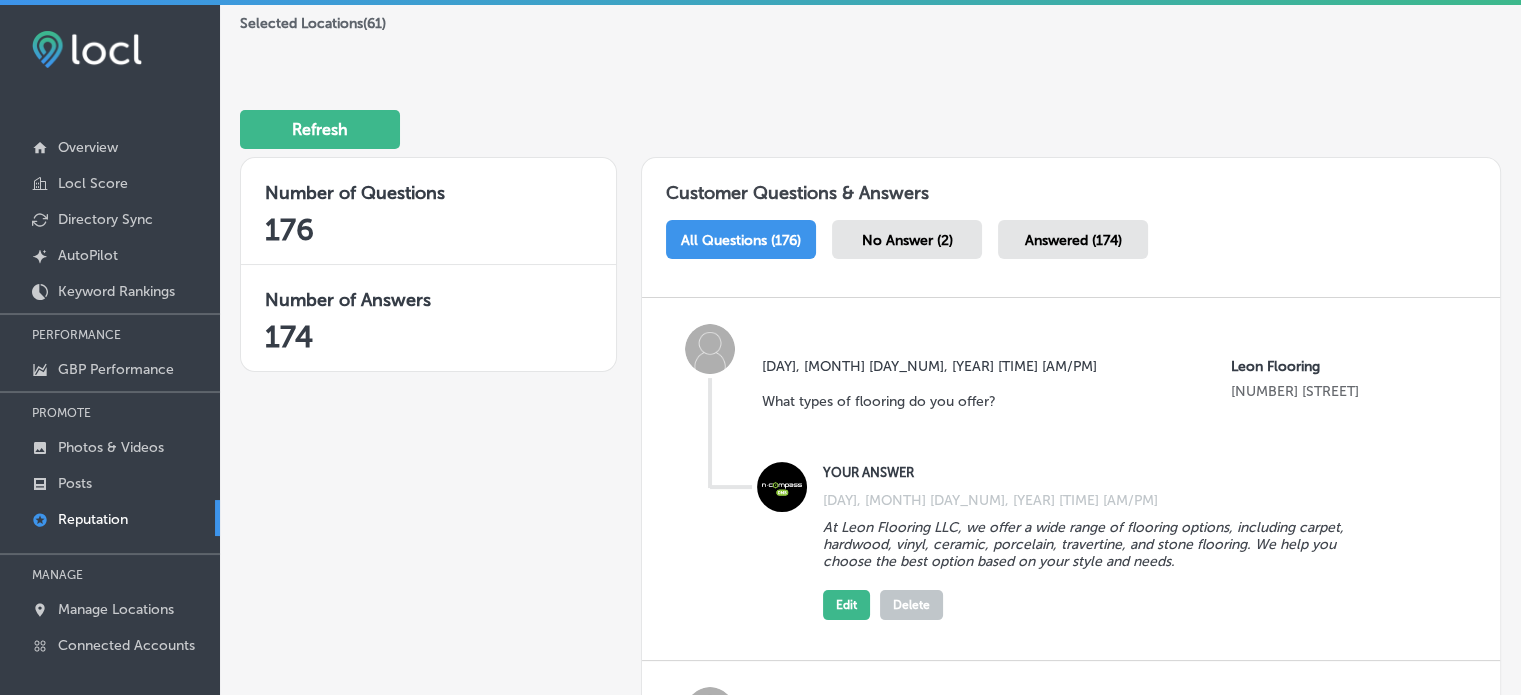 scroll, scrollTop: 236, scrollLeft: 0, axis: vertical 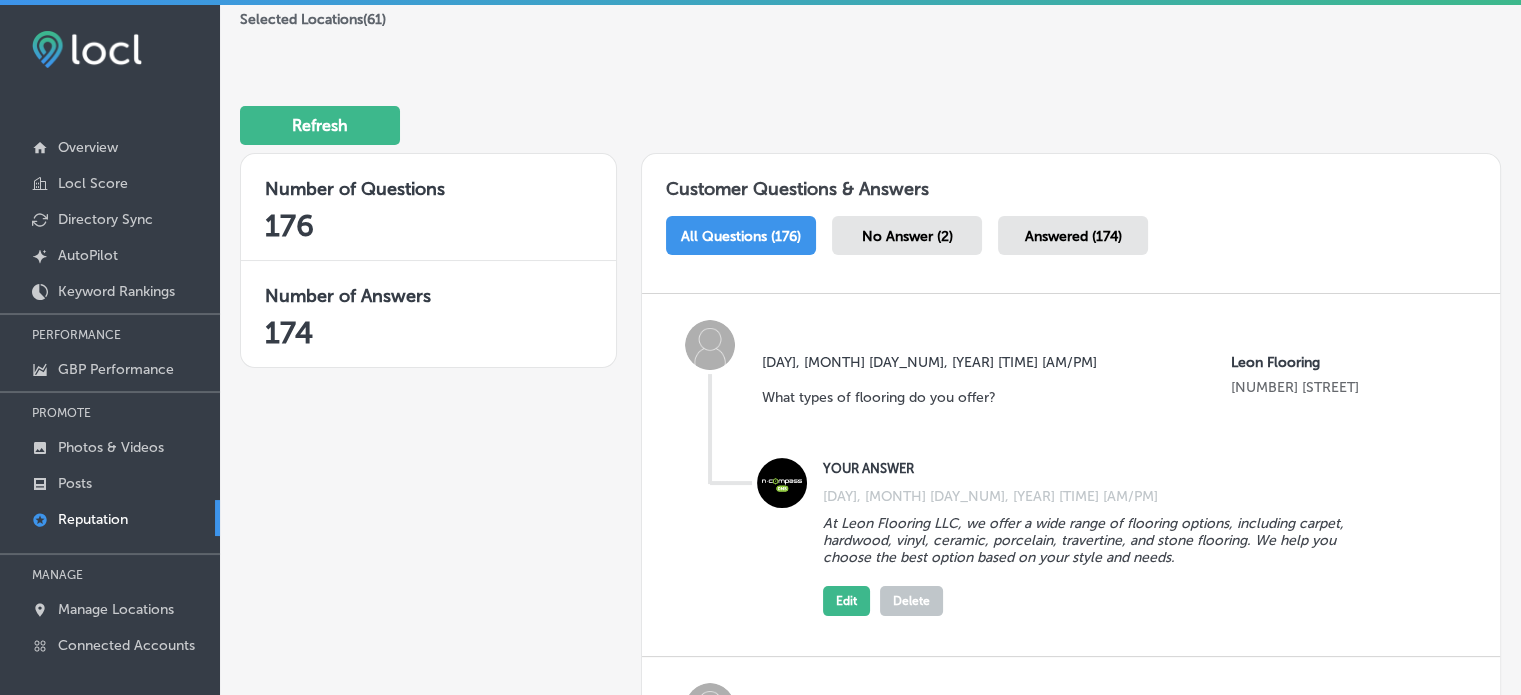 click on "No Answer (2)" at bounding box center (906, 236) 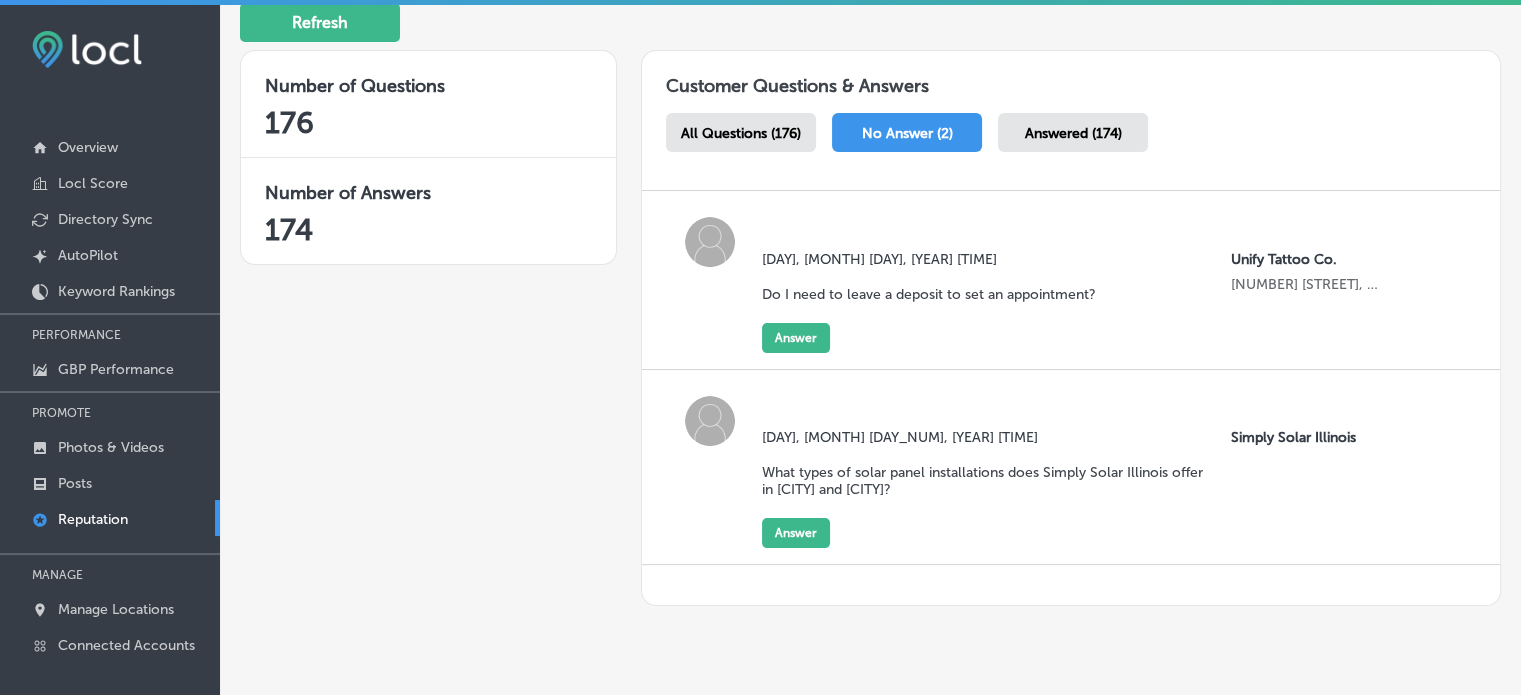 scroll, scrollTop: 340, scrollLeft: 0, axis: vertical 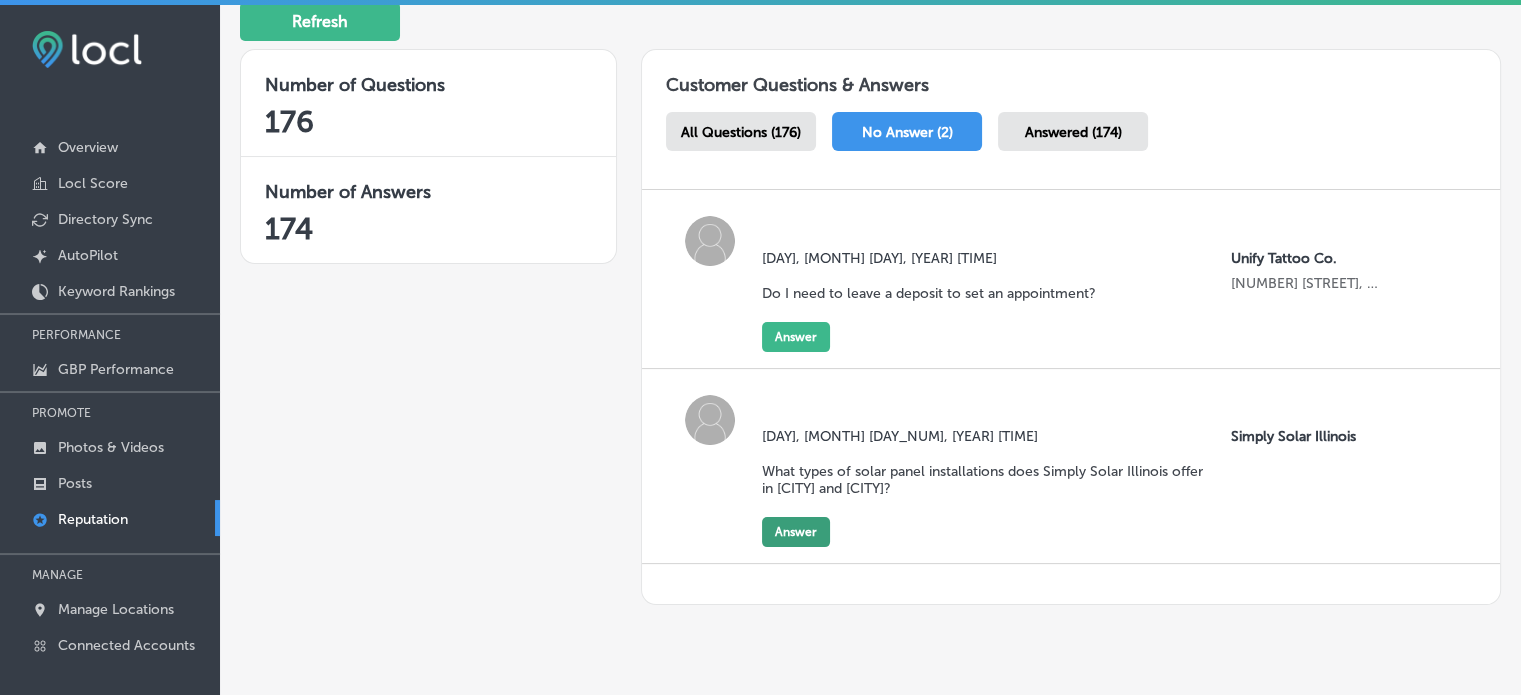 click on "Answer" 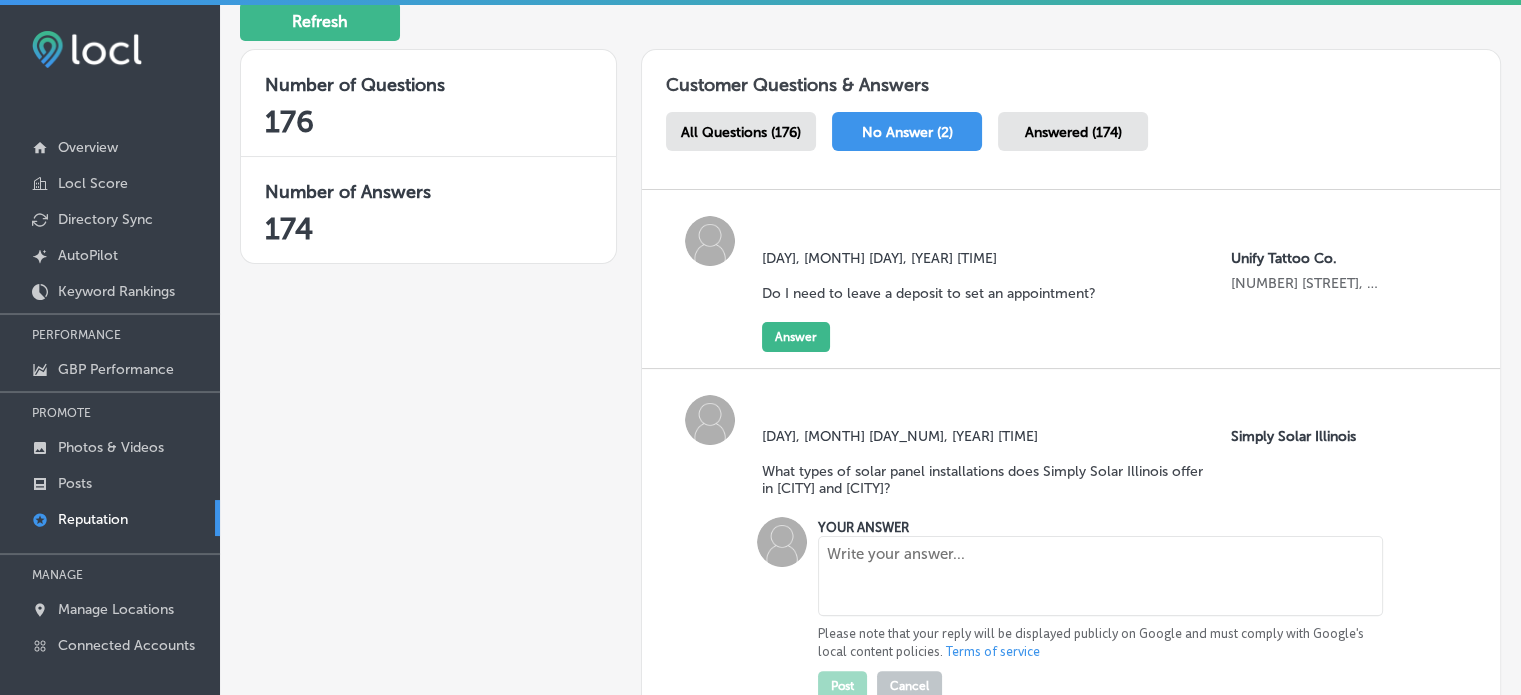 click at bounding box center [1100, 576] 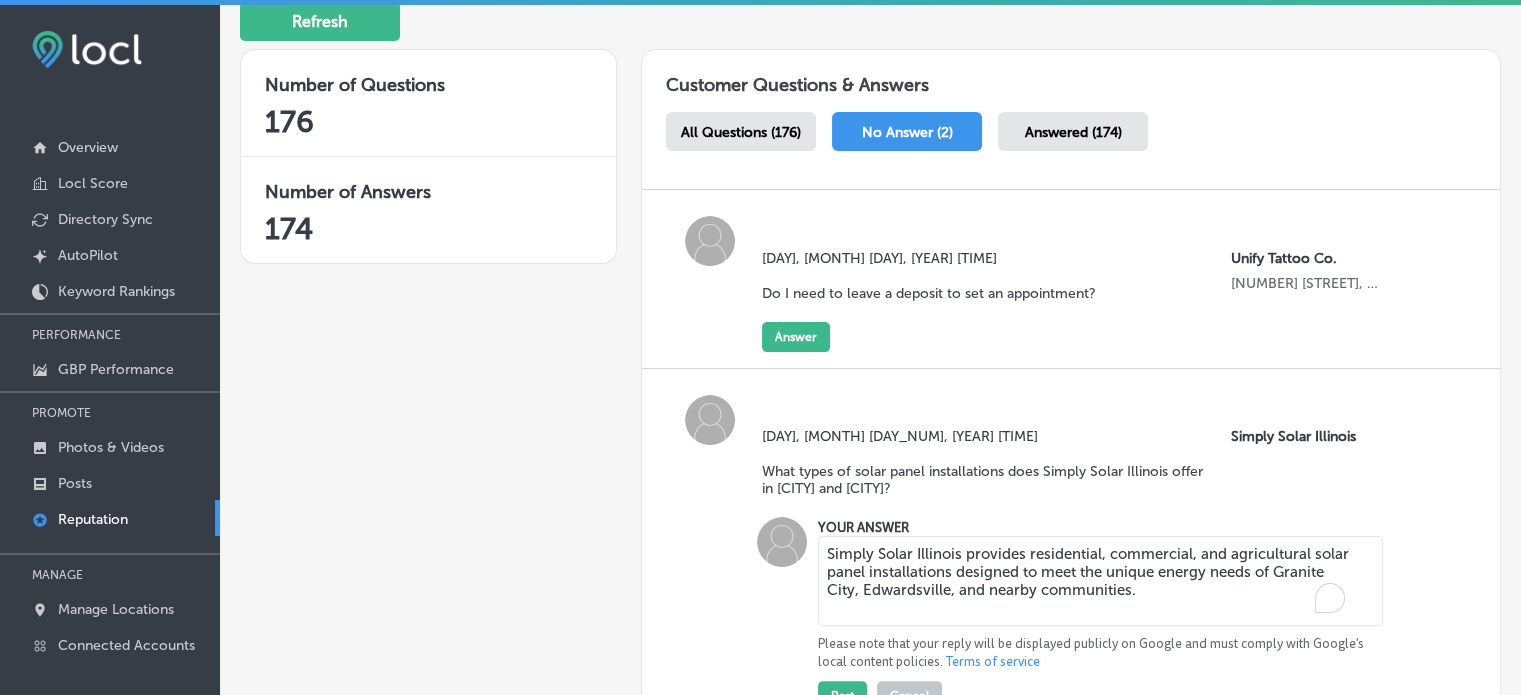scroll, scrollTop: 380, scrollLeft: 0, axis: vertical 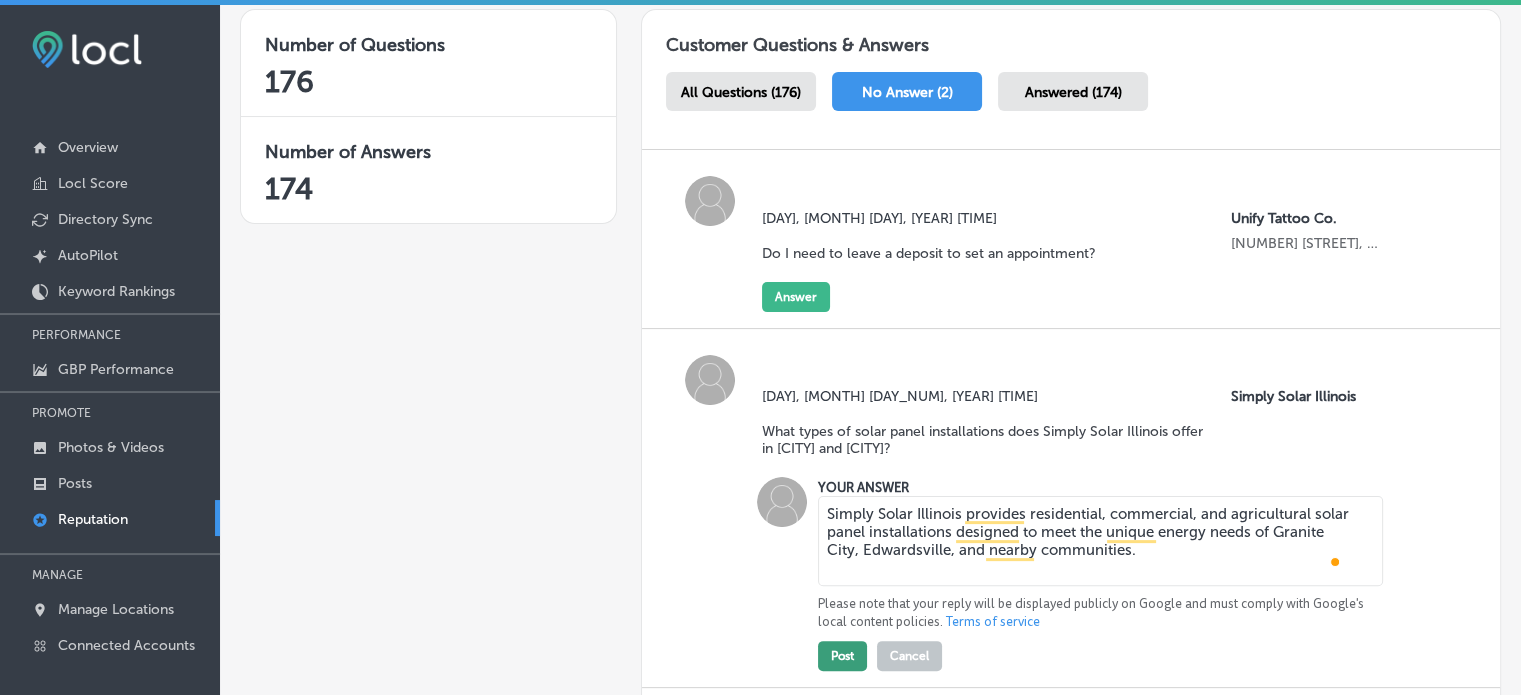 type on "Simply Solar Illinois provides residential, commercial, and agricultural solar panel installations designed to meet the unique energy needs of Granite City, Edwardsville, and nearby communities." 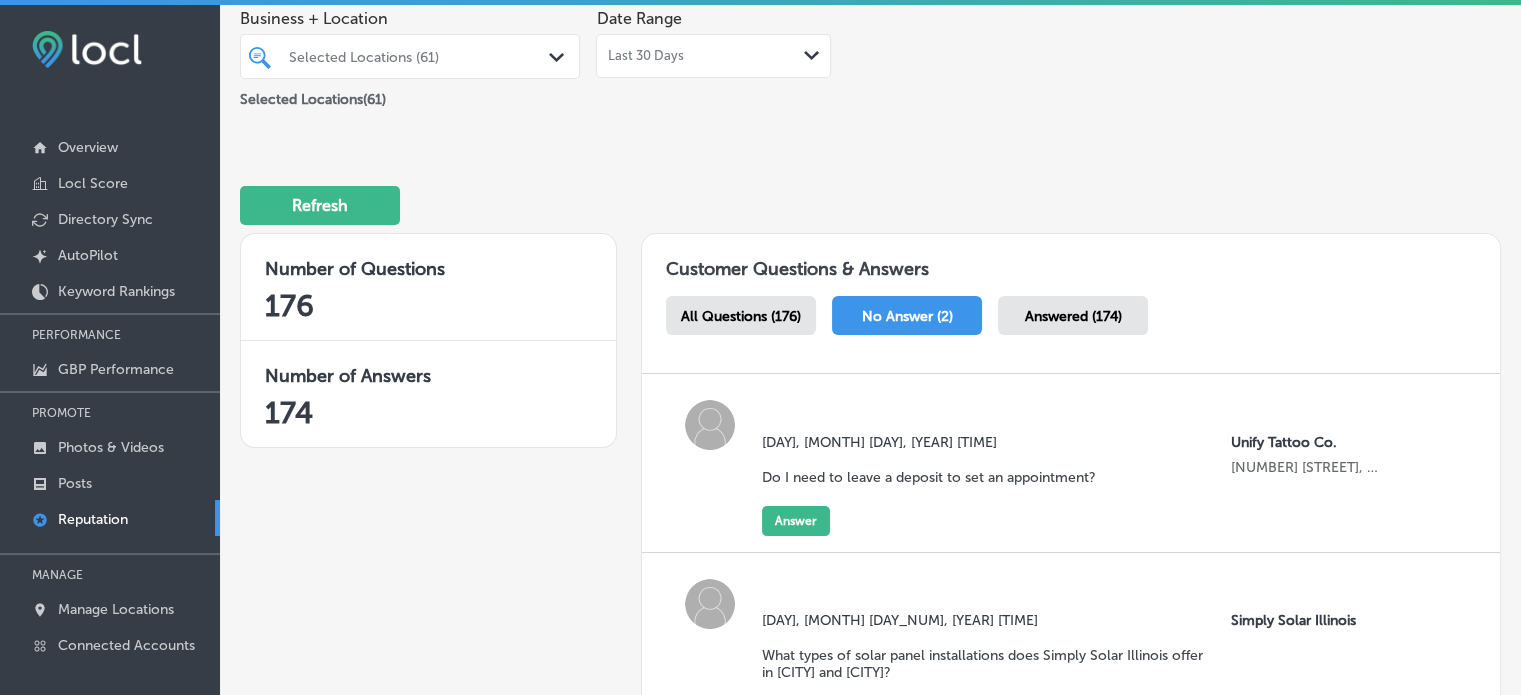 scroll, scrollTop: 144, scrollLeft: 0, axis: vertical 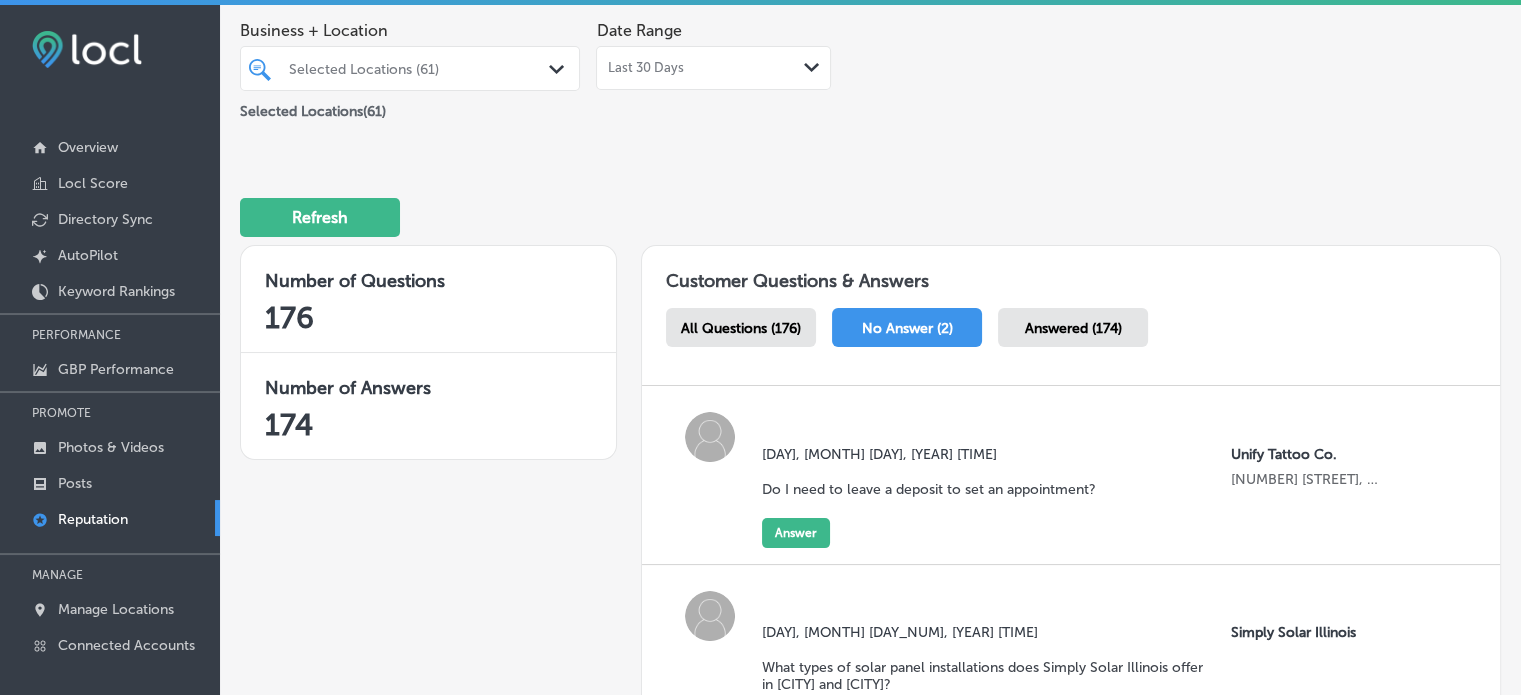 click on "Answered (174)" at bounding box center [1072, 328] 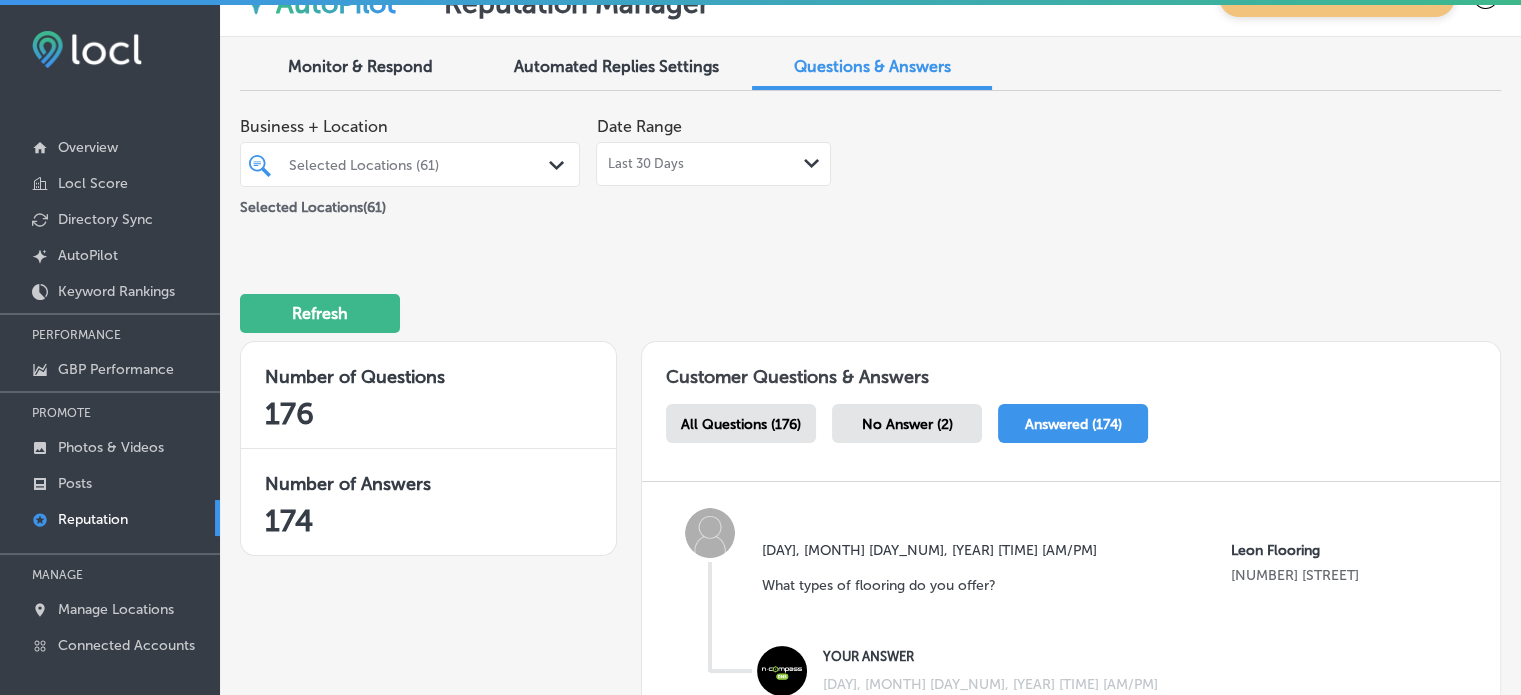 scroll, scrollTop: 144, scrollLeft: 0, axis: vertical 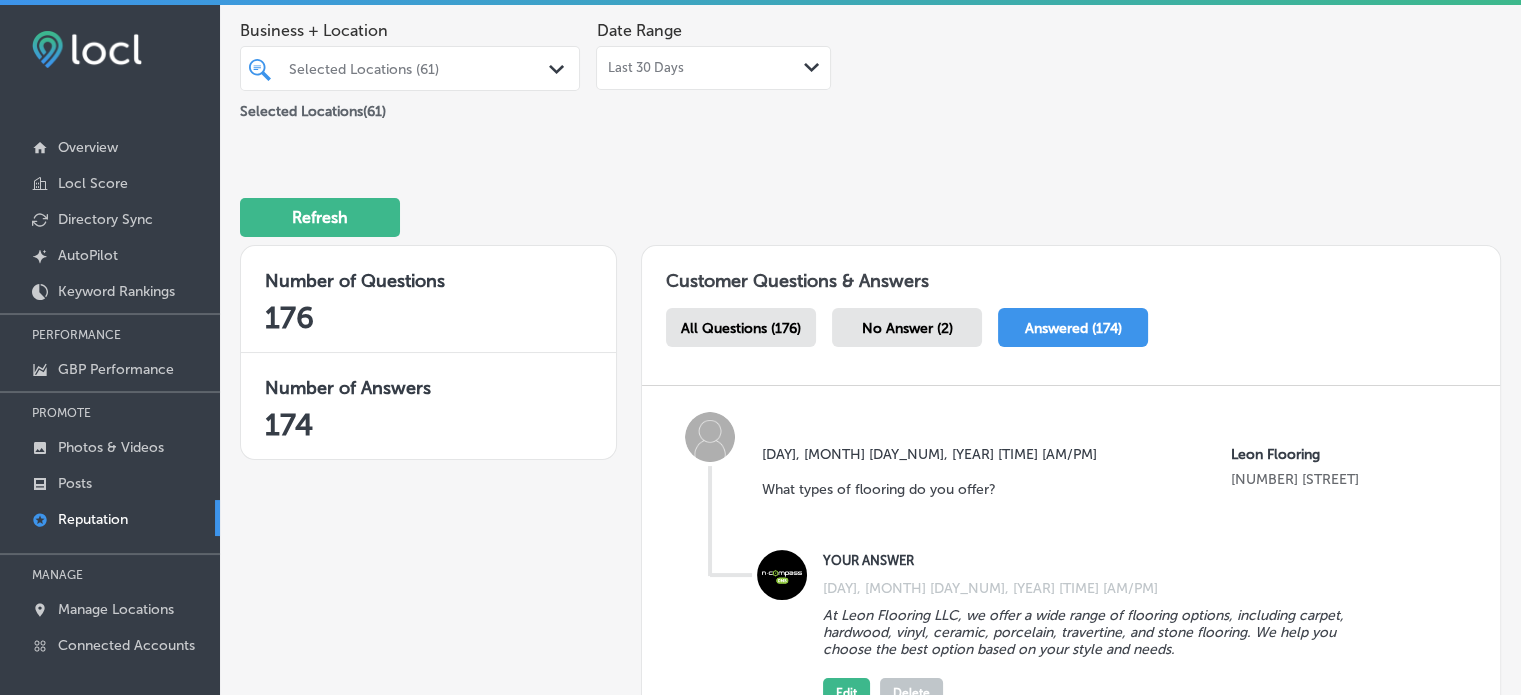 click at bounding box center (1107, 425) 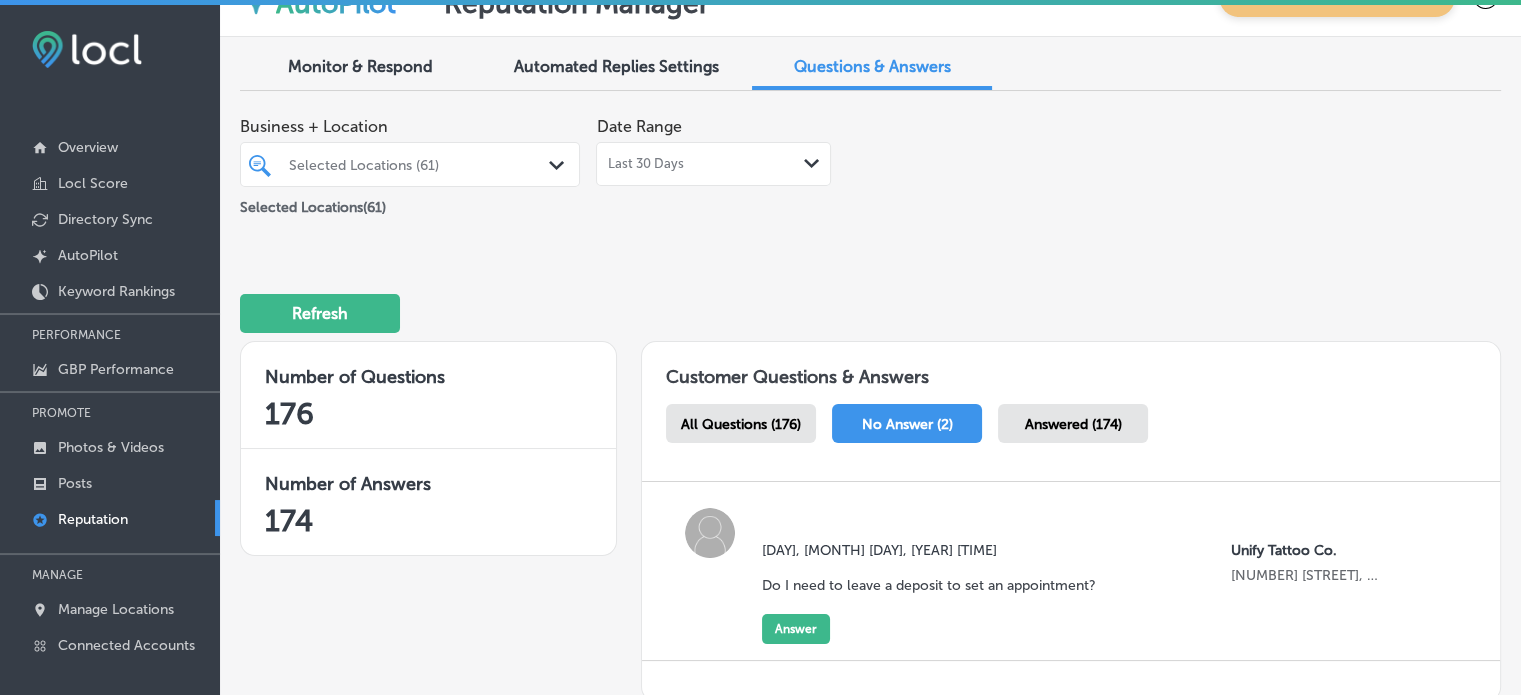 scroll, scrollTop: 144, scrollLeft: 0, axis: vertical 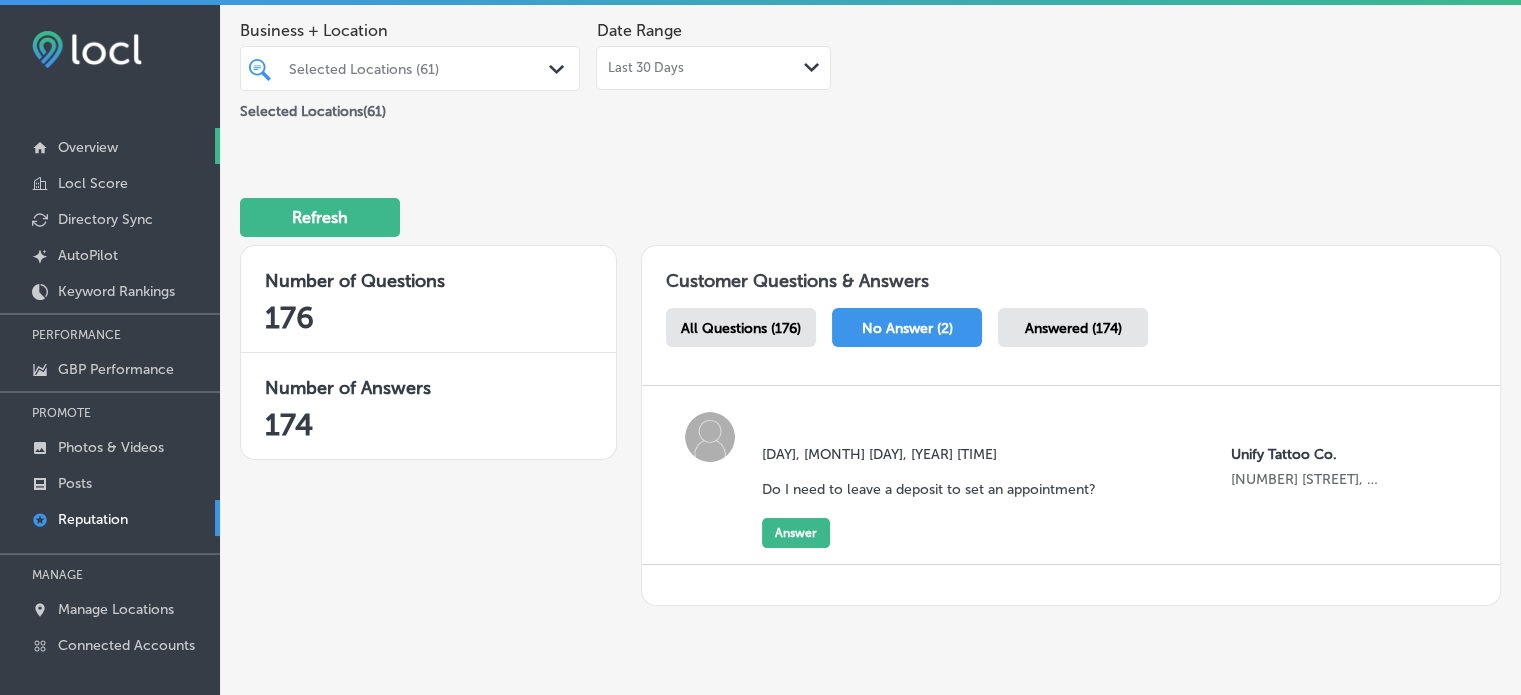 click on "Overview" at bounding box center (88, 147) 